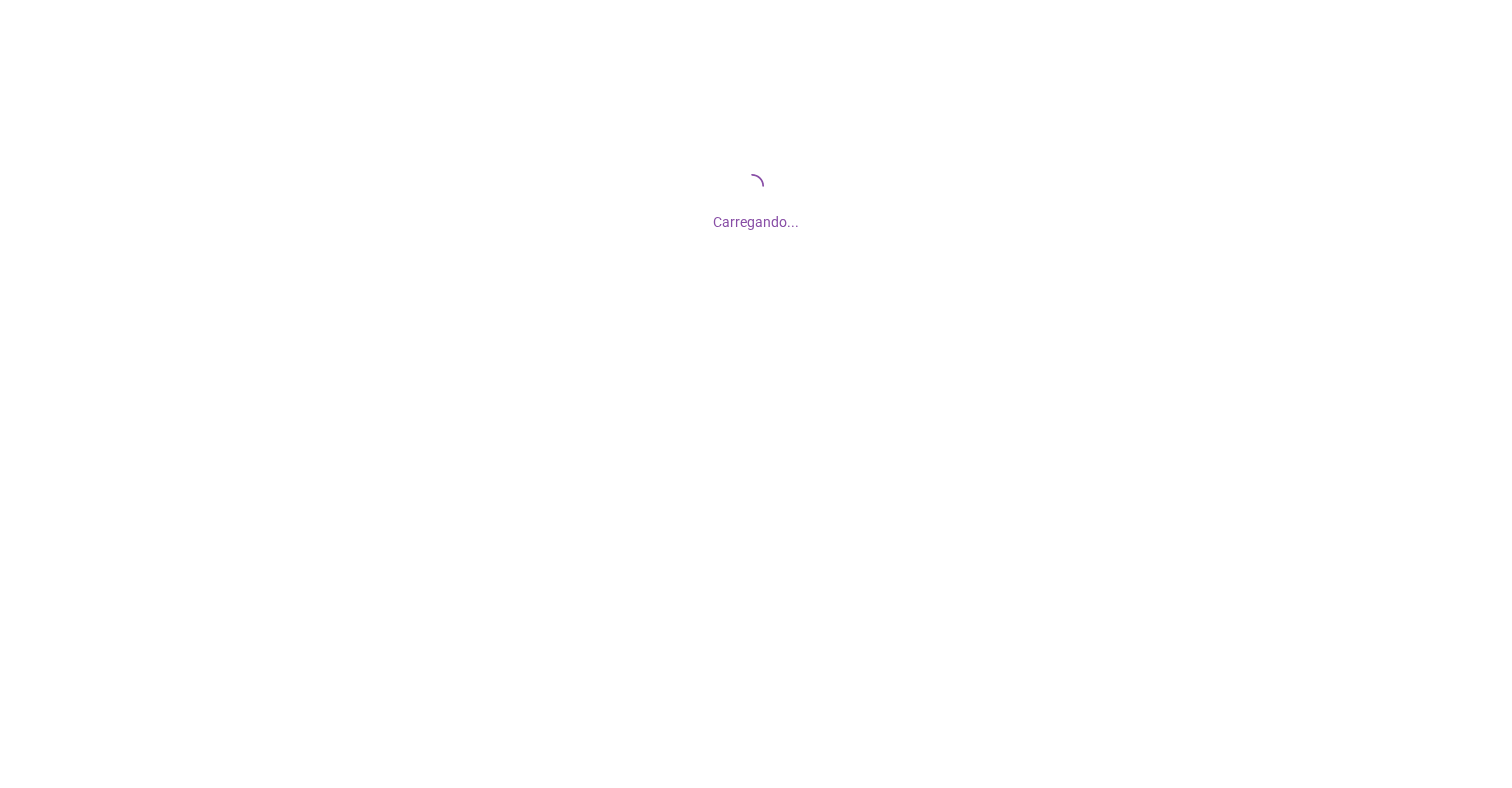 scroll, scrollTop: 0, scrollLeft: 0, axis: both 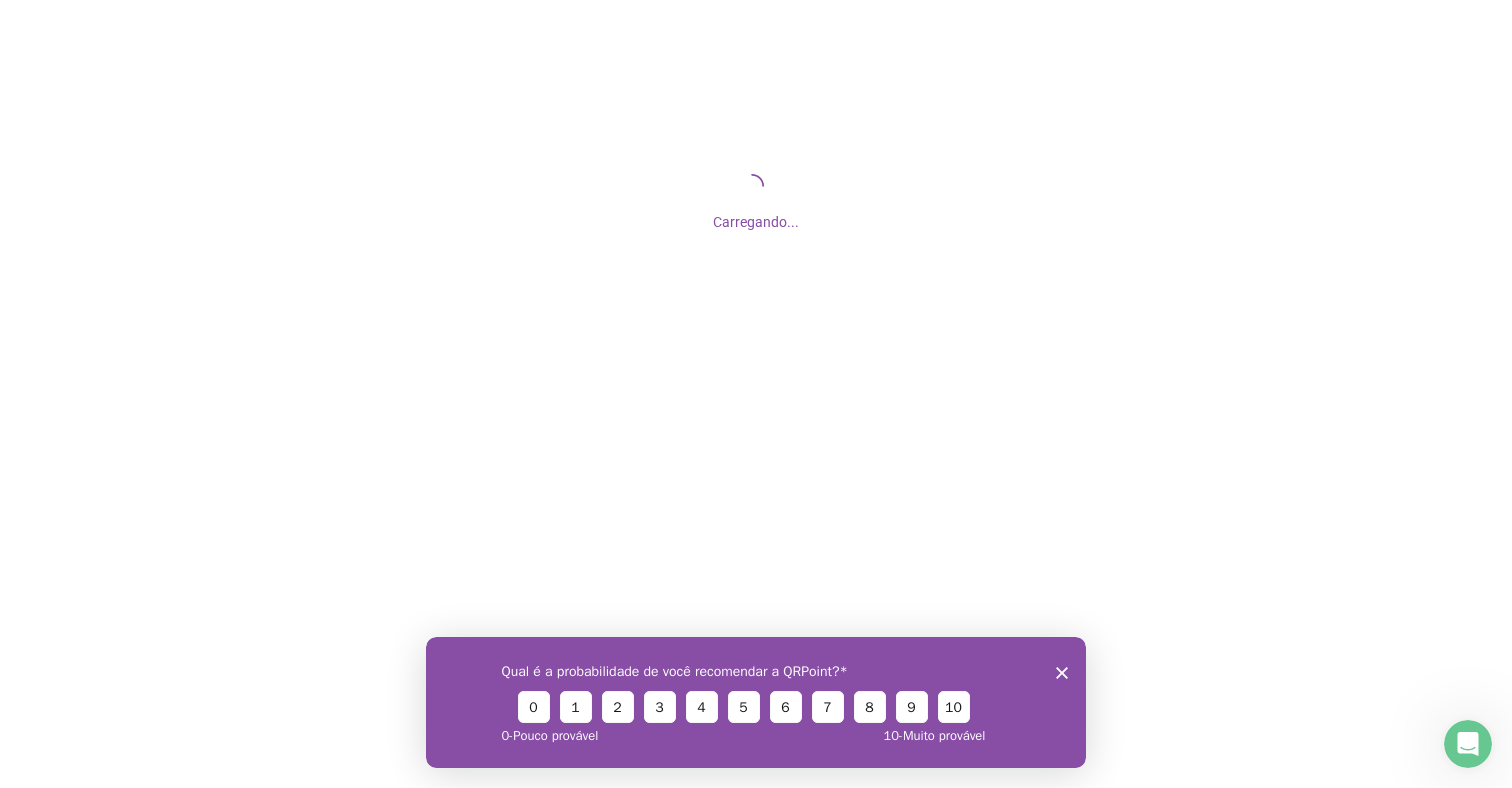 drag, startPoint x: 1062, startPoint y: 671, endPoint x: 1527, endPoint y: 1325, distance: 802.45935 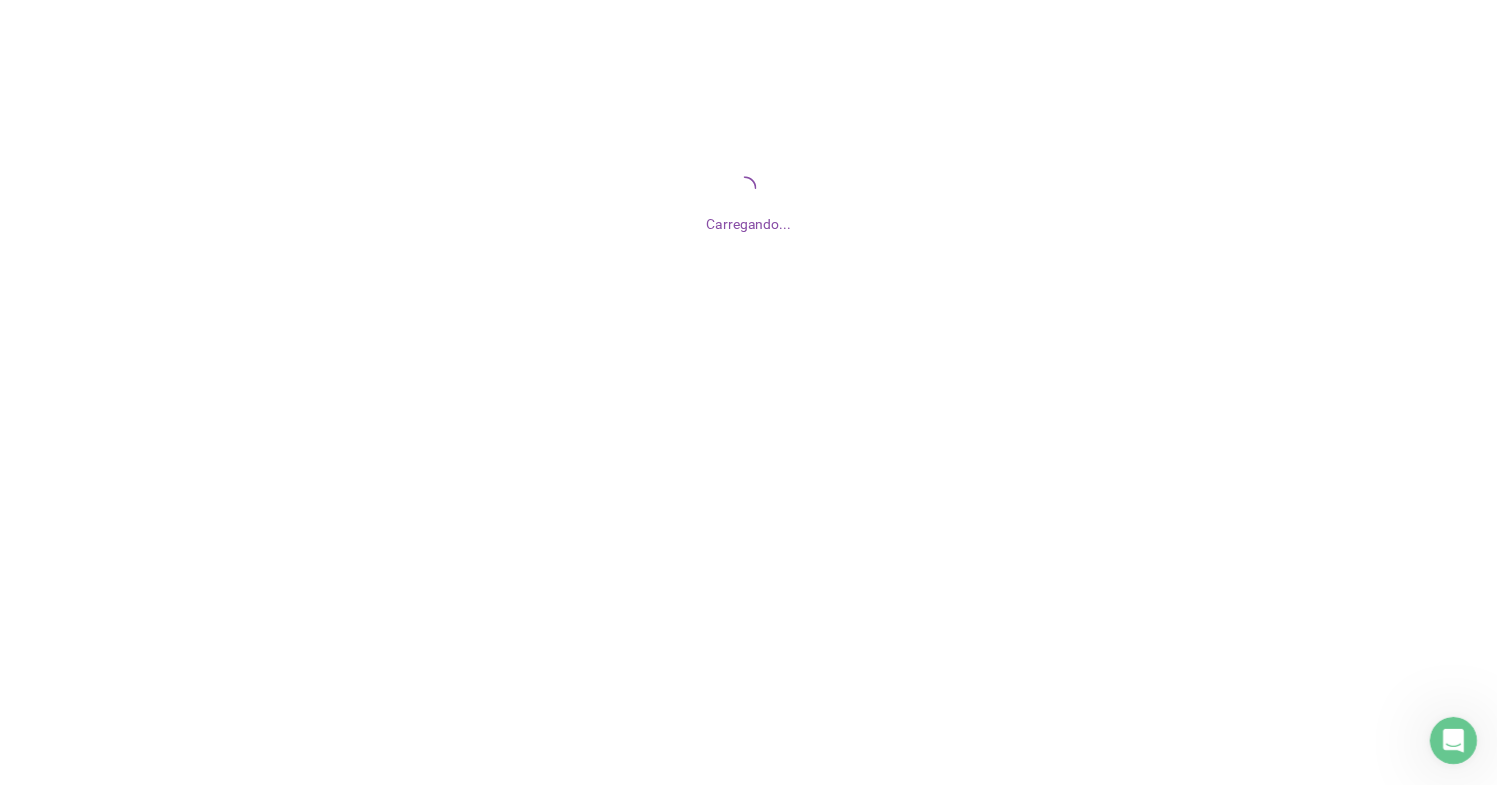 scroll, scrollTop: 0, scrollLeft: 0, axis: both 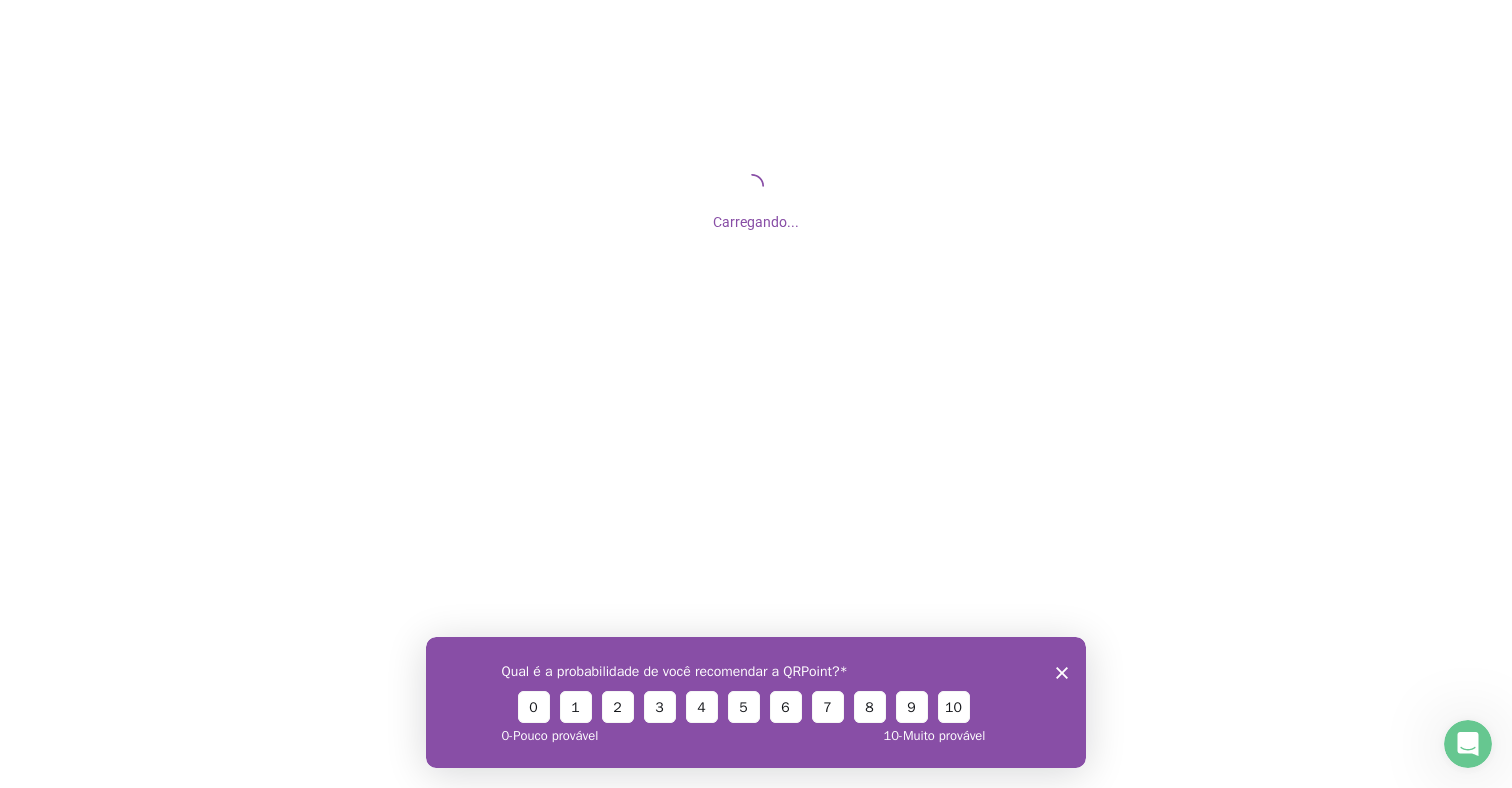 click 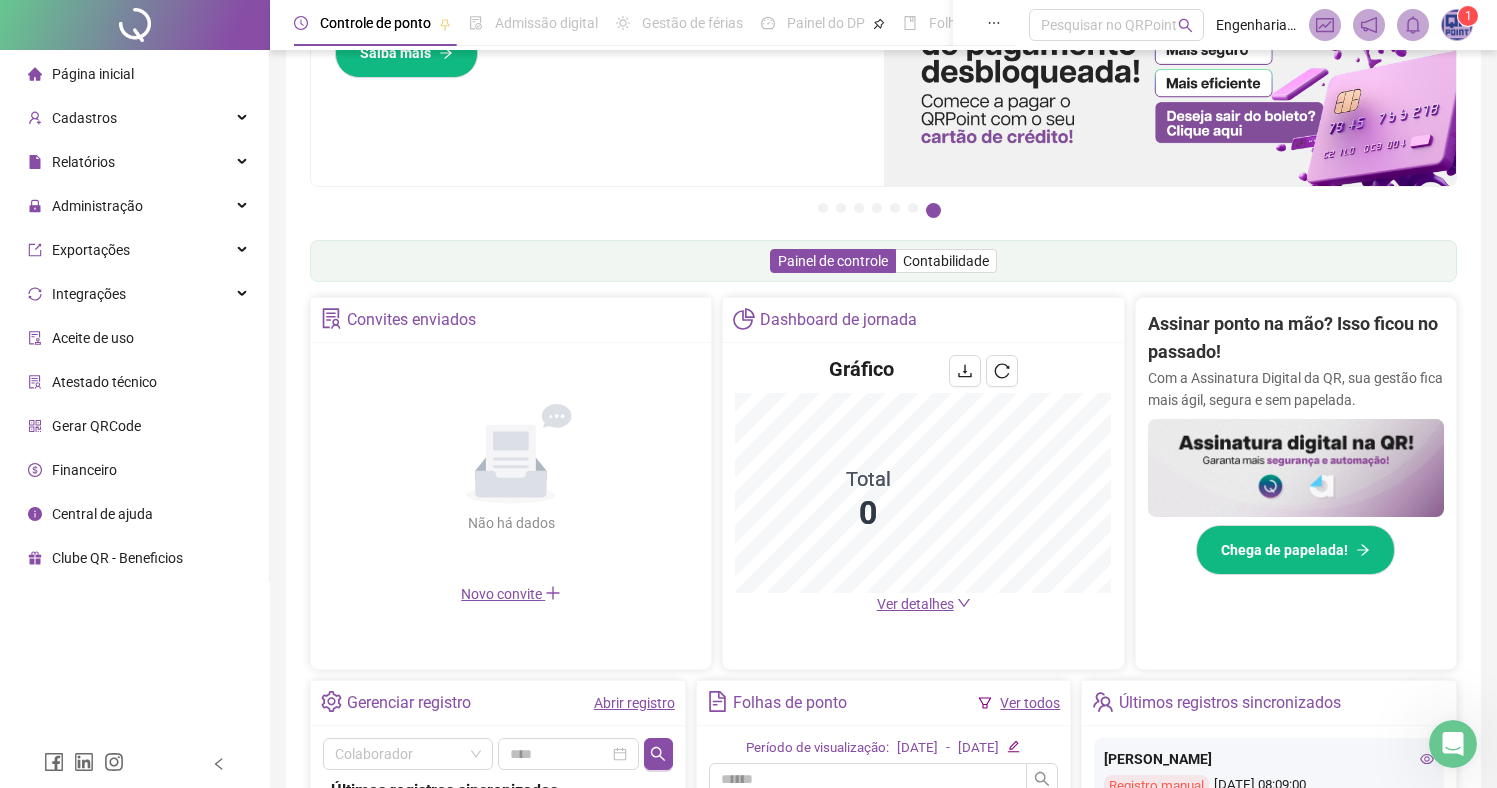click at bounding box center (1457, 25) 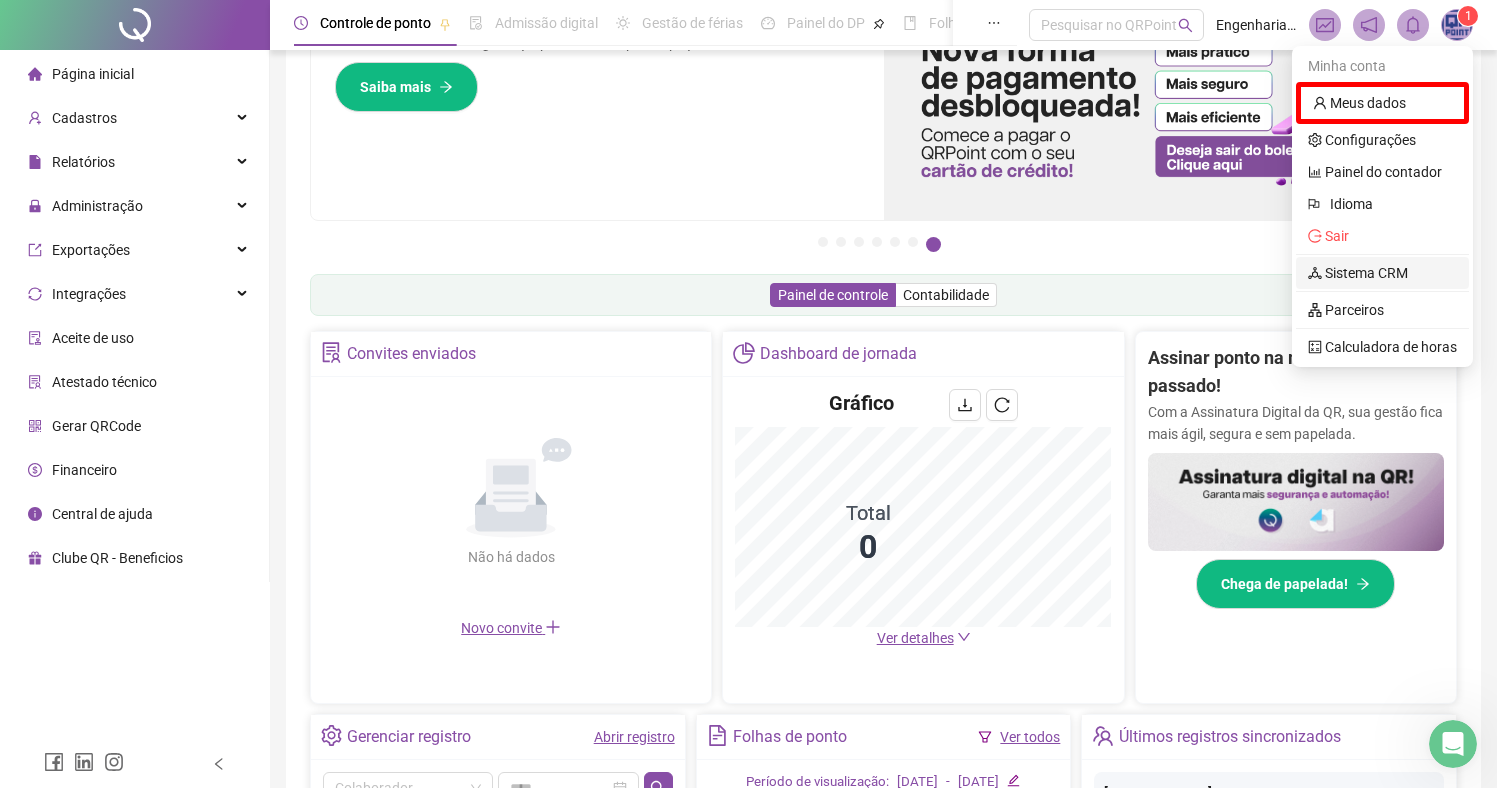click on "Sistema CRM" at bounding box center [1358, 273] 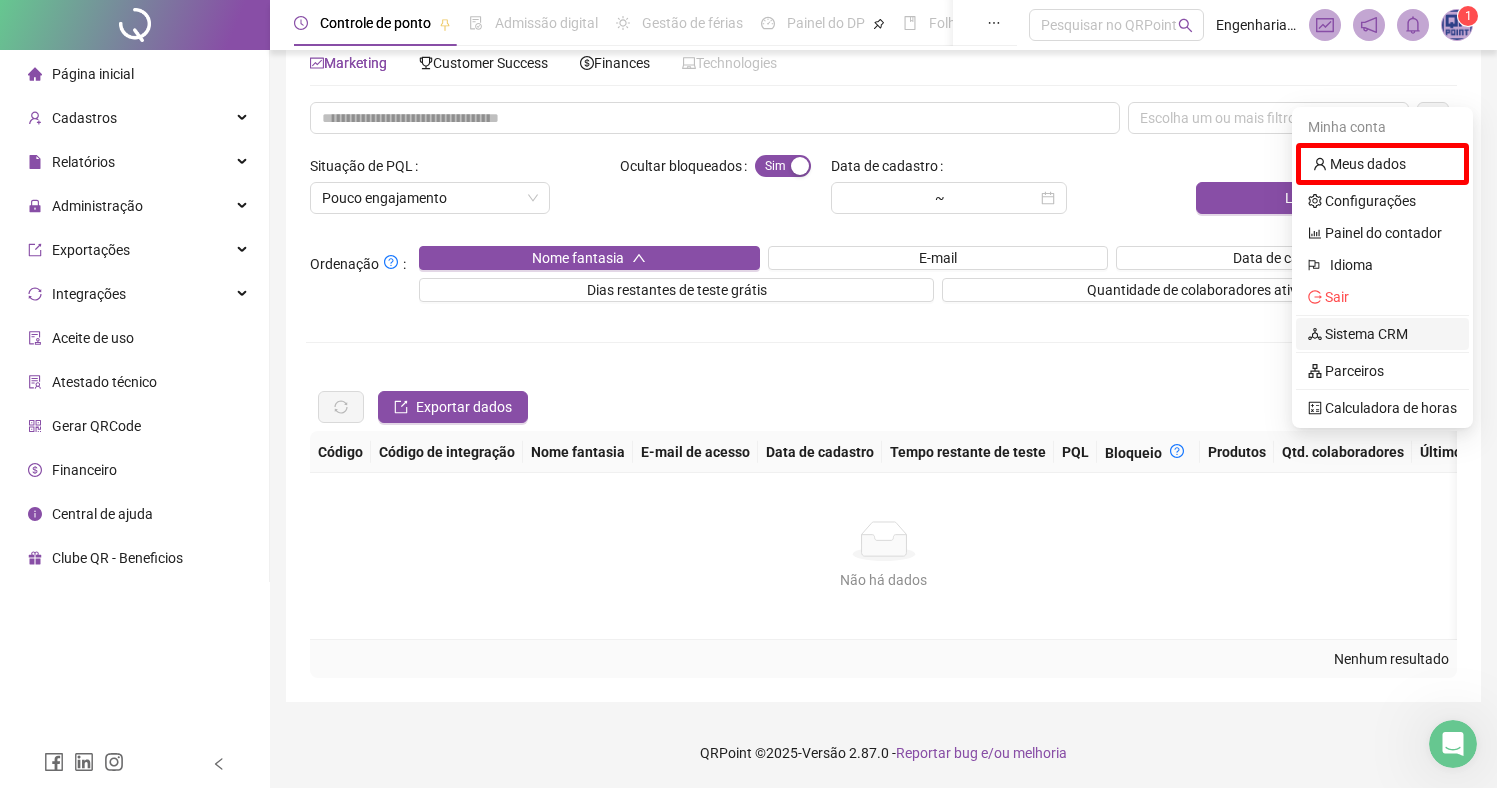 scroll, scrollTop: 65, scrollLeft: 0, axis: vertical 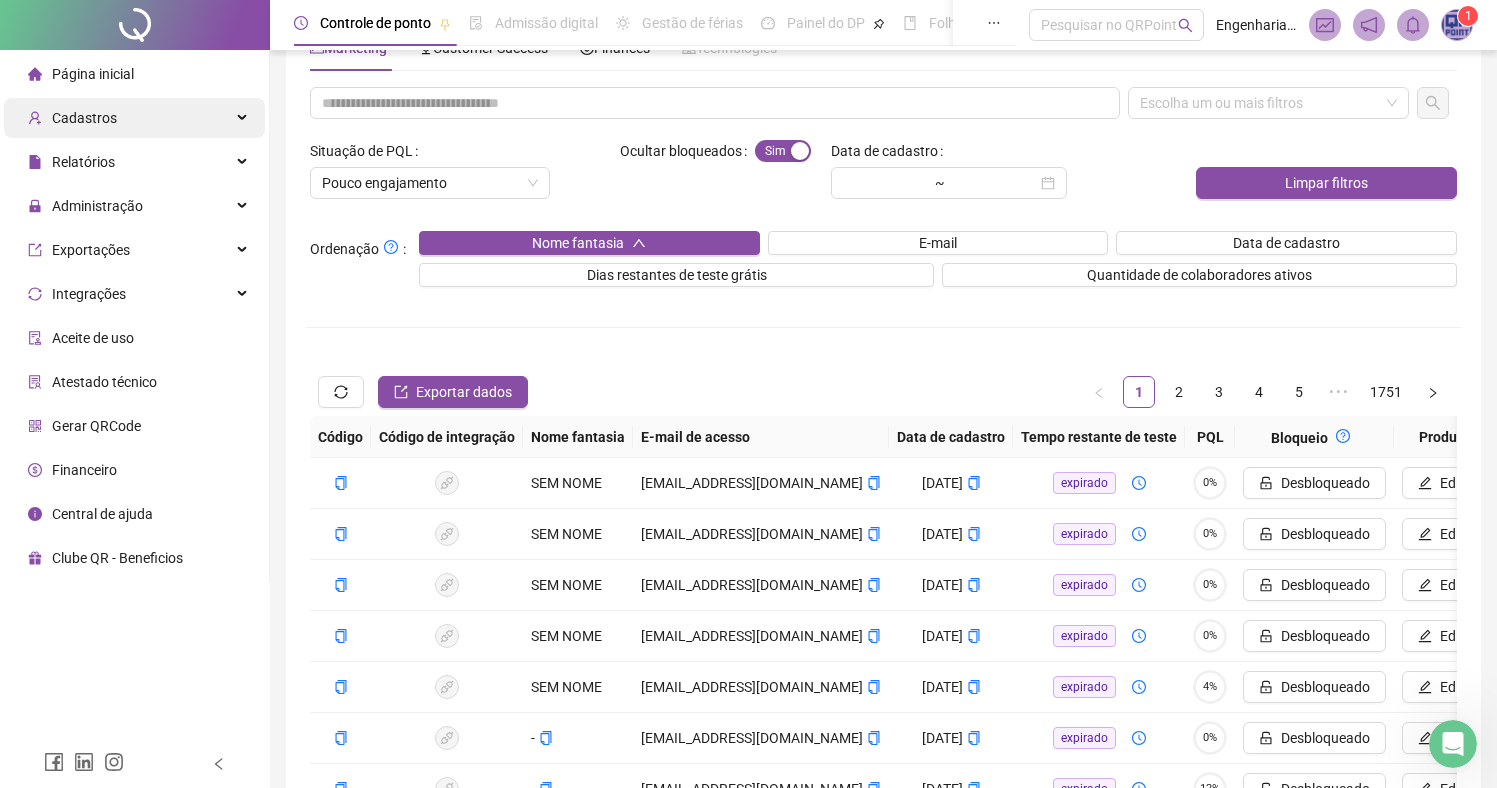 click on "Cadastros" at bounding box center (134, 118) 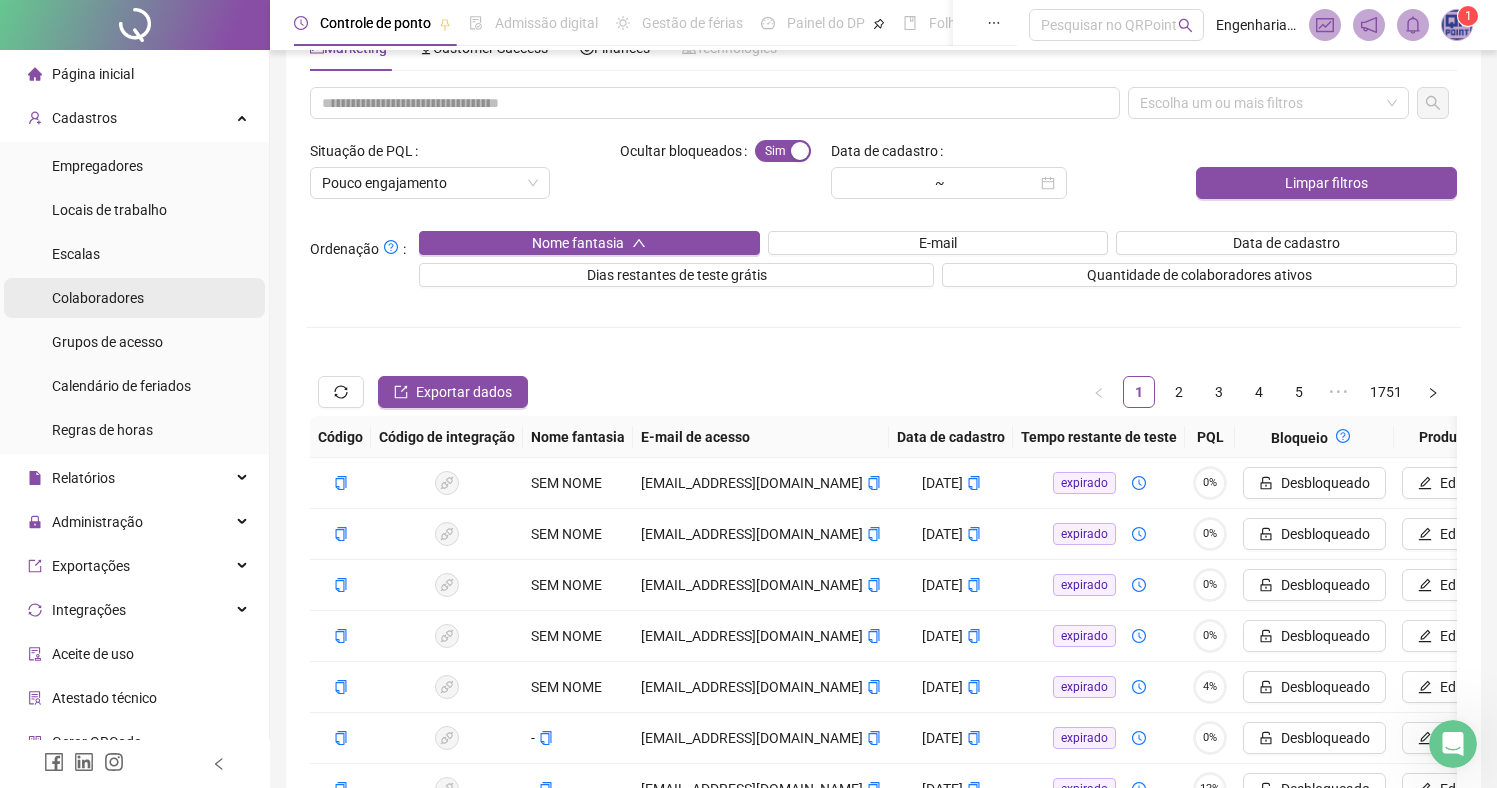 click on "Colaboradores" at bounding box center [98, 298] 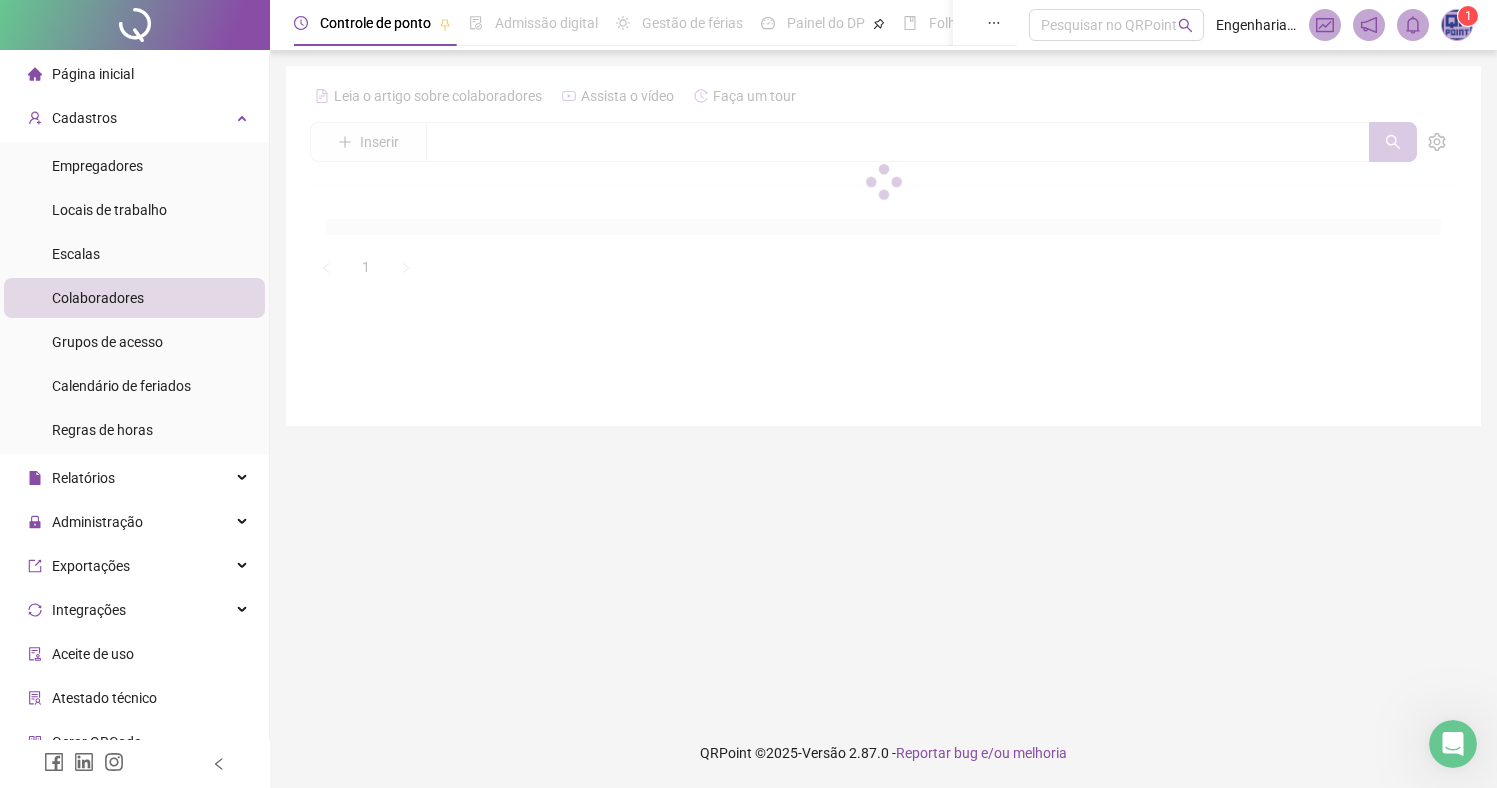scroll, scrollTop: 0, scrollLeft: 0, axis: both 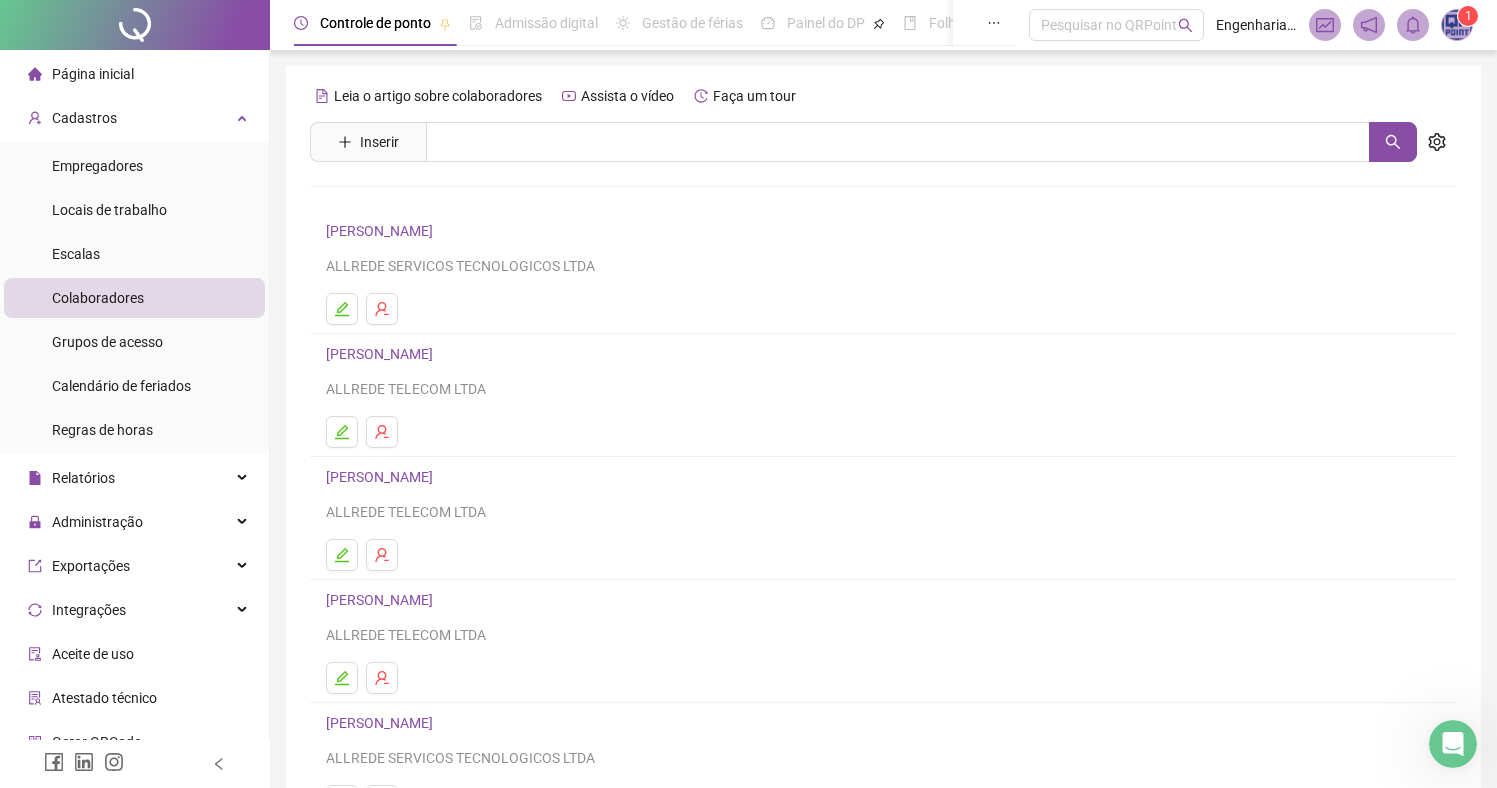 click on "ABRAAO ELIAS DE SOUSA DIAS" at bounding box center [382, 231] 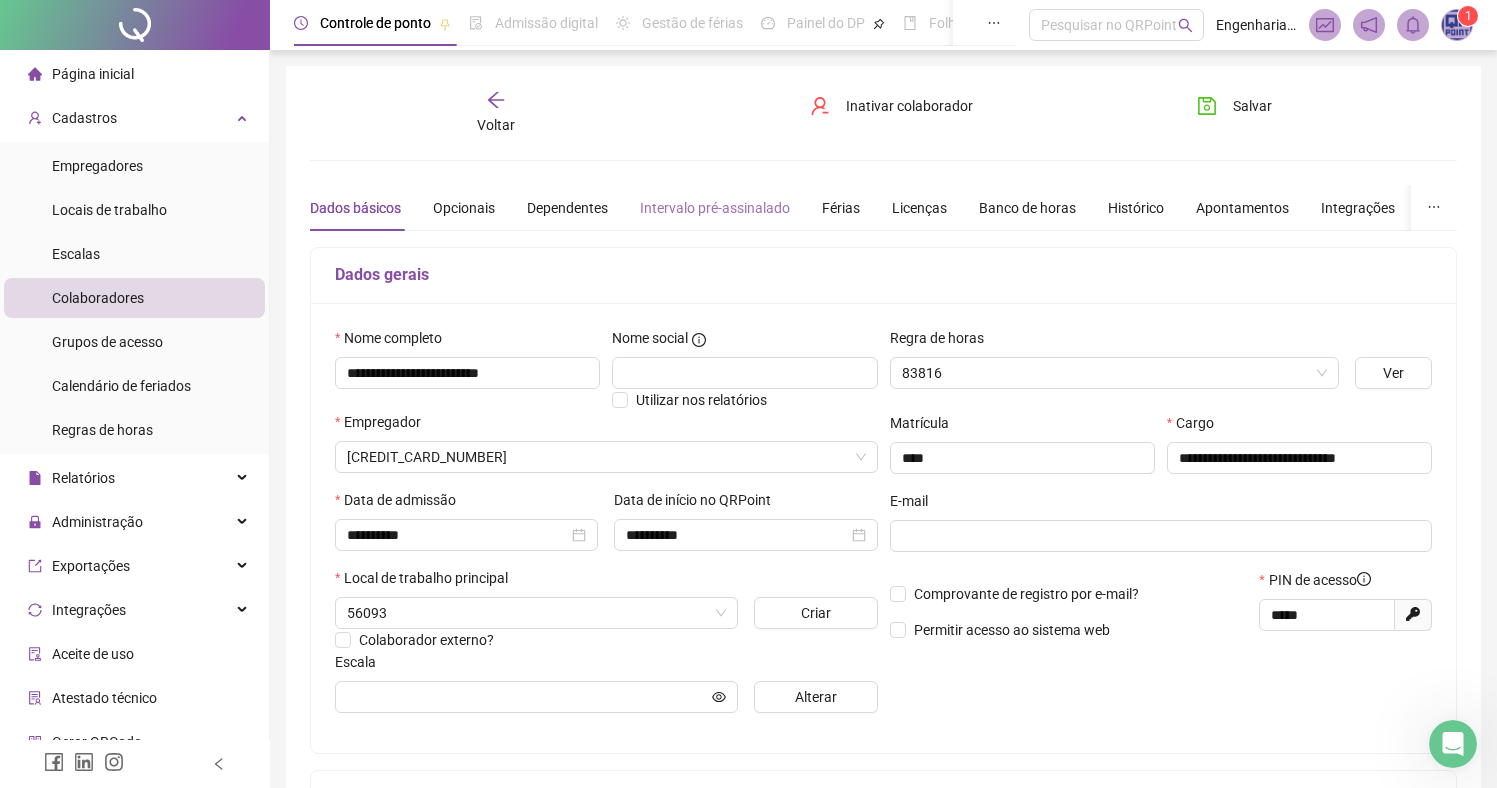 type on "**********" 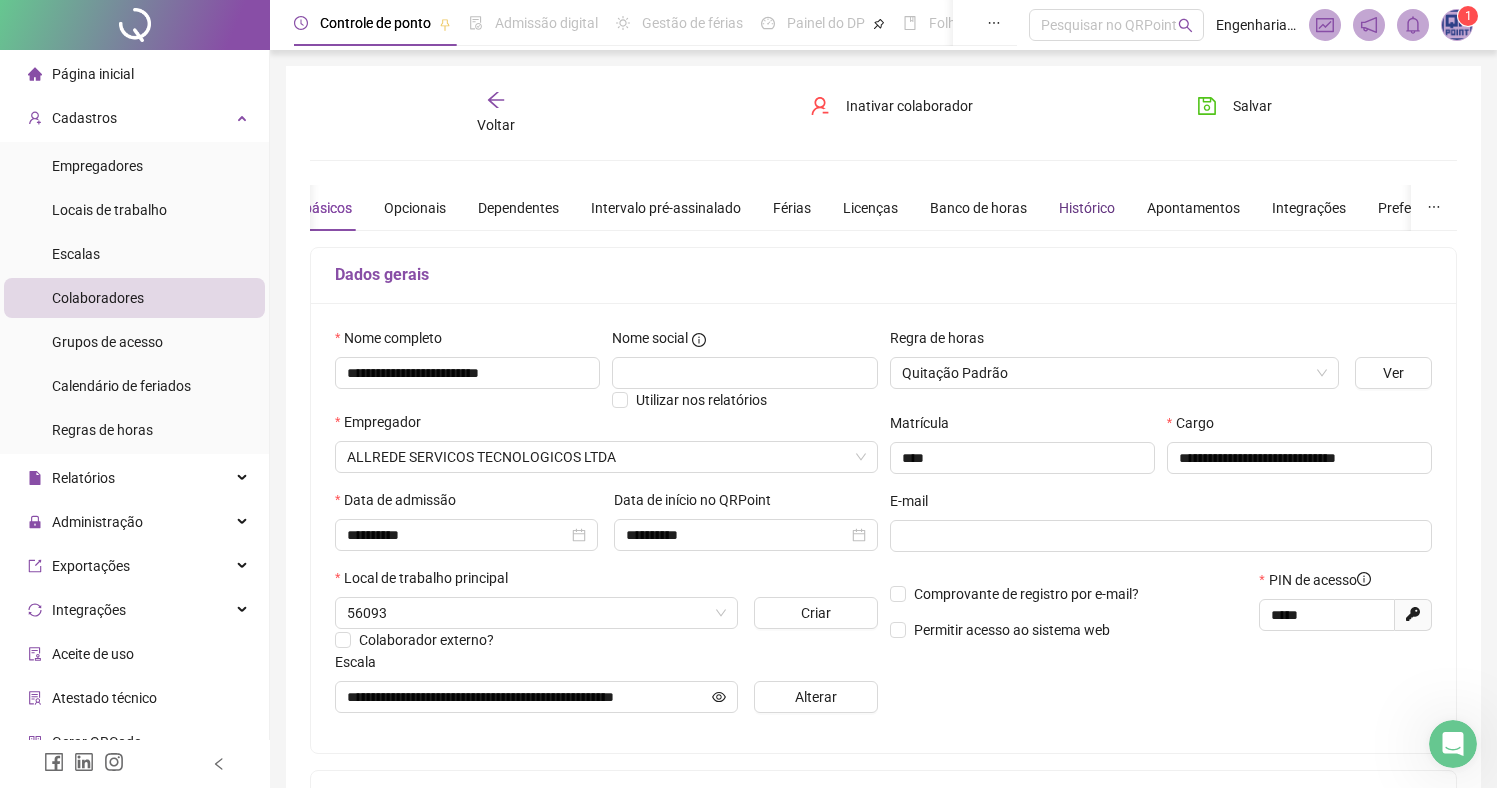 click on "Histórico" at bounding box center (1087, 208) 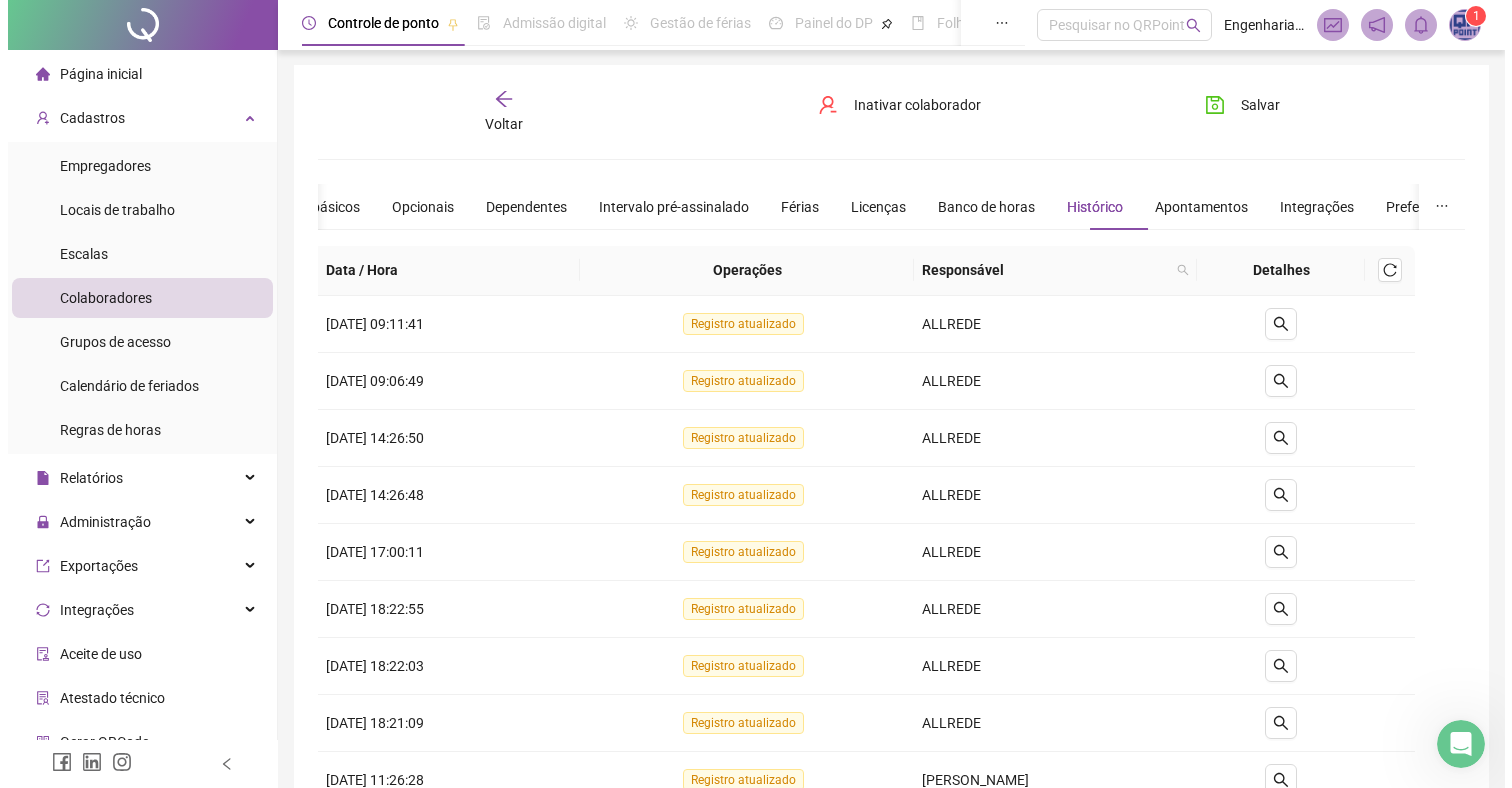 scroll, scrollTop: 0, scrollLeft: 0, axis: both 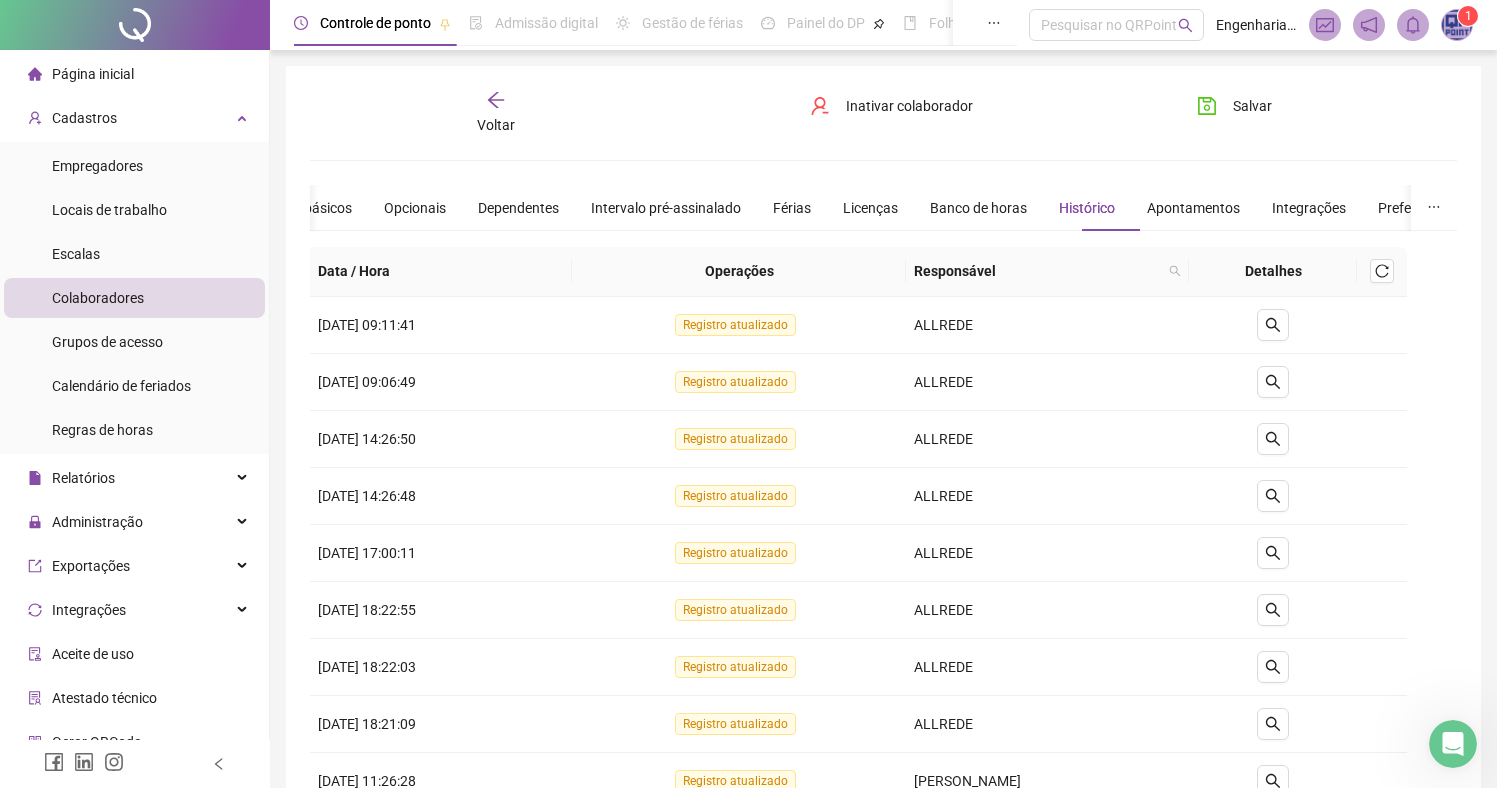 click on "Voltar" at bounding box center [496, 113] 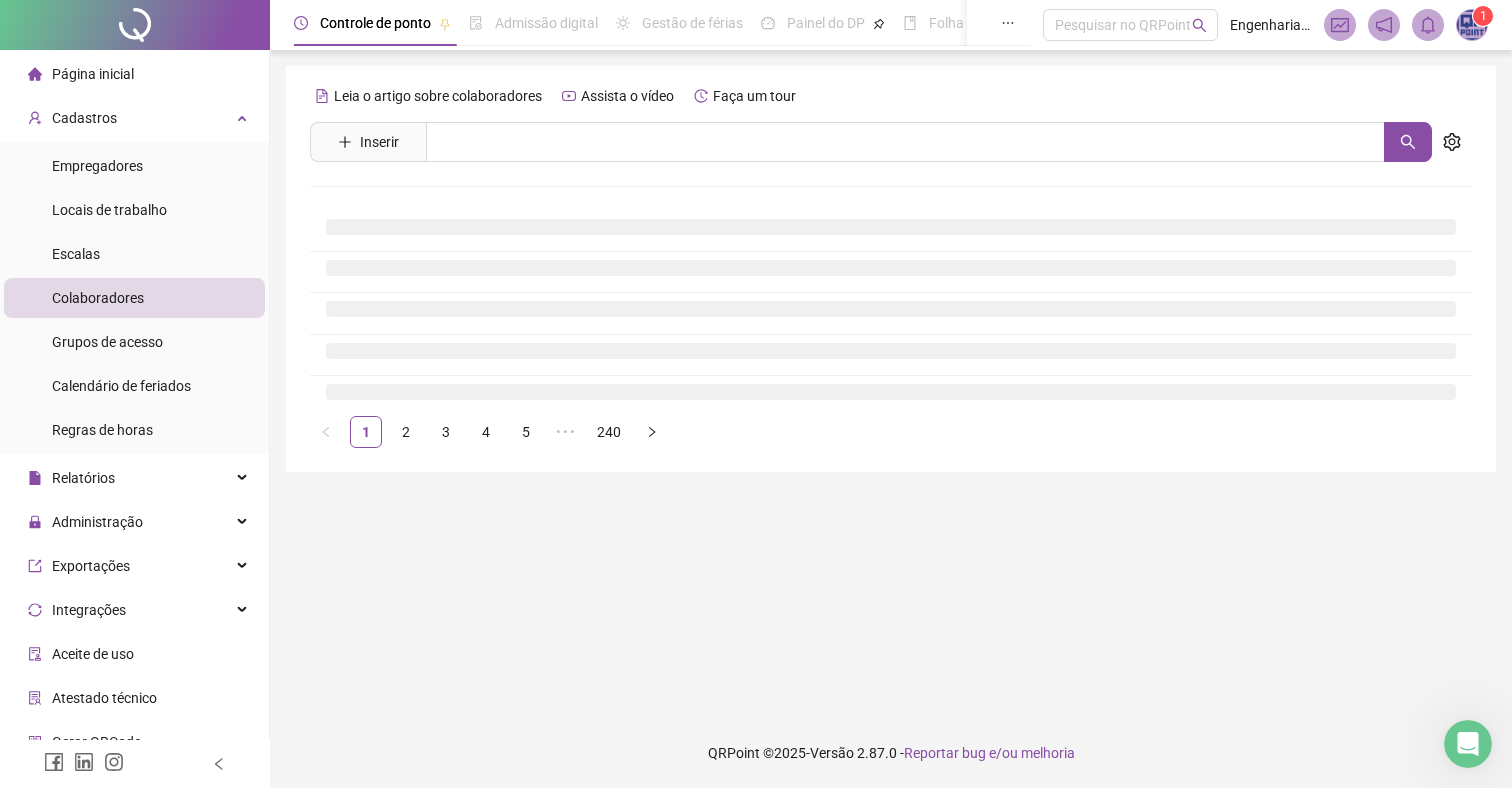 click on "Página inicial" at bounding box center (93, 74) 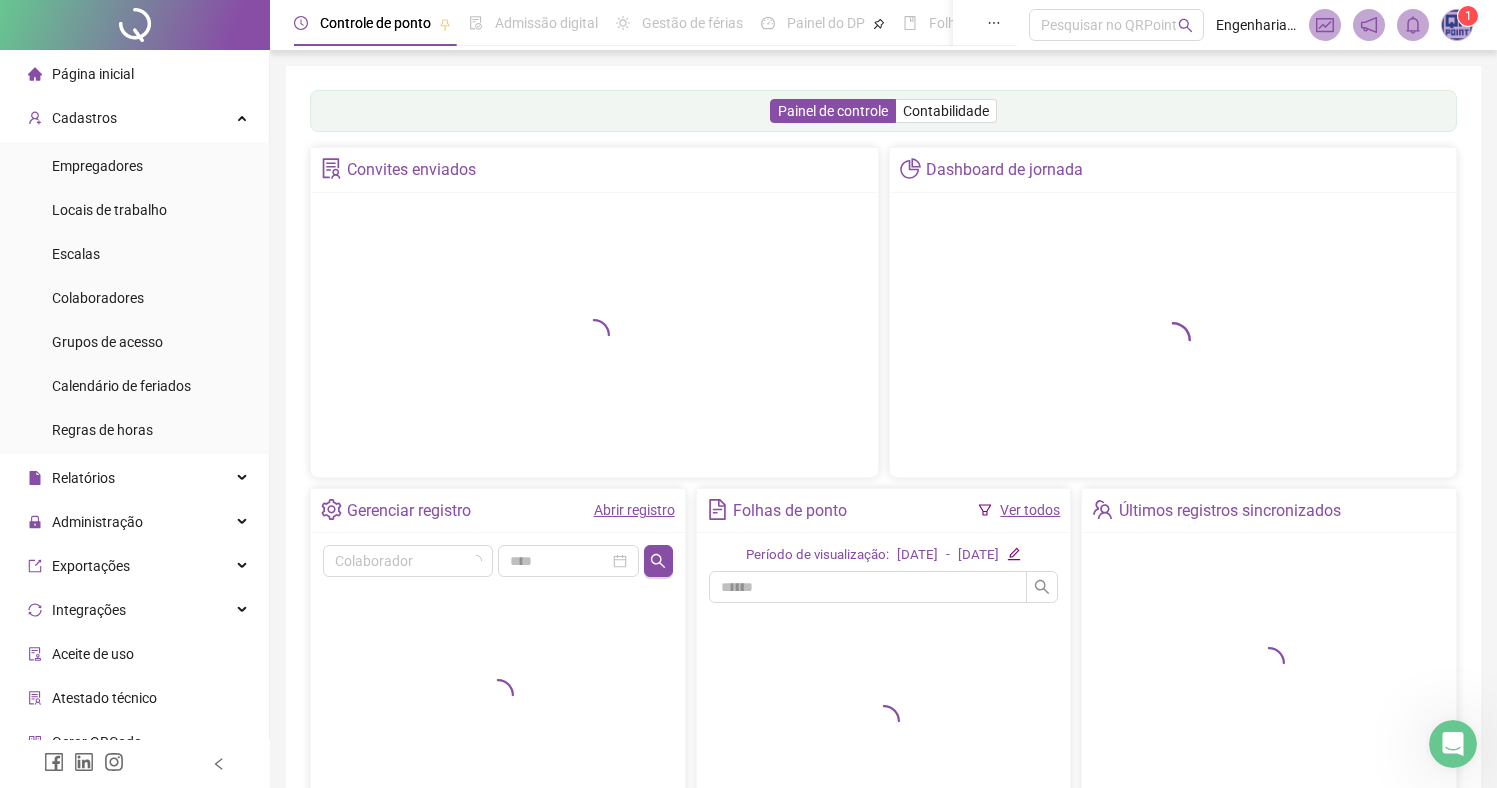 click at bounding box center (1457, 25) 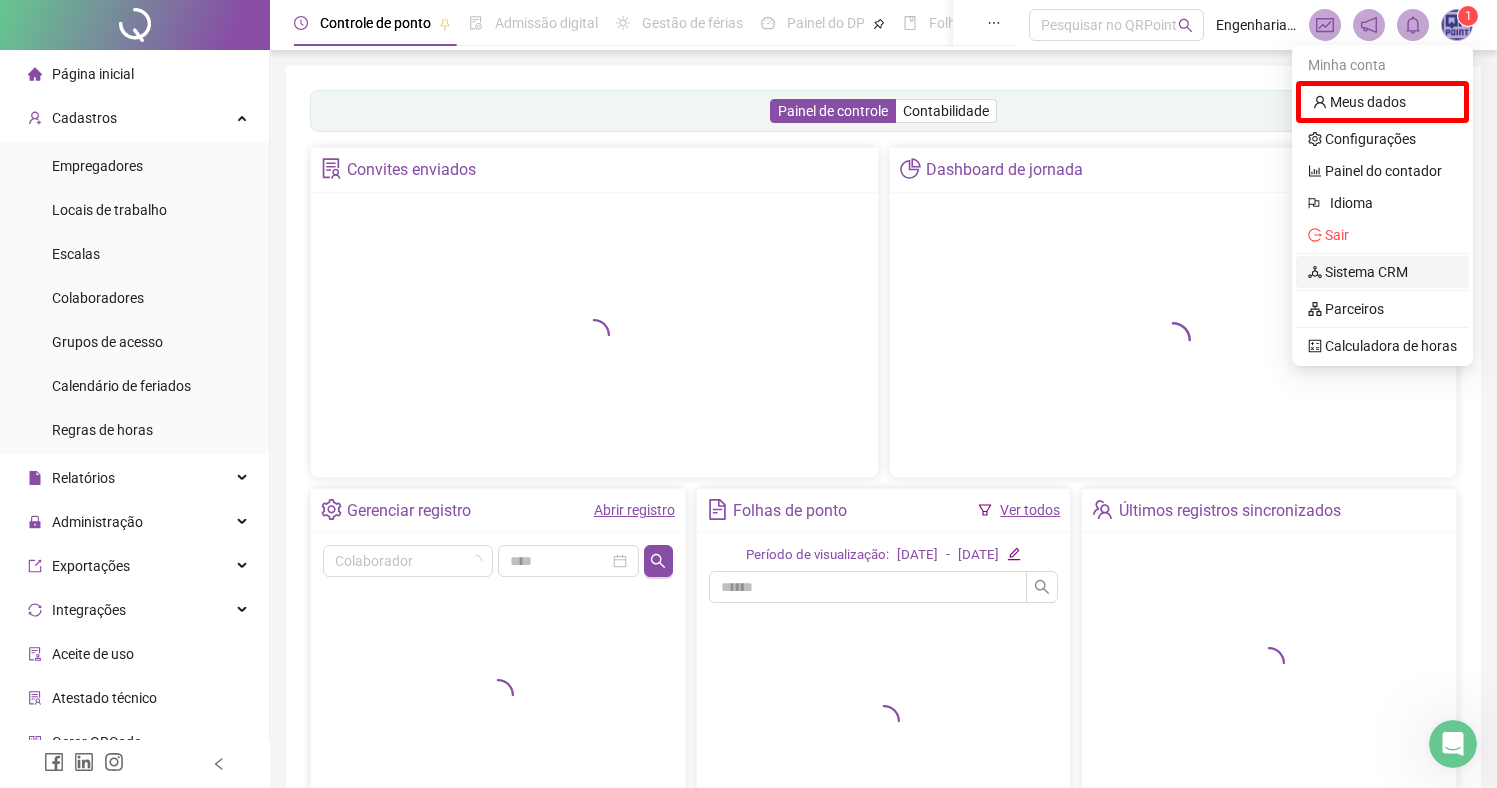 click on "Sistema CRM" at bounding box center [1358, 272] 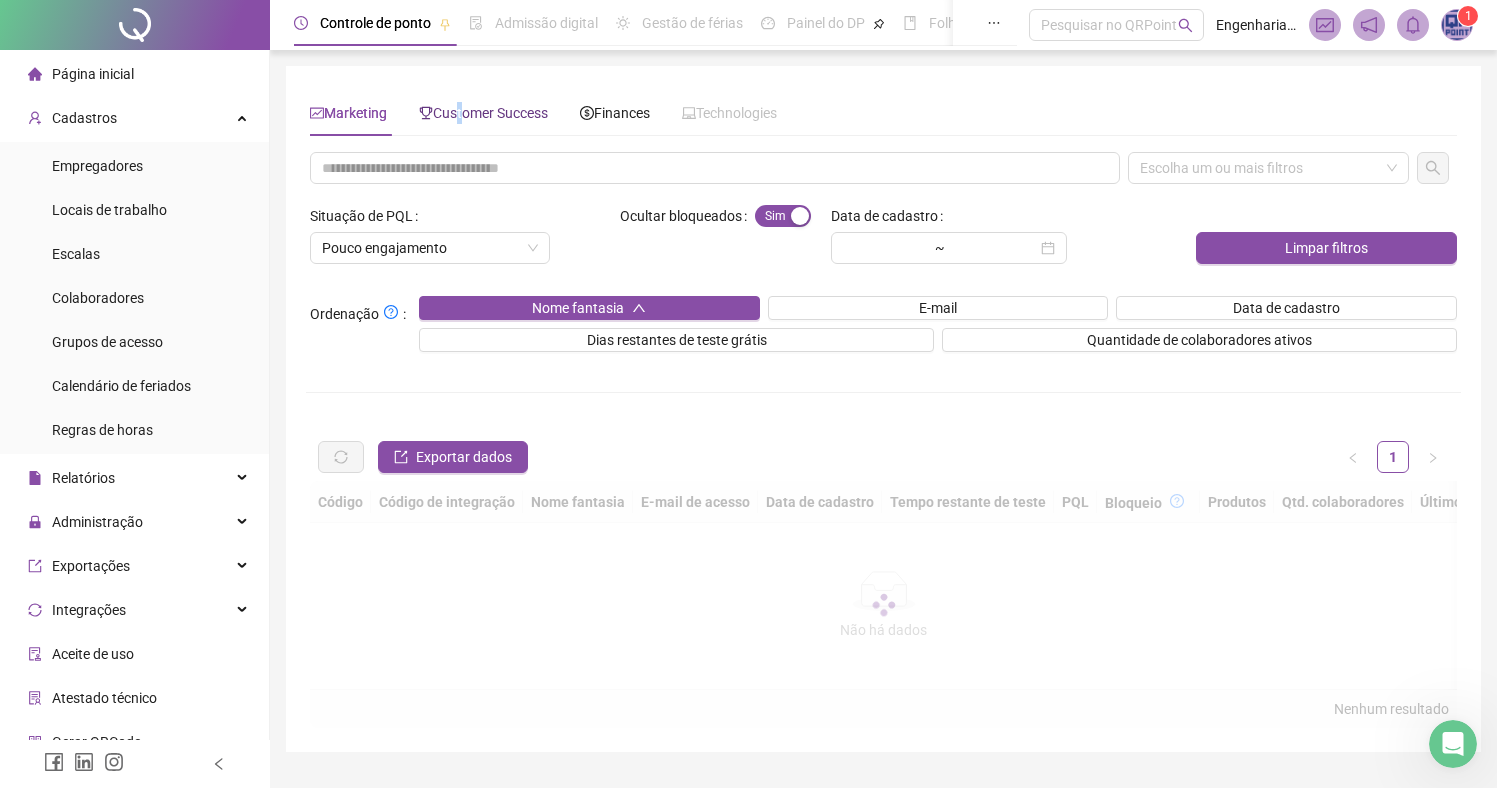 click on "Customer Success" at bounding box center [483, 113] 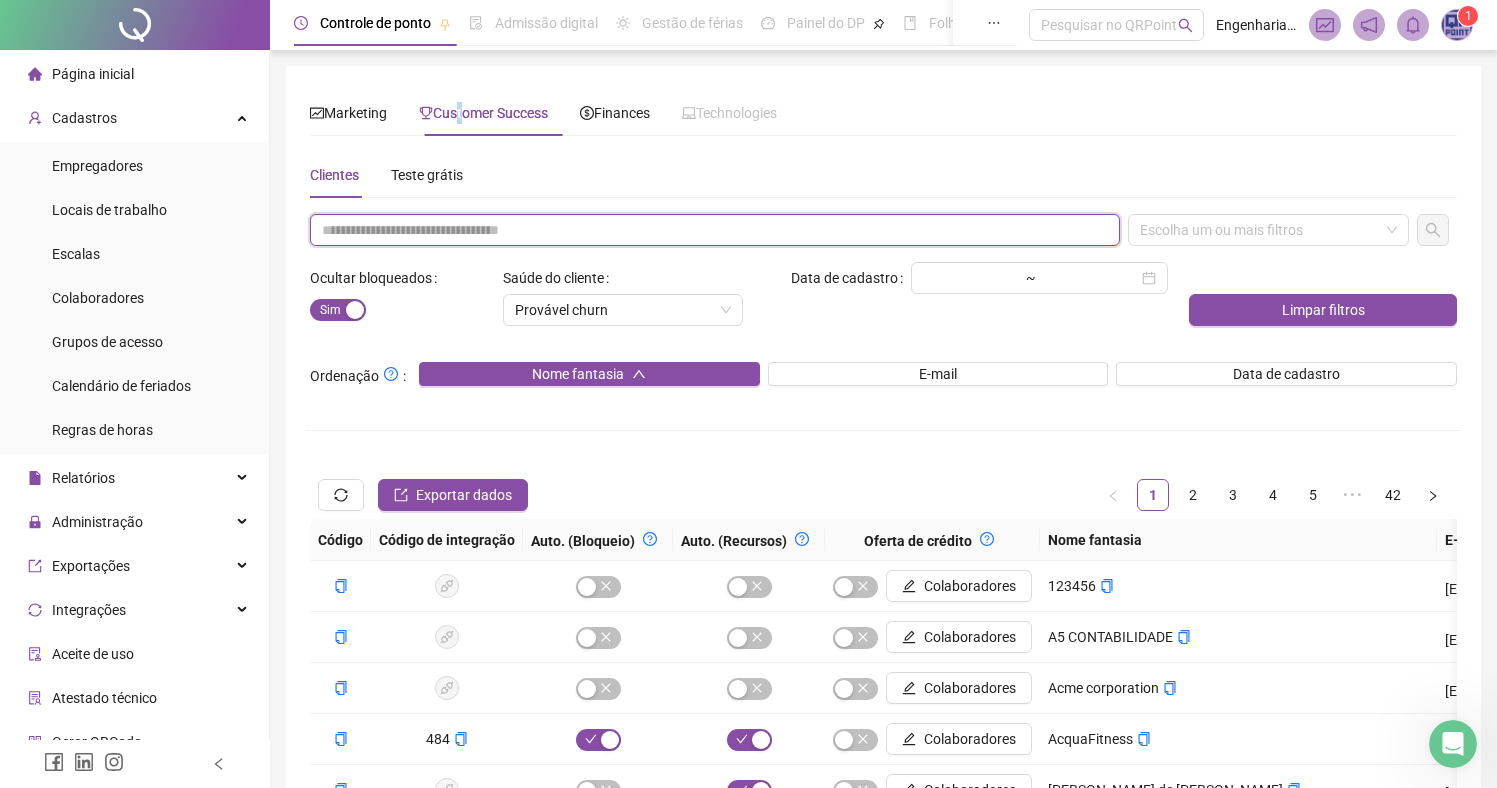 click at bounding box center (715, 230) 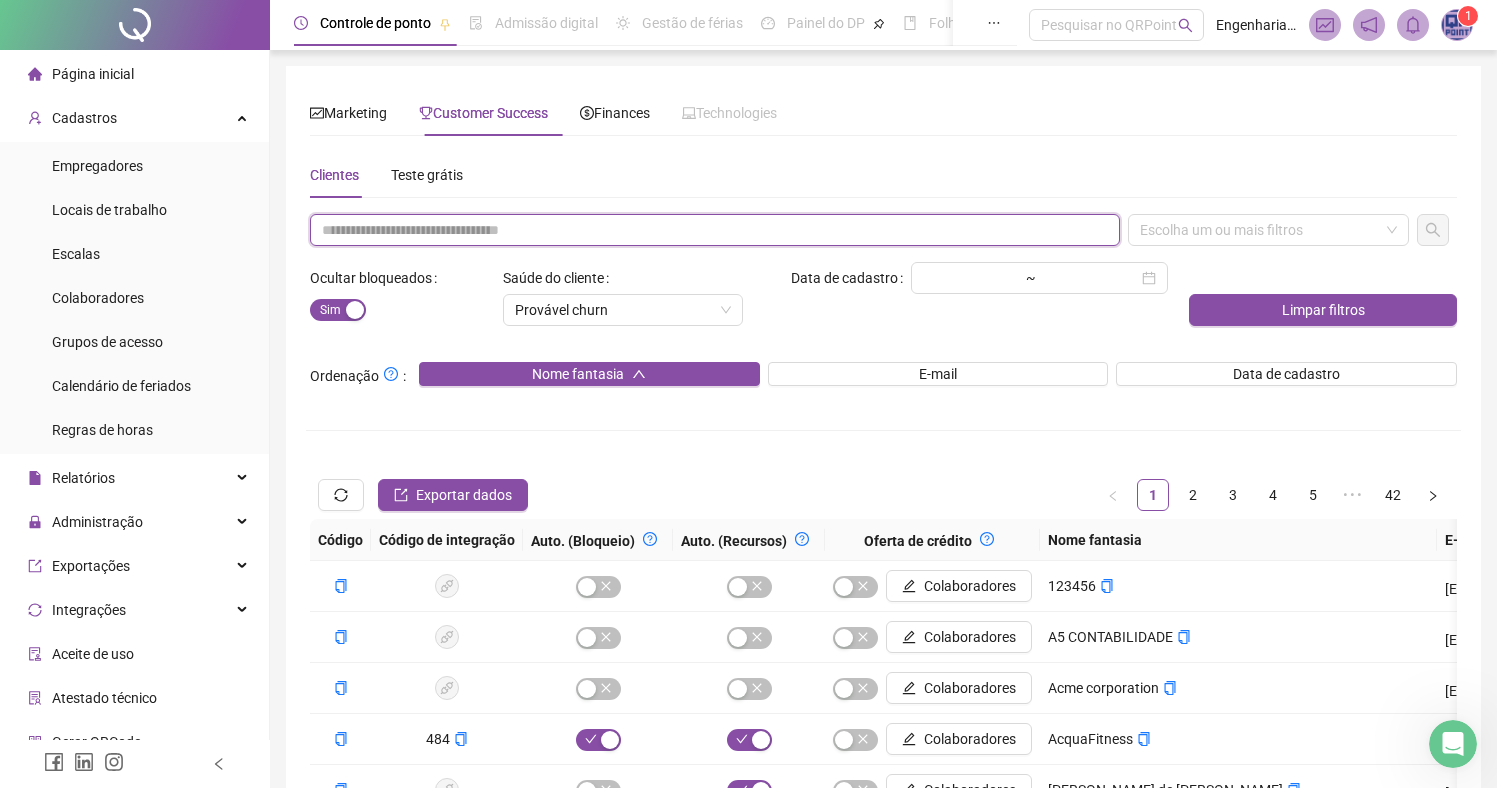 paste on "**********" 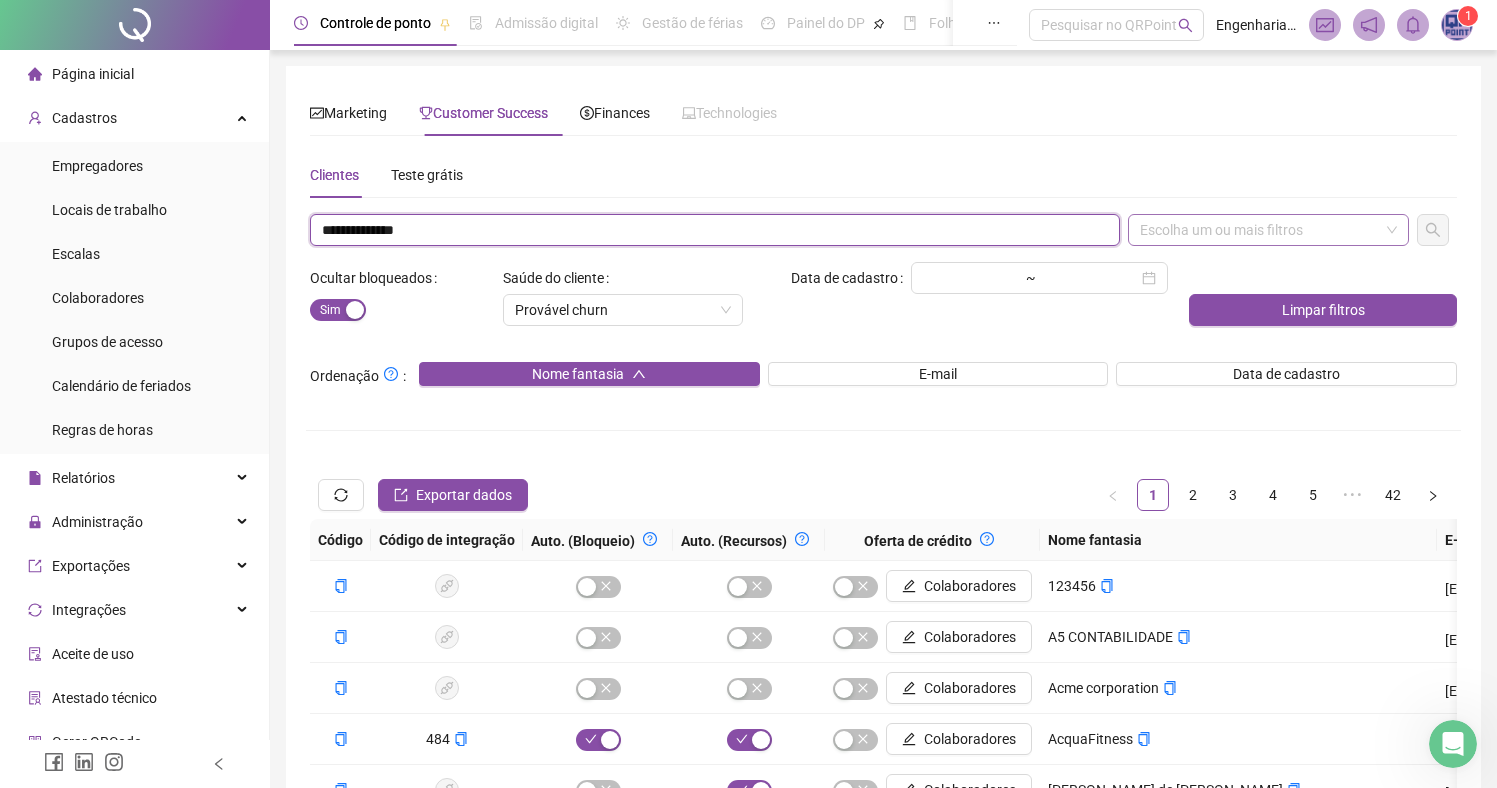 click at bounding box center (1258, 230) 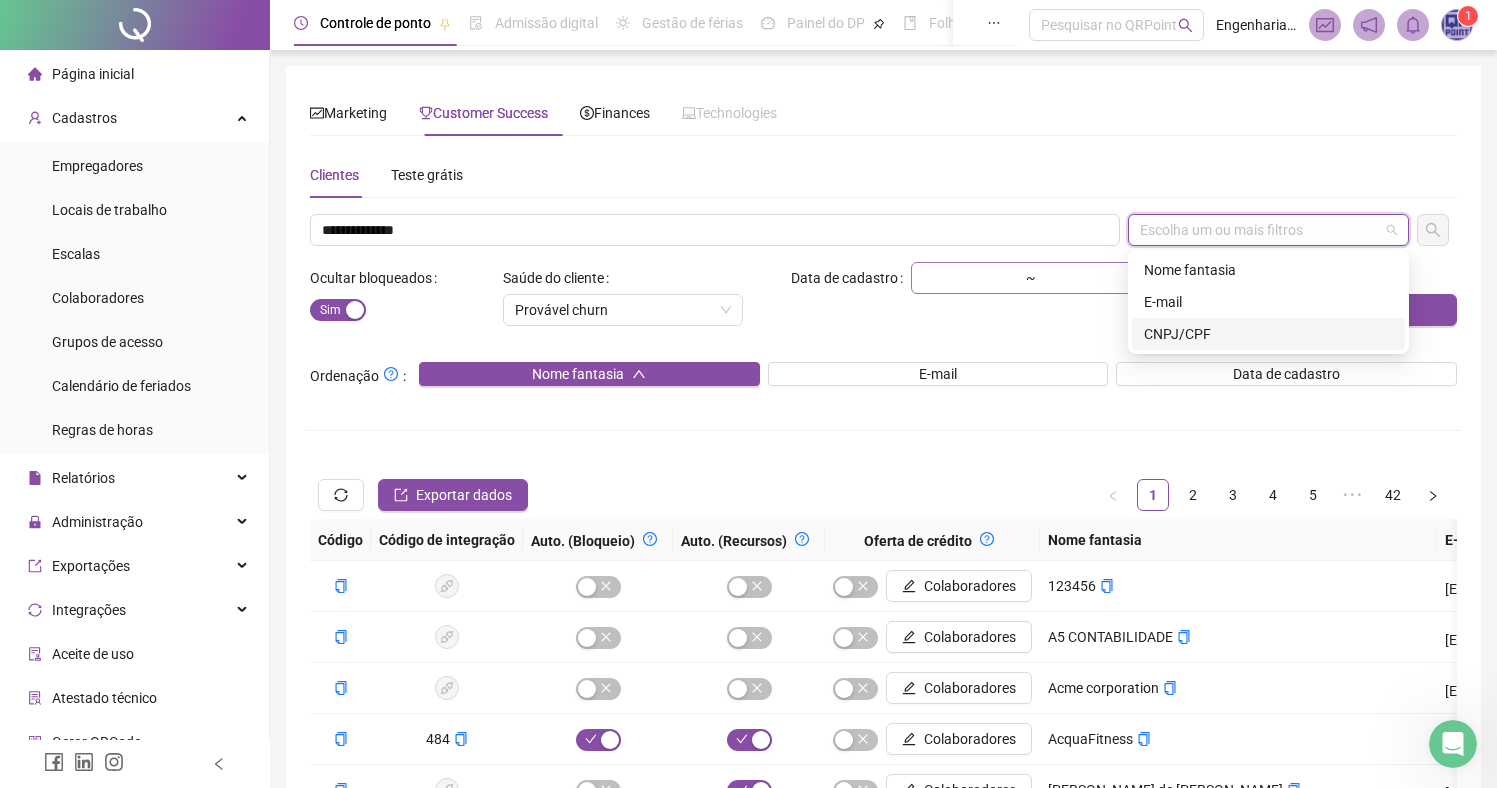 click on "CNPJ/CPF" at bounding box center (1268, 334) 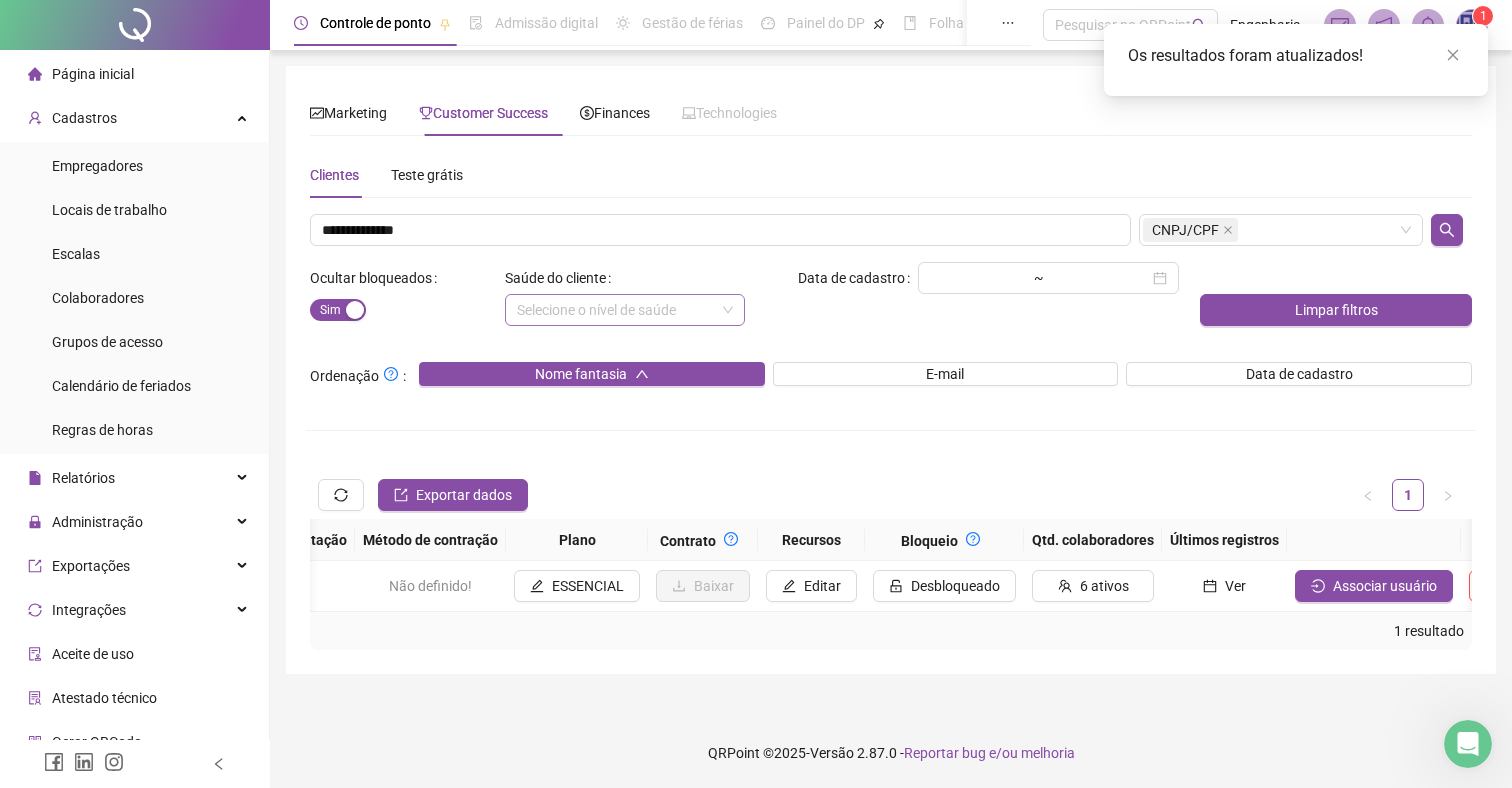 scroll, scrollTop: 0, scrollLeft: 1671, axis: horizontal 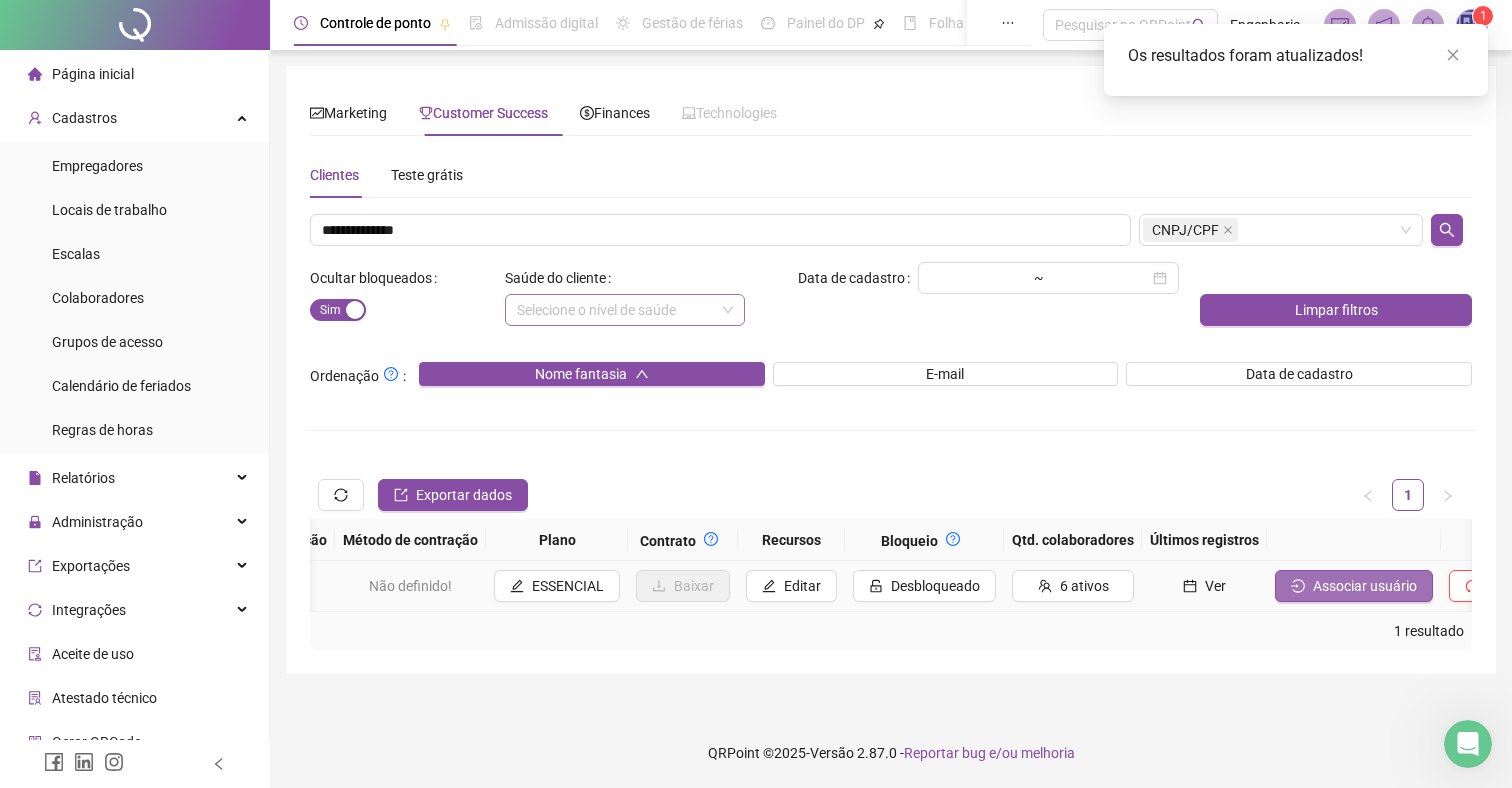 click on "Associar usuário" at bounding box center (1365, 586) 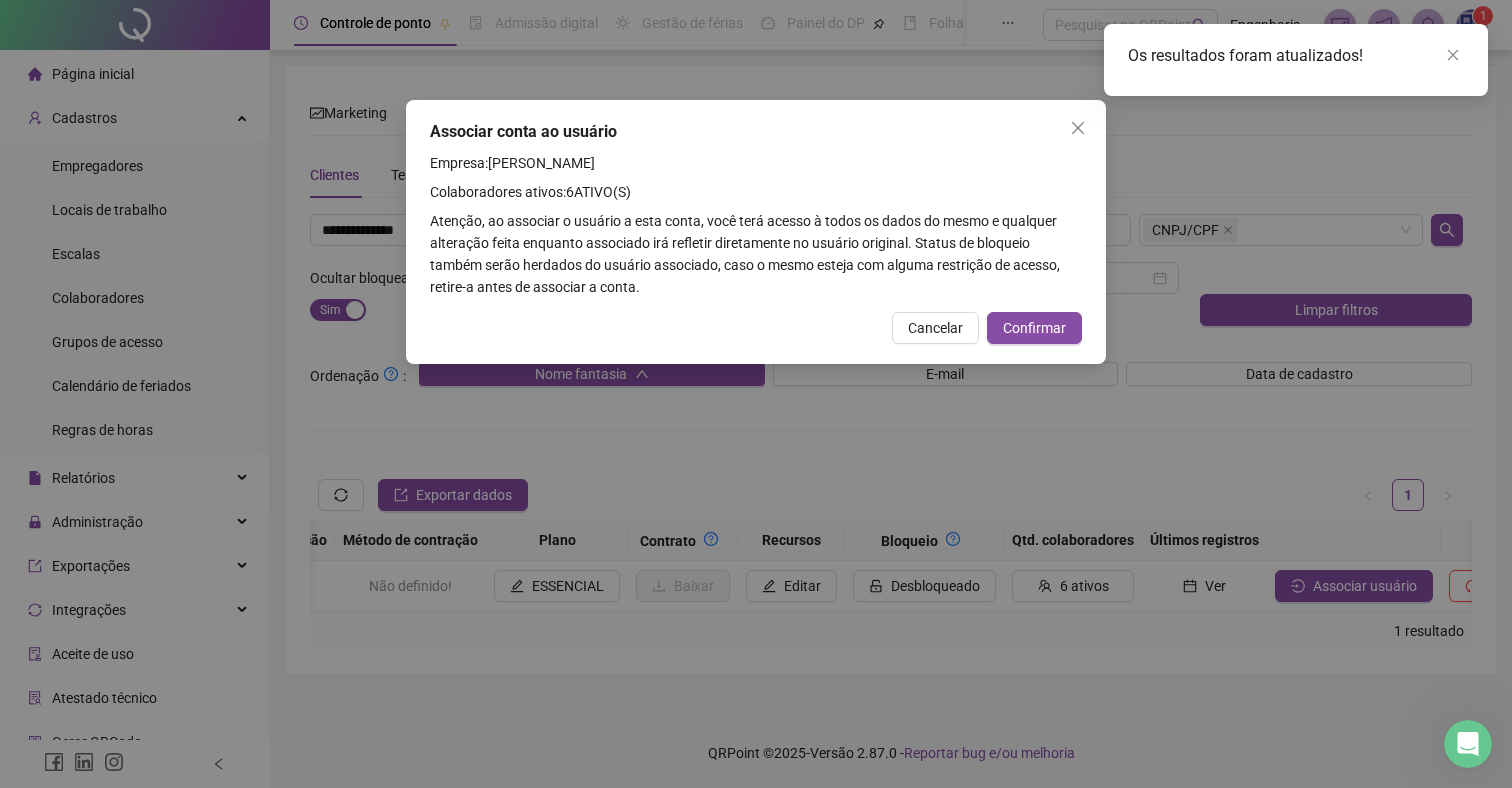 drag, startPoint x: 1017, startPoint y: 326, endPoint x: 1187, endPoint y: 289, distance: 173.97989 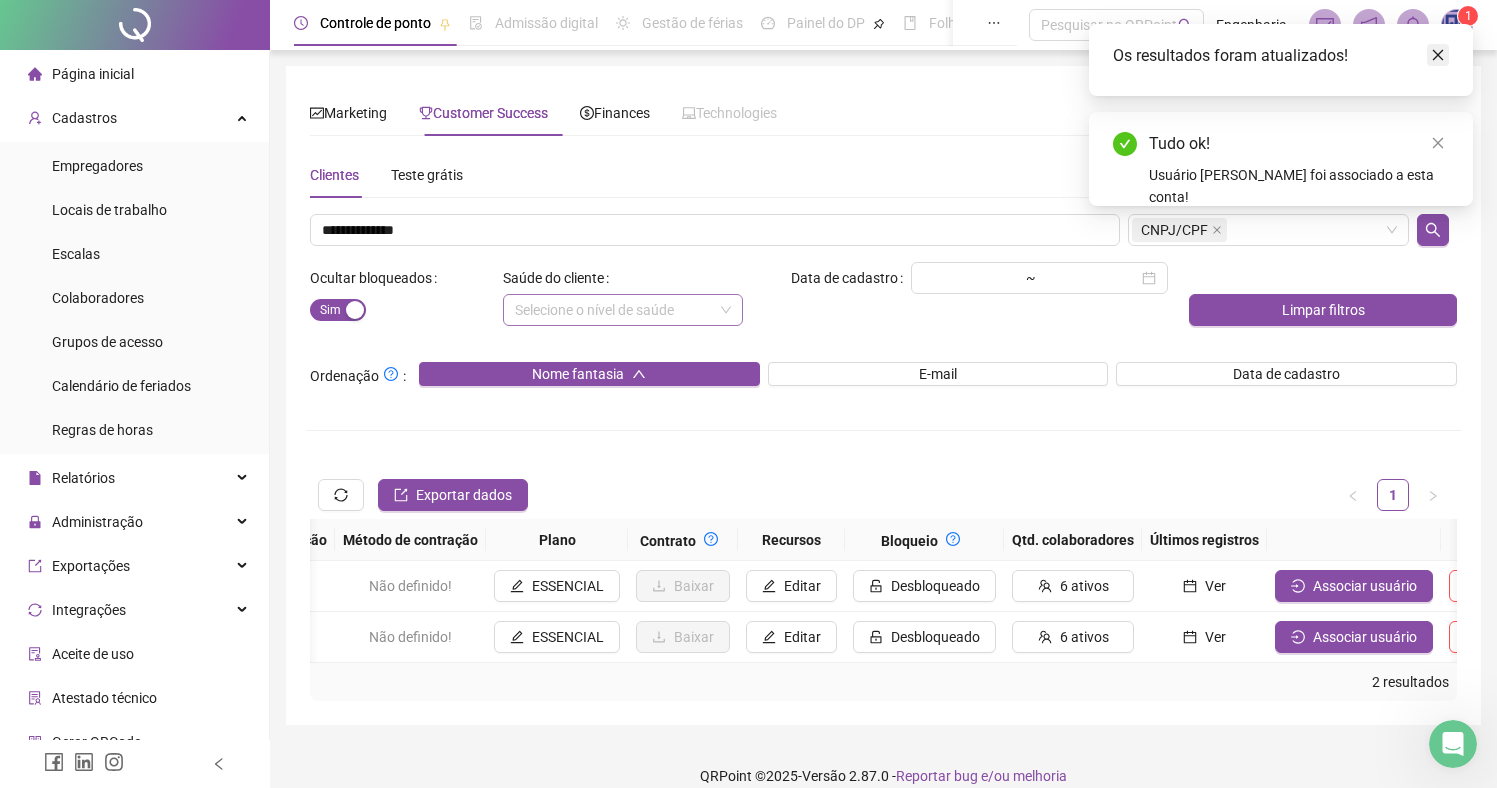 click 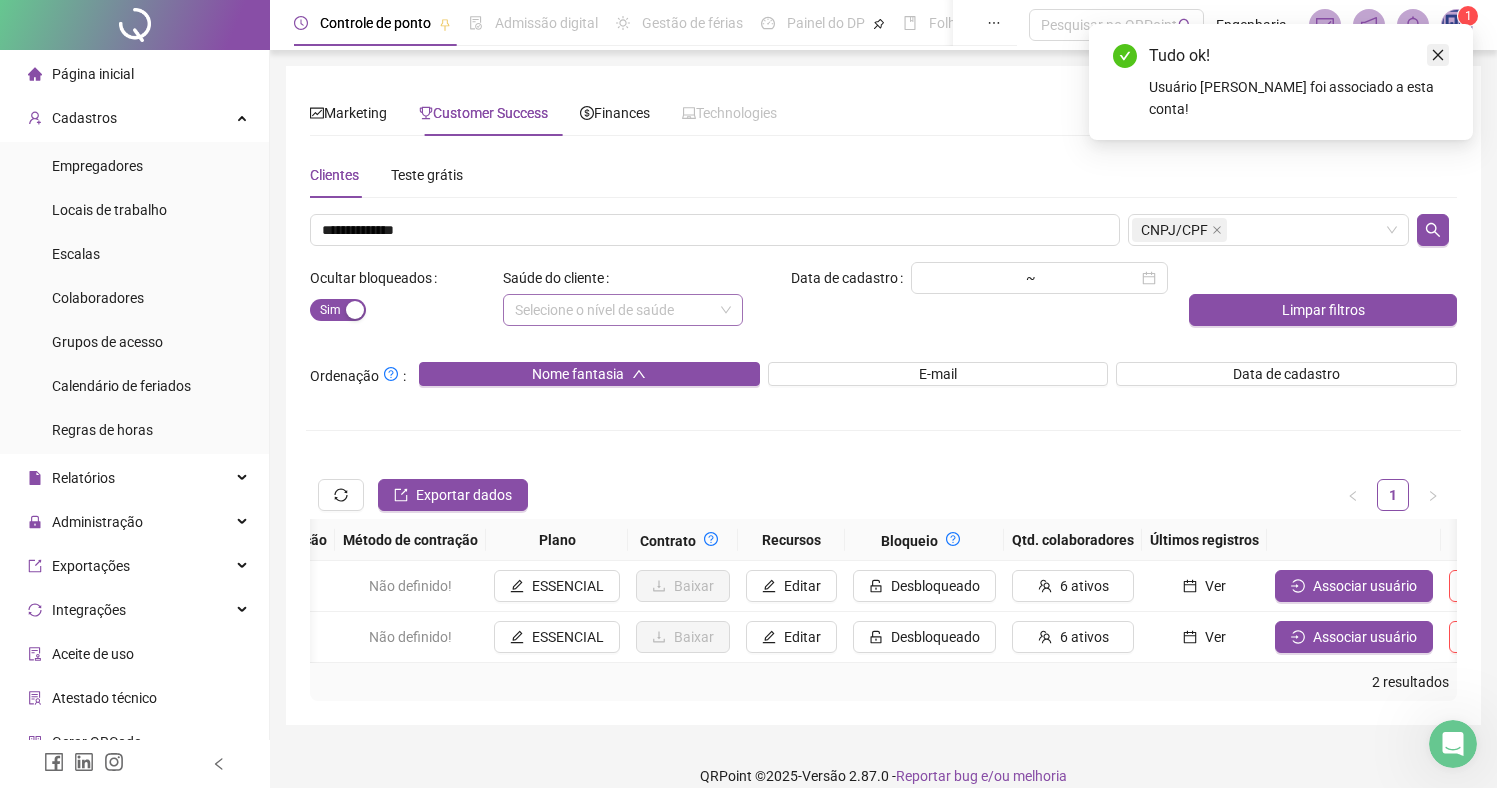 click 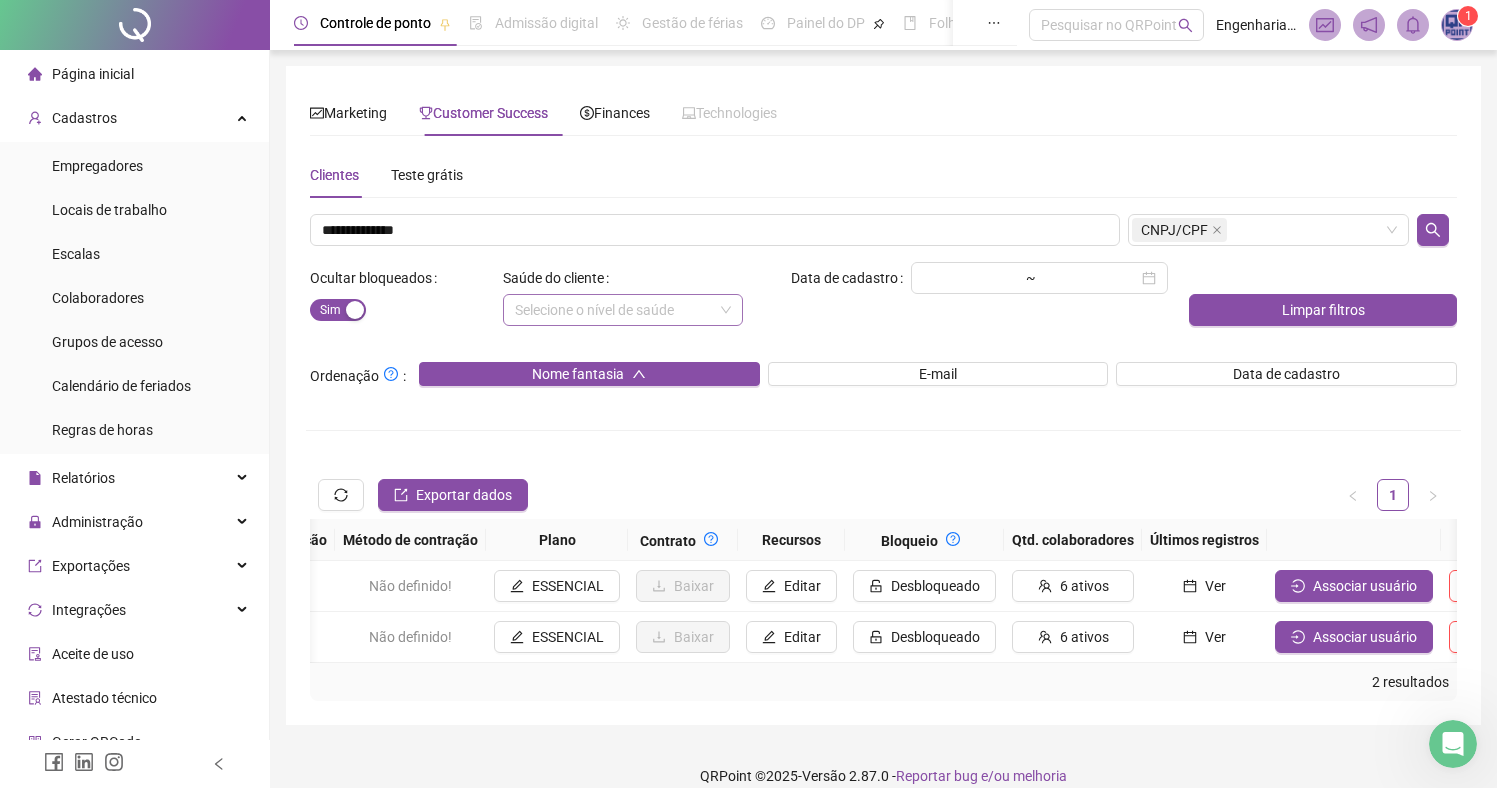 click at bounding box center (1457, 25) 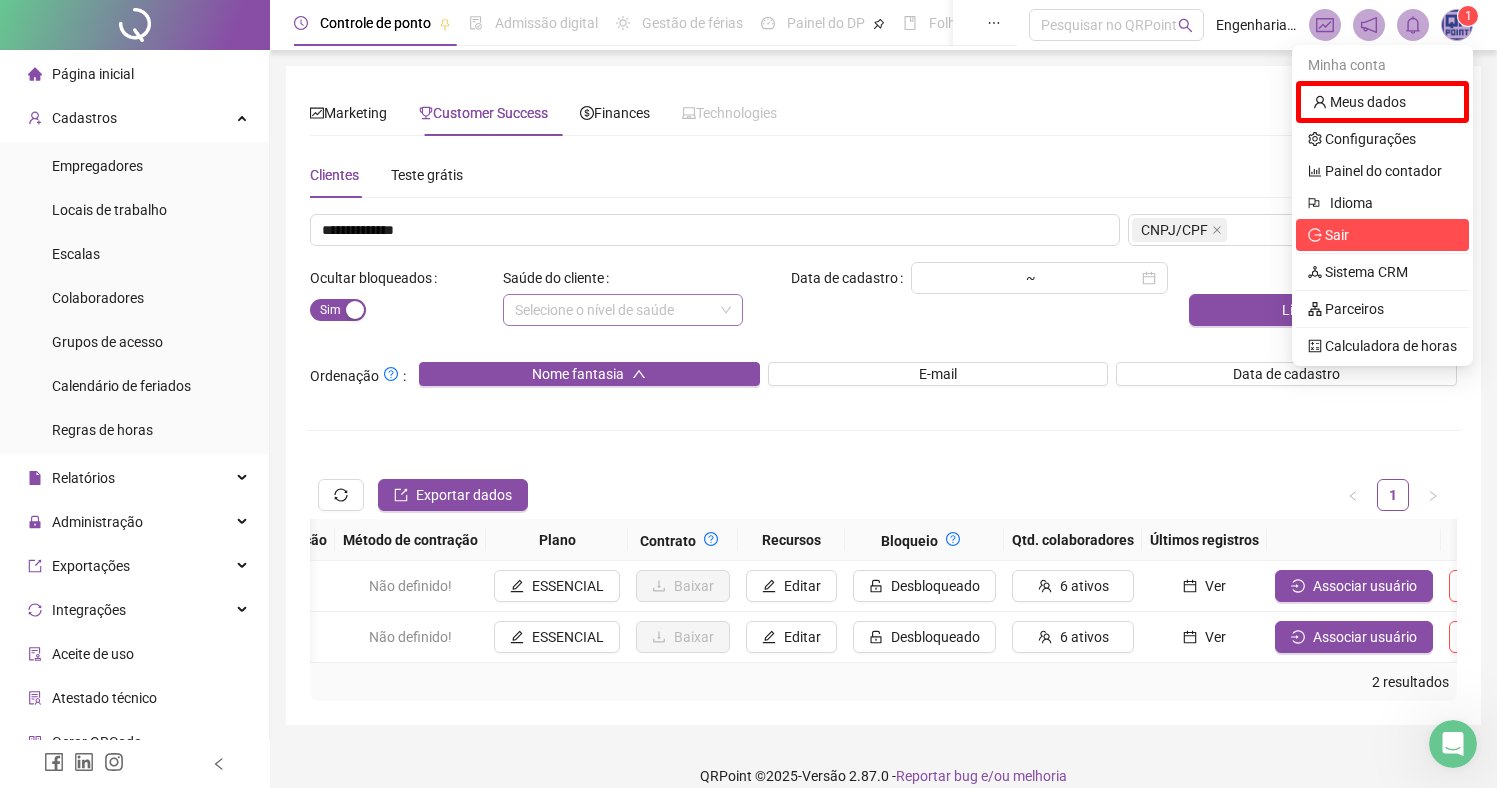 click on "Sair" at bounding box center [1382, 235] 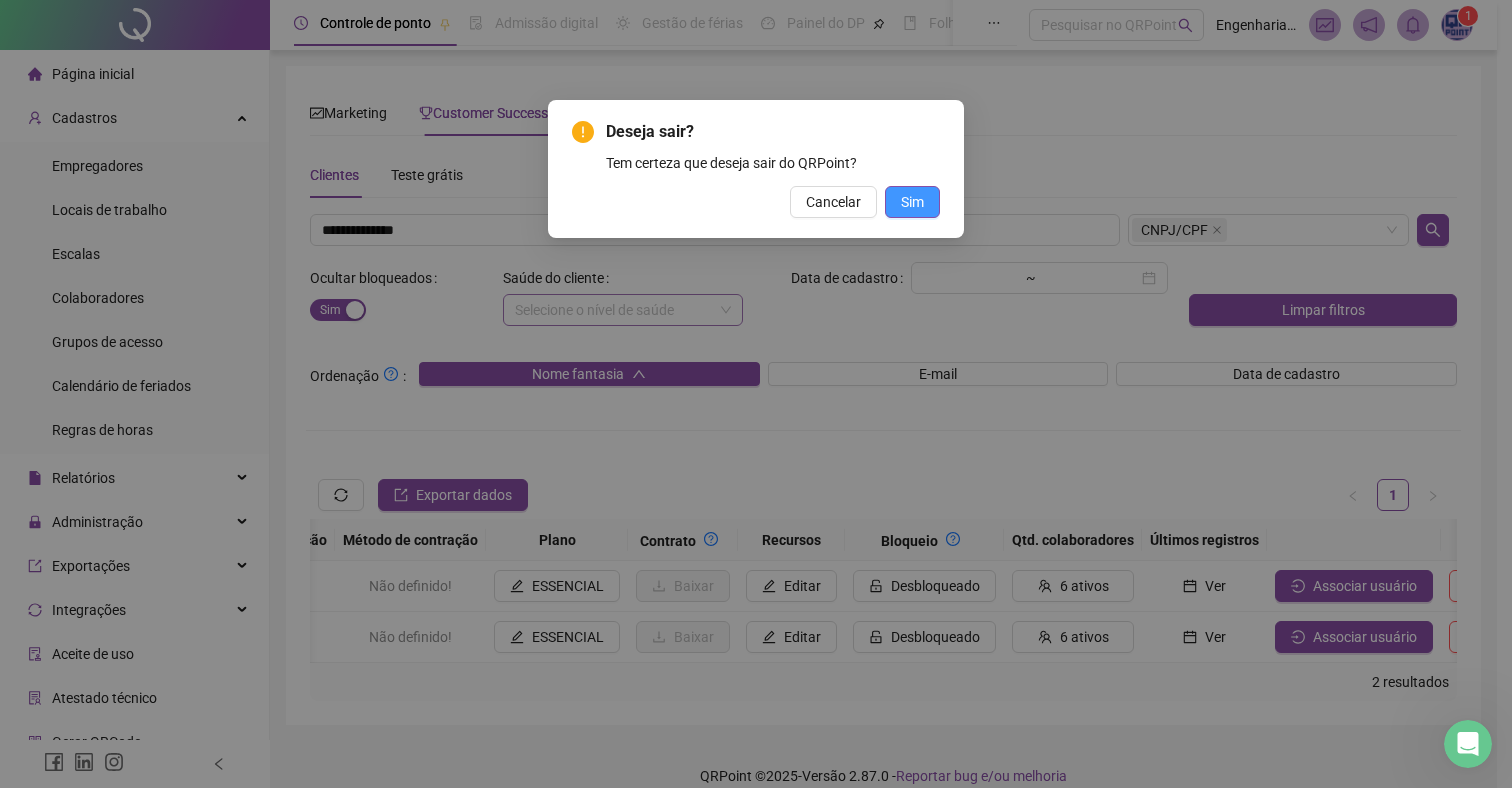 click on "Sim" at bounding box center (912, 202) 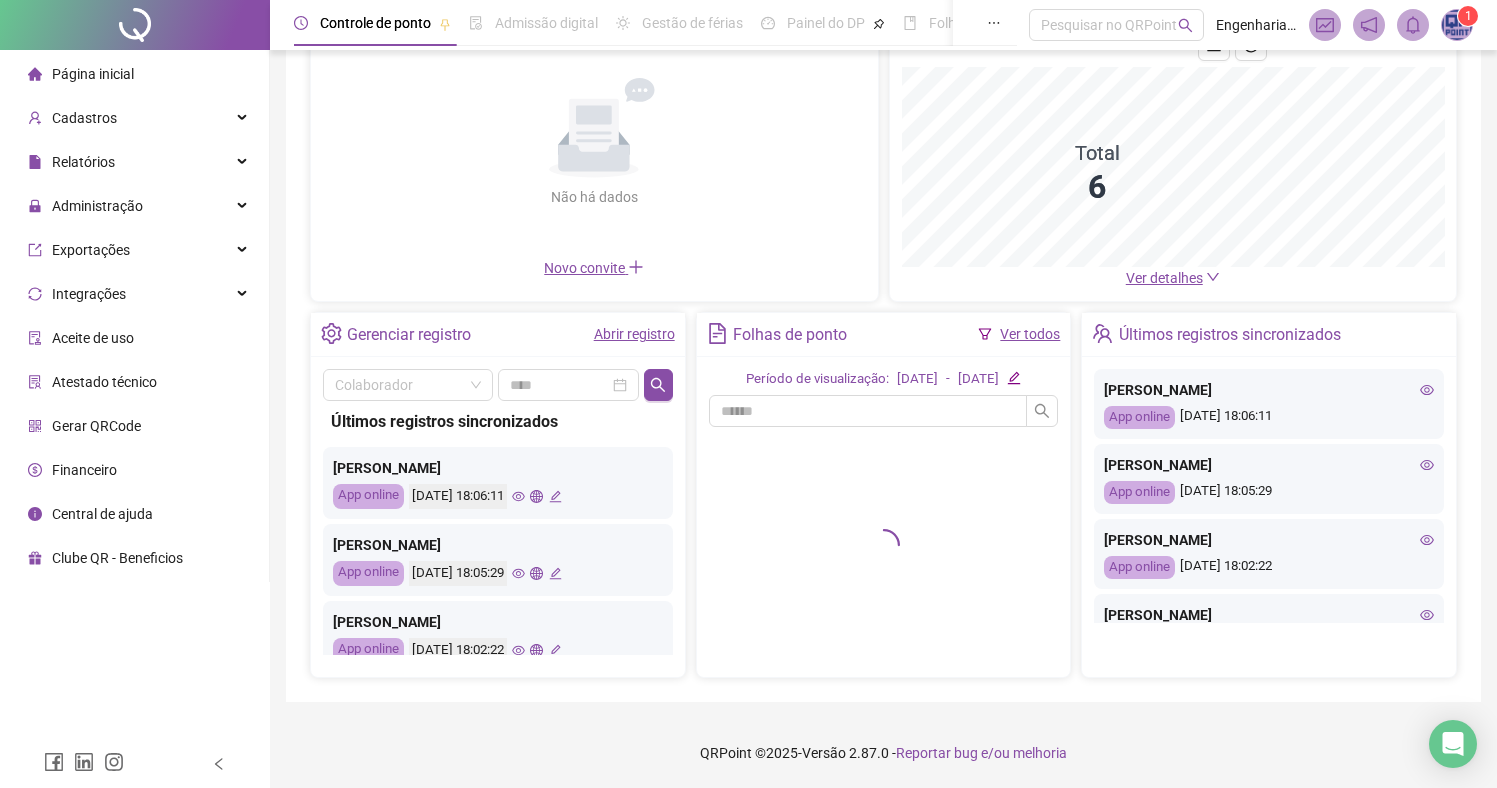 scroll, scrollTop: 0, scrollLeft: 0, axis: both 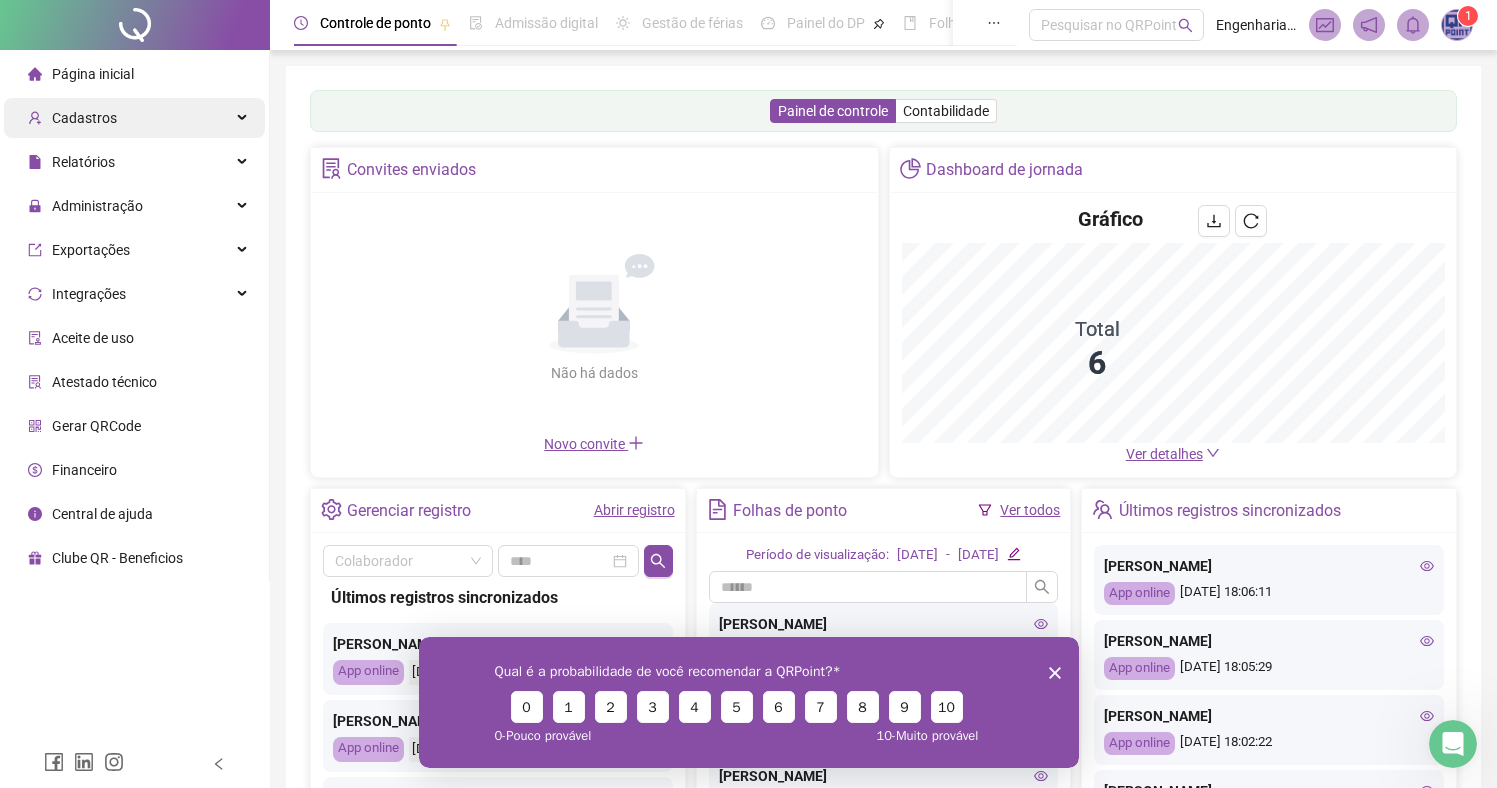 click on "Cadastros" at bounding box center (134, 118) 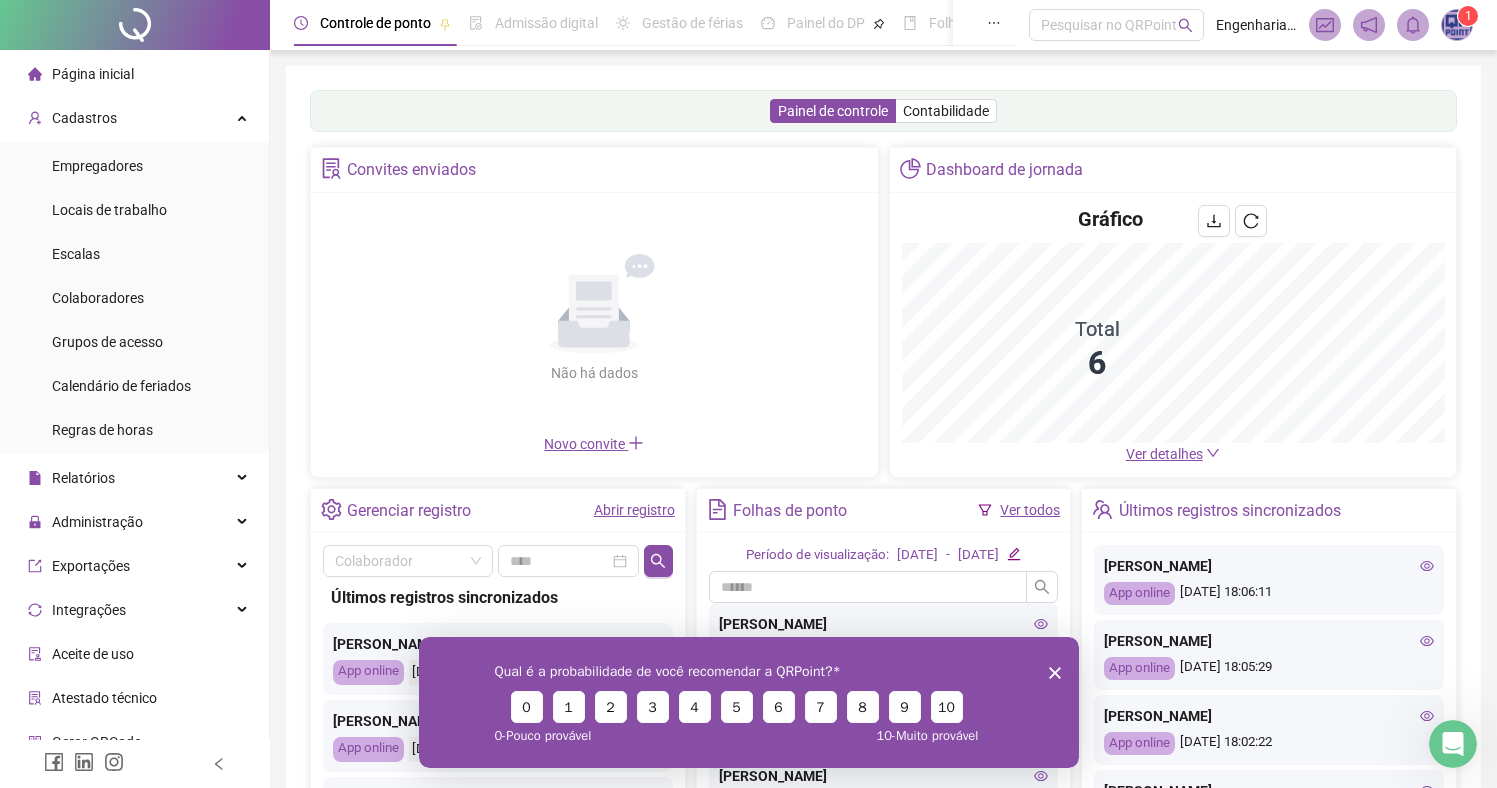click 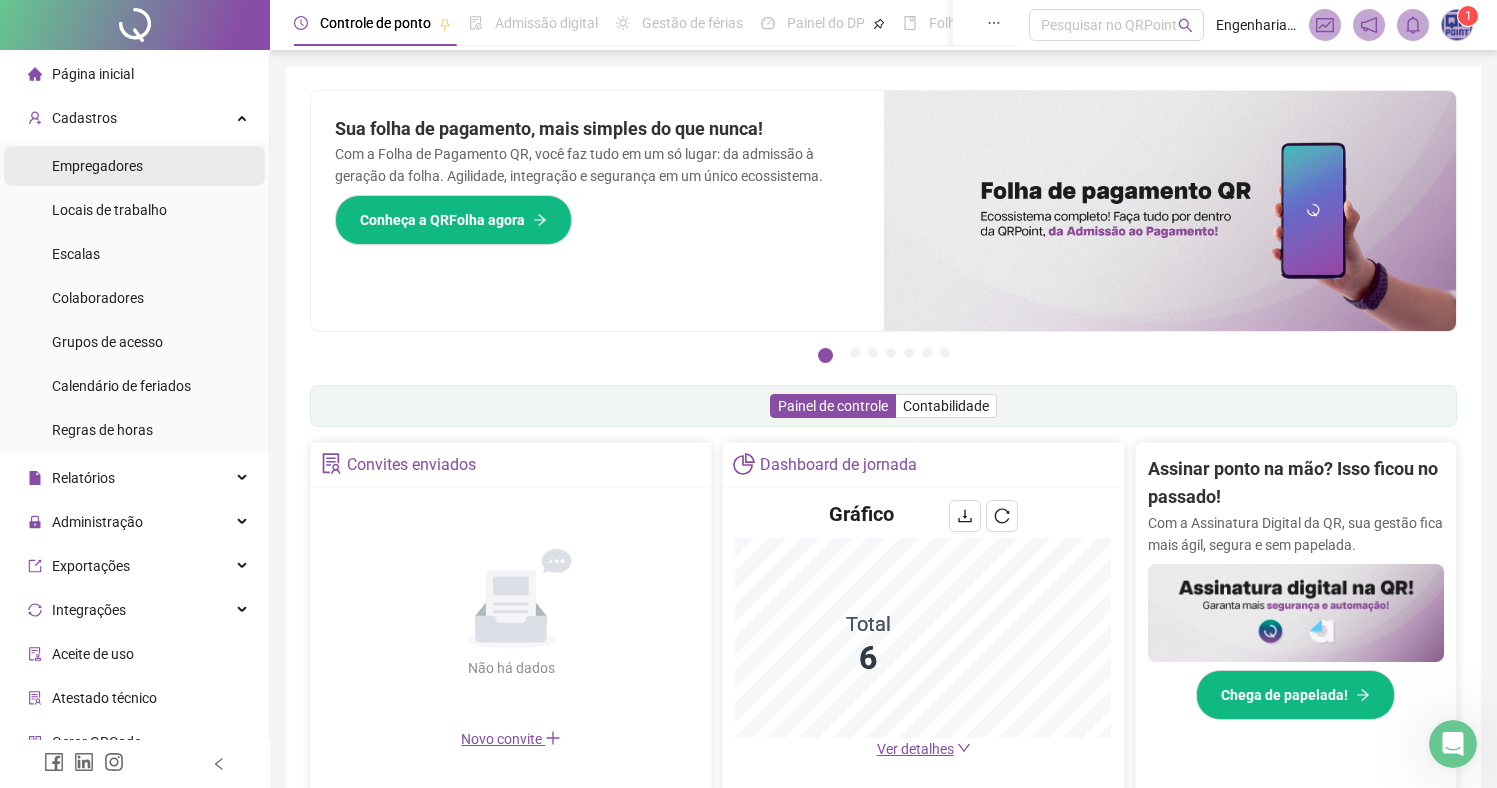 click on "Empregadores" at bounding box center [97, 166] 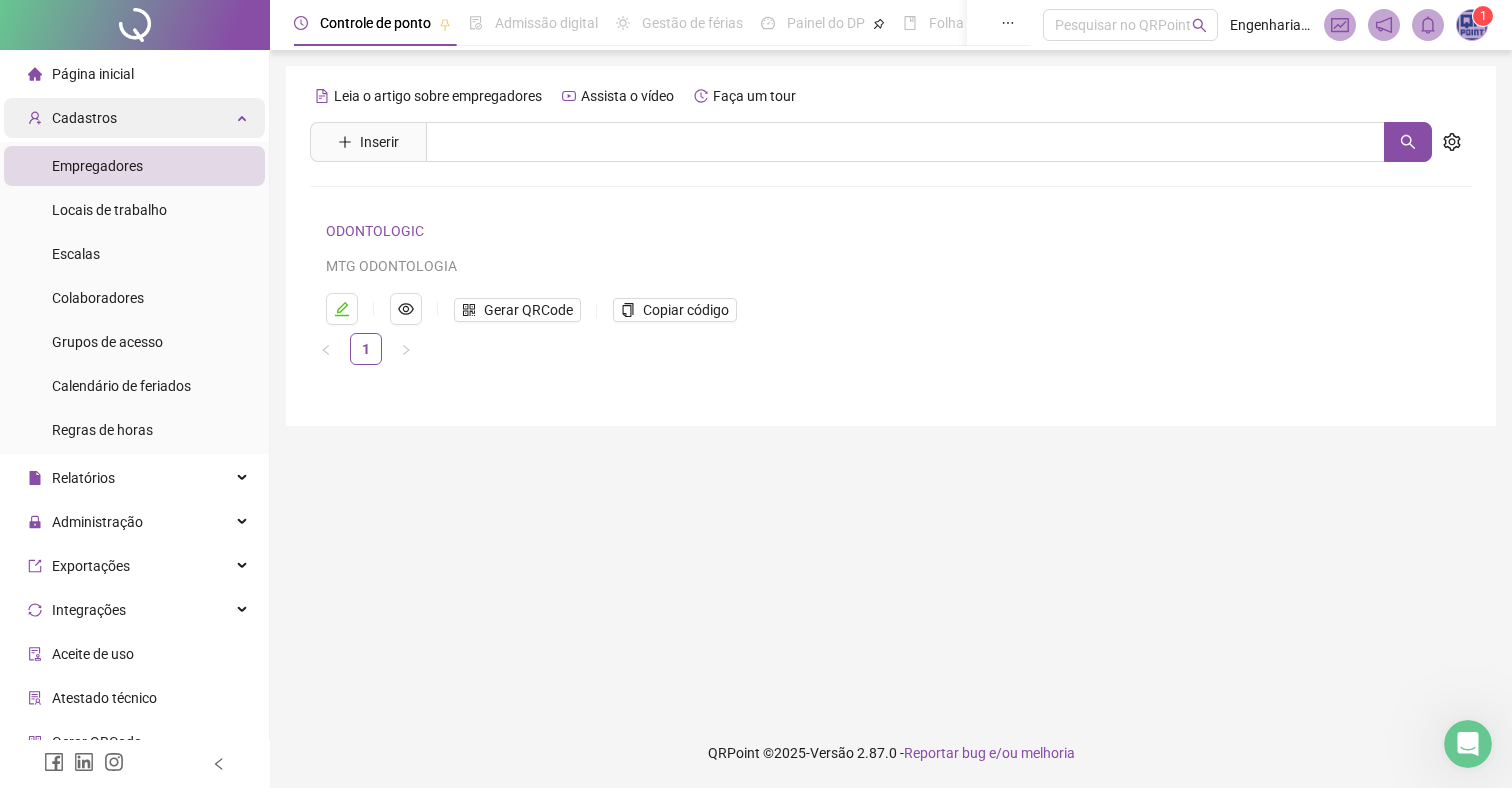 click on "Página inicial" at bounding box center [134, 74] 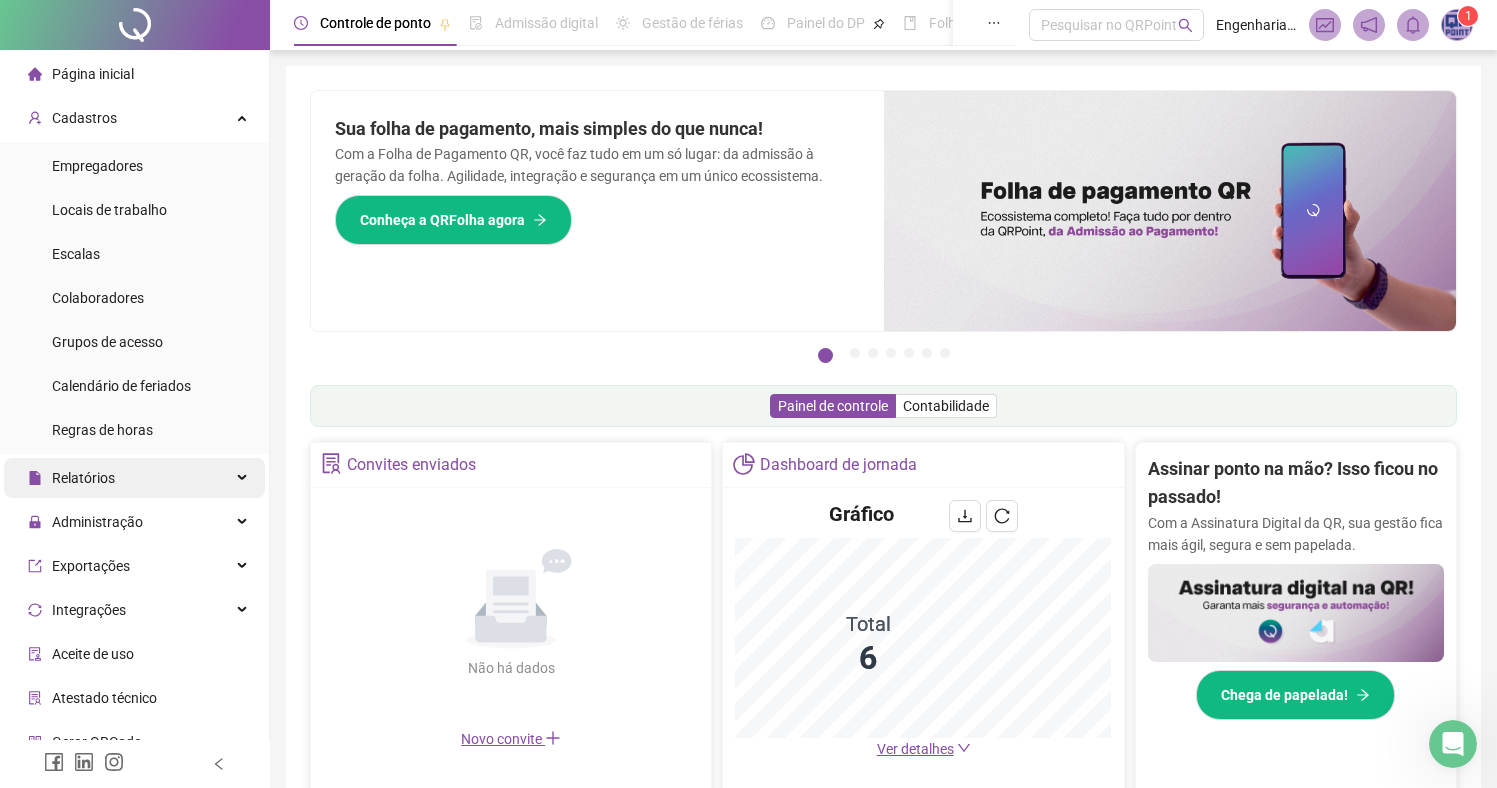 scroll, scrollTop: 110, scrollLeft: 0, axis: vertical 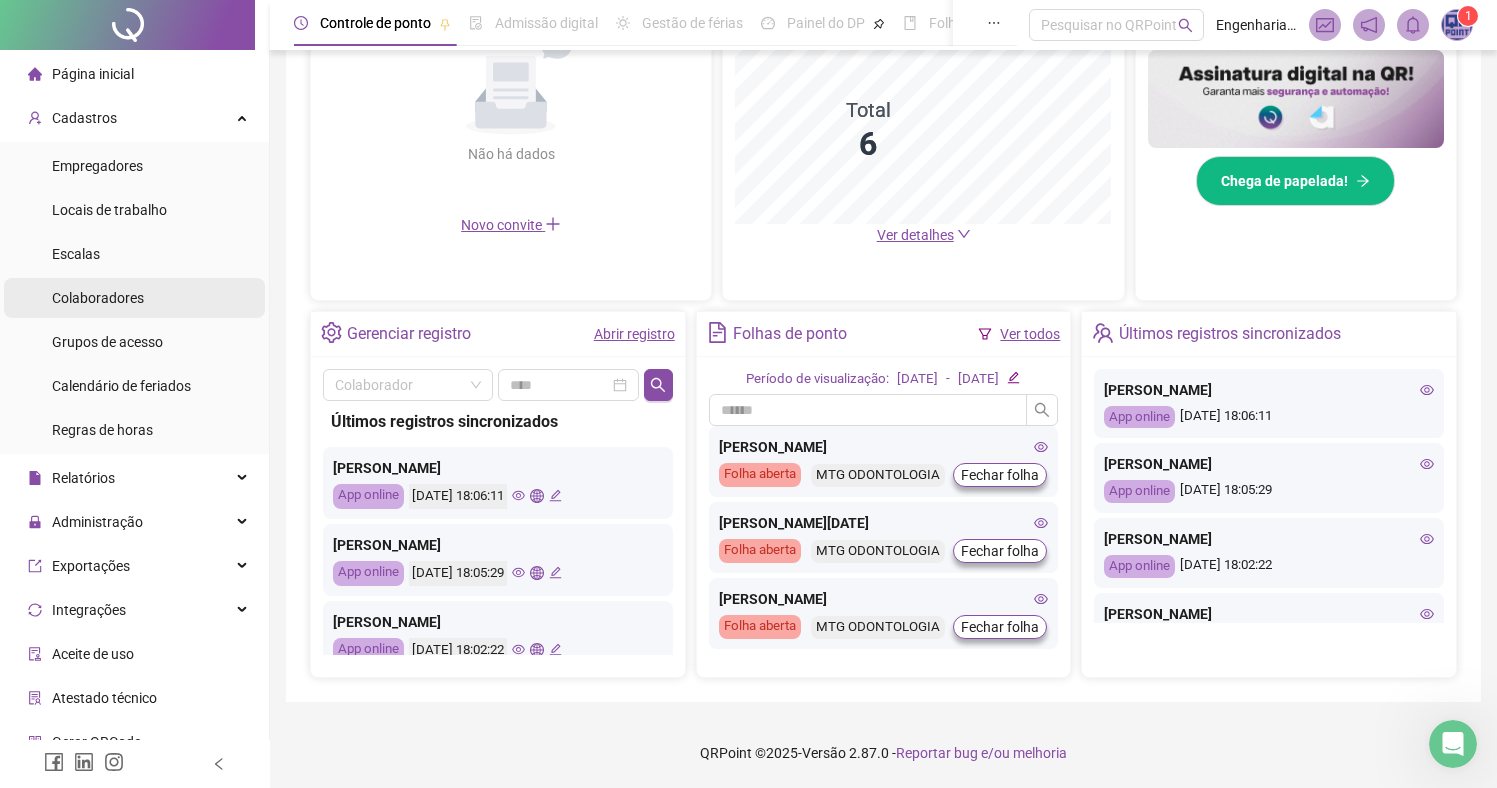 click on "Colaboradores" at bounding box center [98, 298] 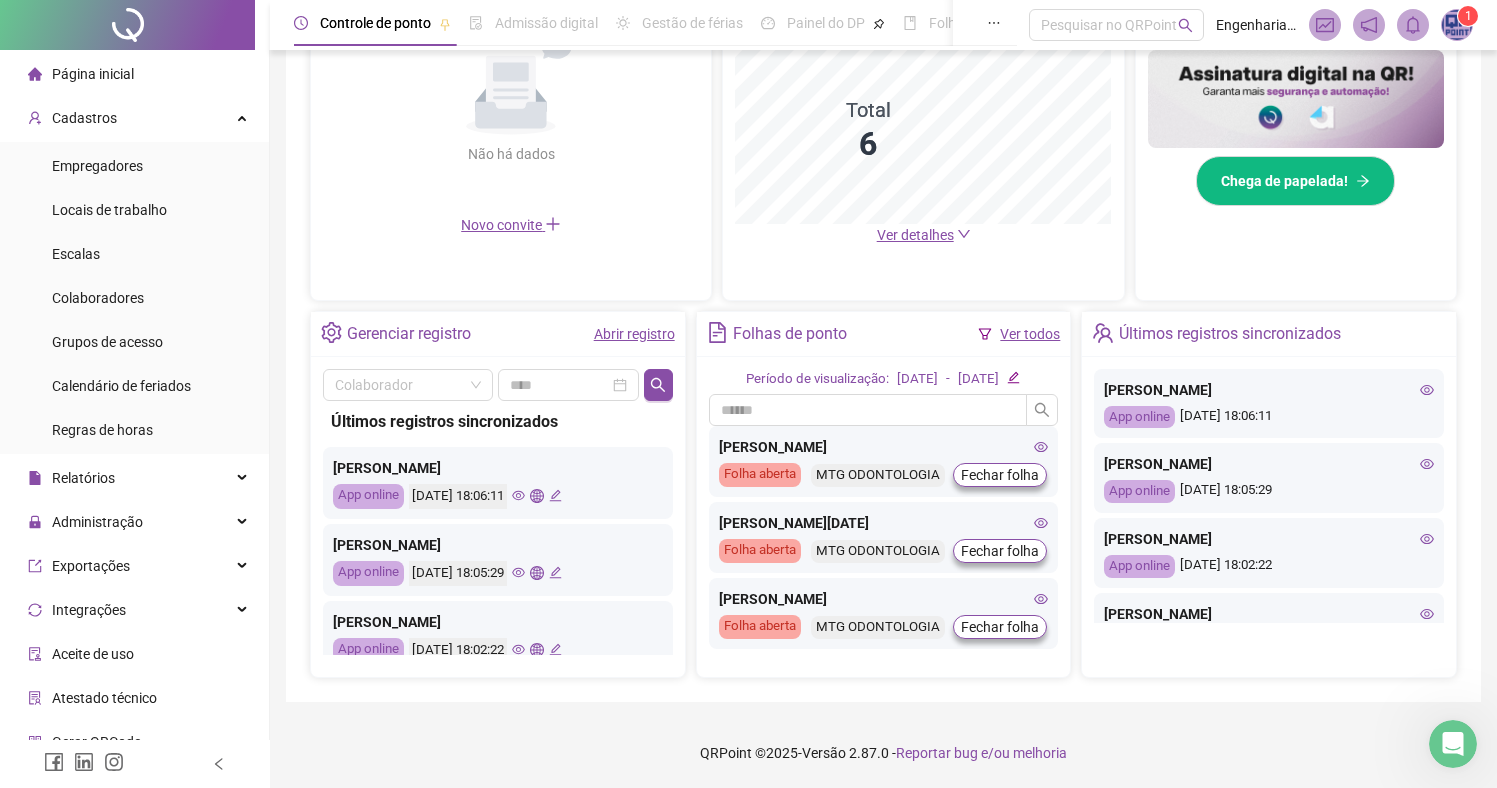 scroll, scrollTop: 0, scrollLeft: 0, axis: both 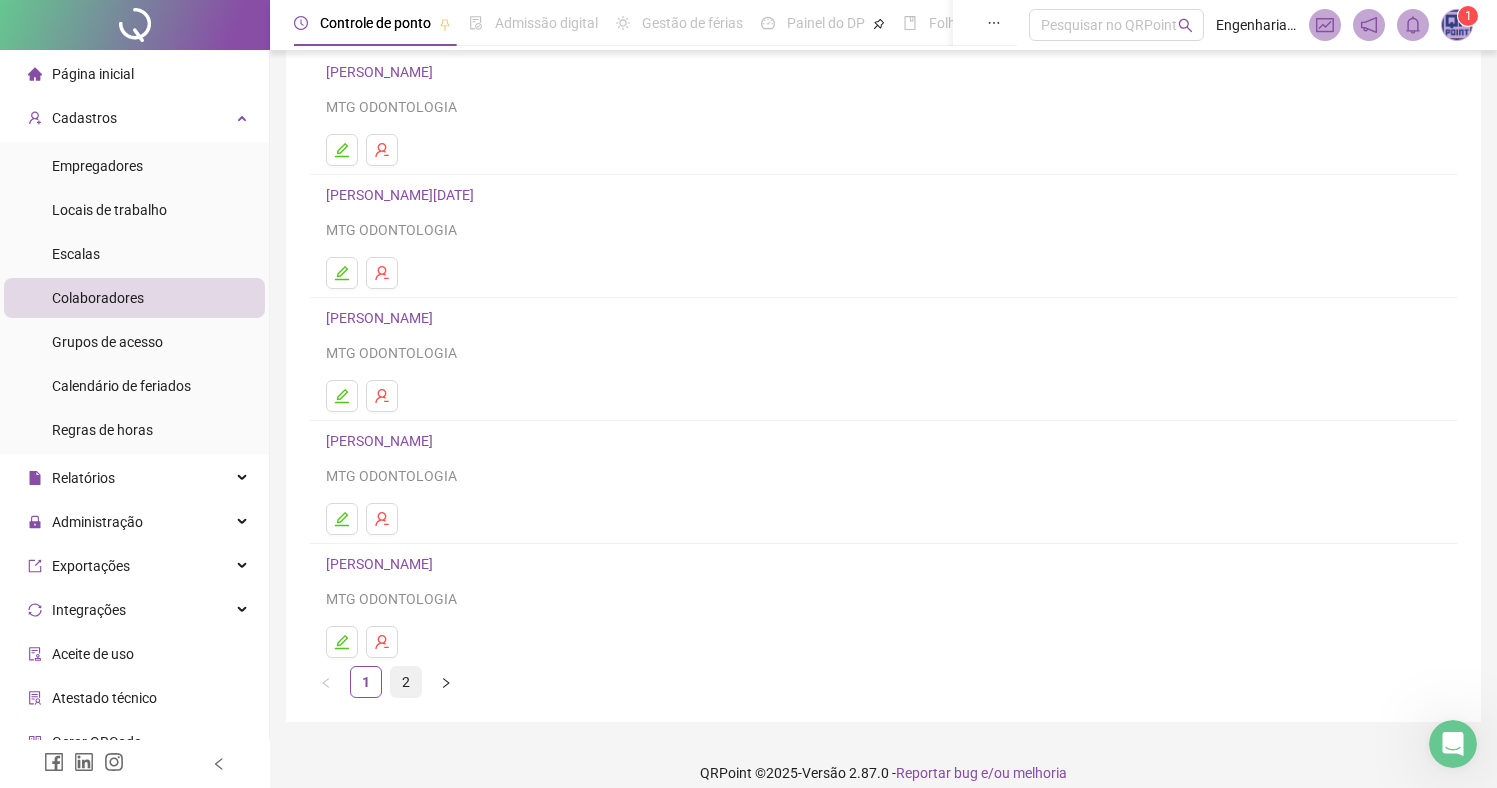click on "2" at bounding box center (406, 682) 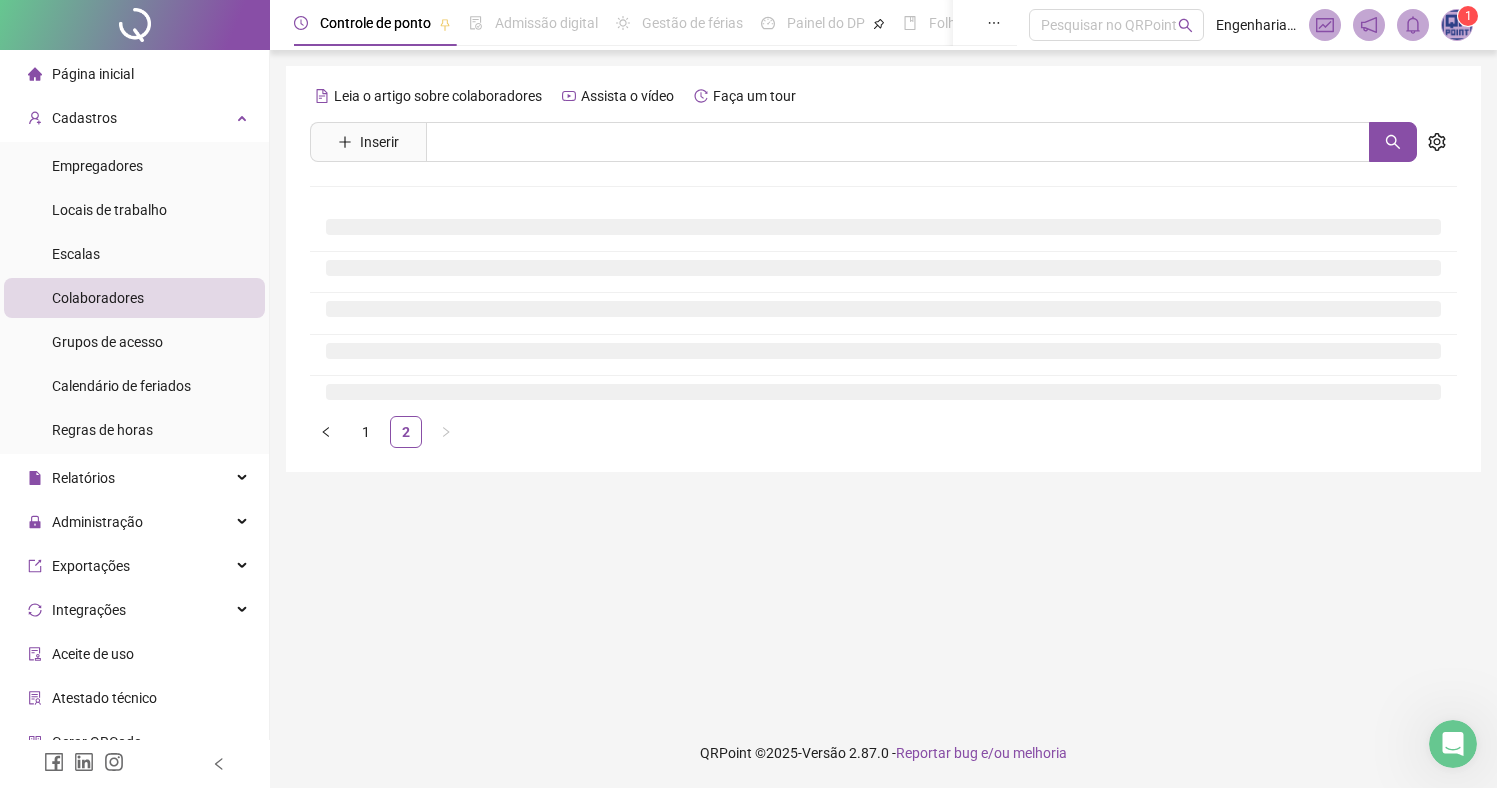 scroll, scrollTop: 0, scrollLeft: 0, axis: both 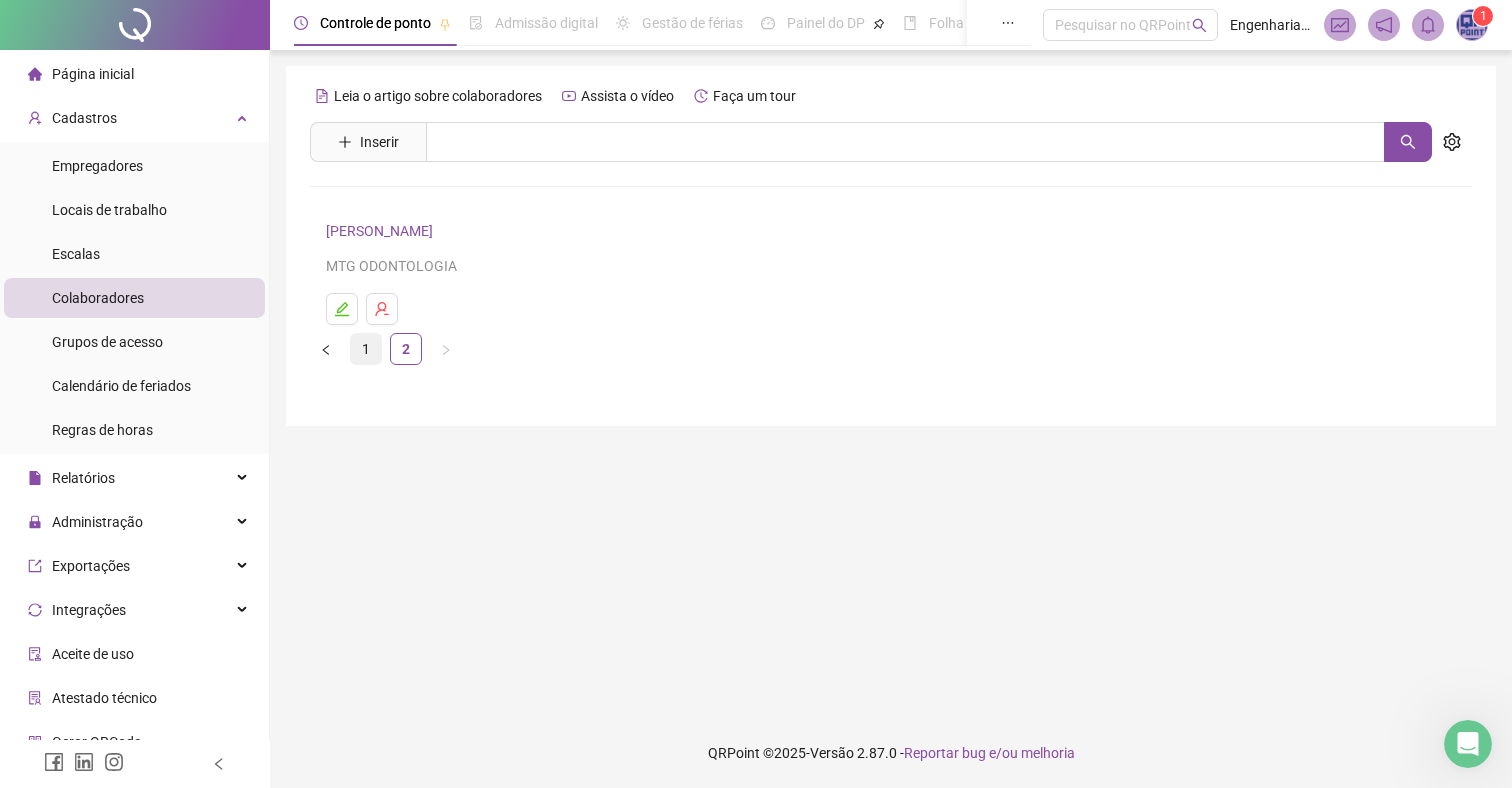 click on "1" at bounding box center [366, 349] 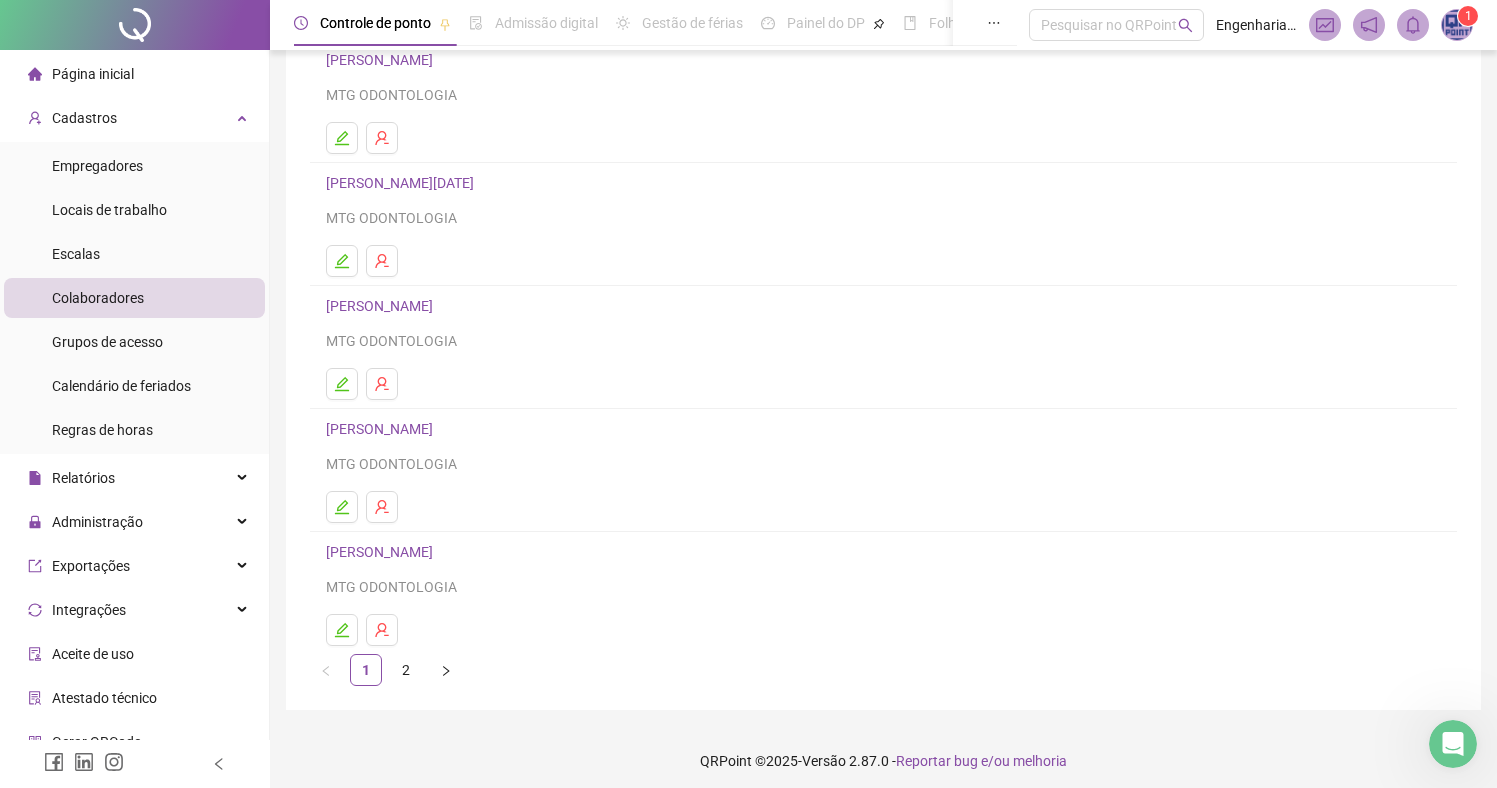 scroll, scrollTop: 179, scrollLeft: 0, axis: vertical 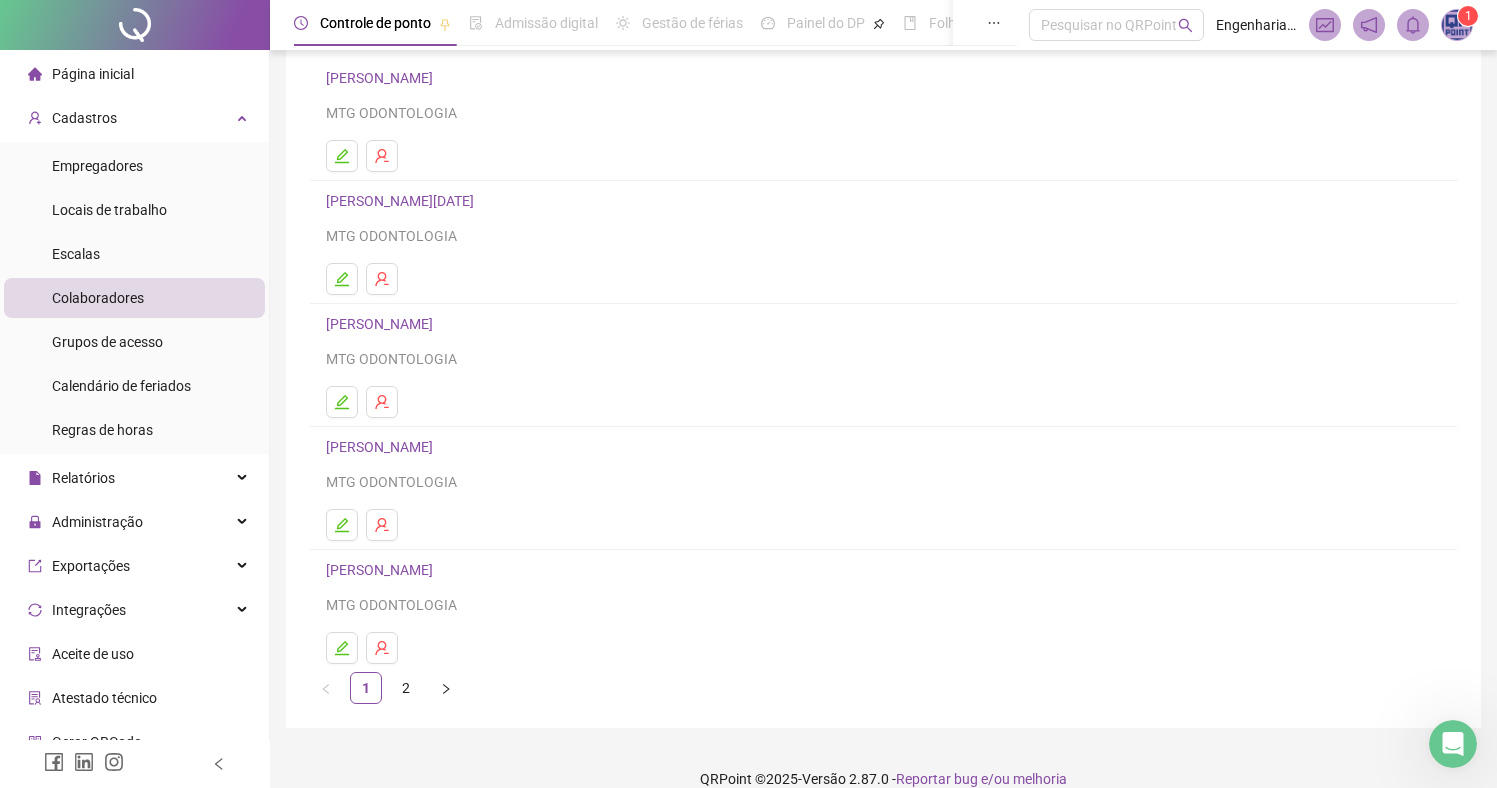 click on "Leia o artigo sobre colaboradores Assista o vídeo Faça um tour Inserir Nenhum resultado EMANUEL GONCALVES DE ANDRADE    MTG ODONTOLOGIA JULIANA LUCIA DA SILVA NASCIMENTO CANTANHEDE    MTG ODONTOLOGIA MARCIA ALVES LARA    MTG ODONTOLOGIA Matheus da motta de azevedo    MTG ODONTOLOGIA PATRICIA DOS SANTOS COUTO    MTG ODONTOLOGIA 1 2" at bounding box center (883, 320) 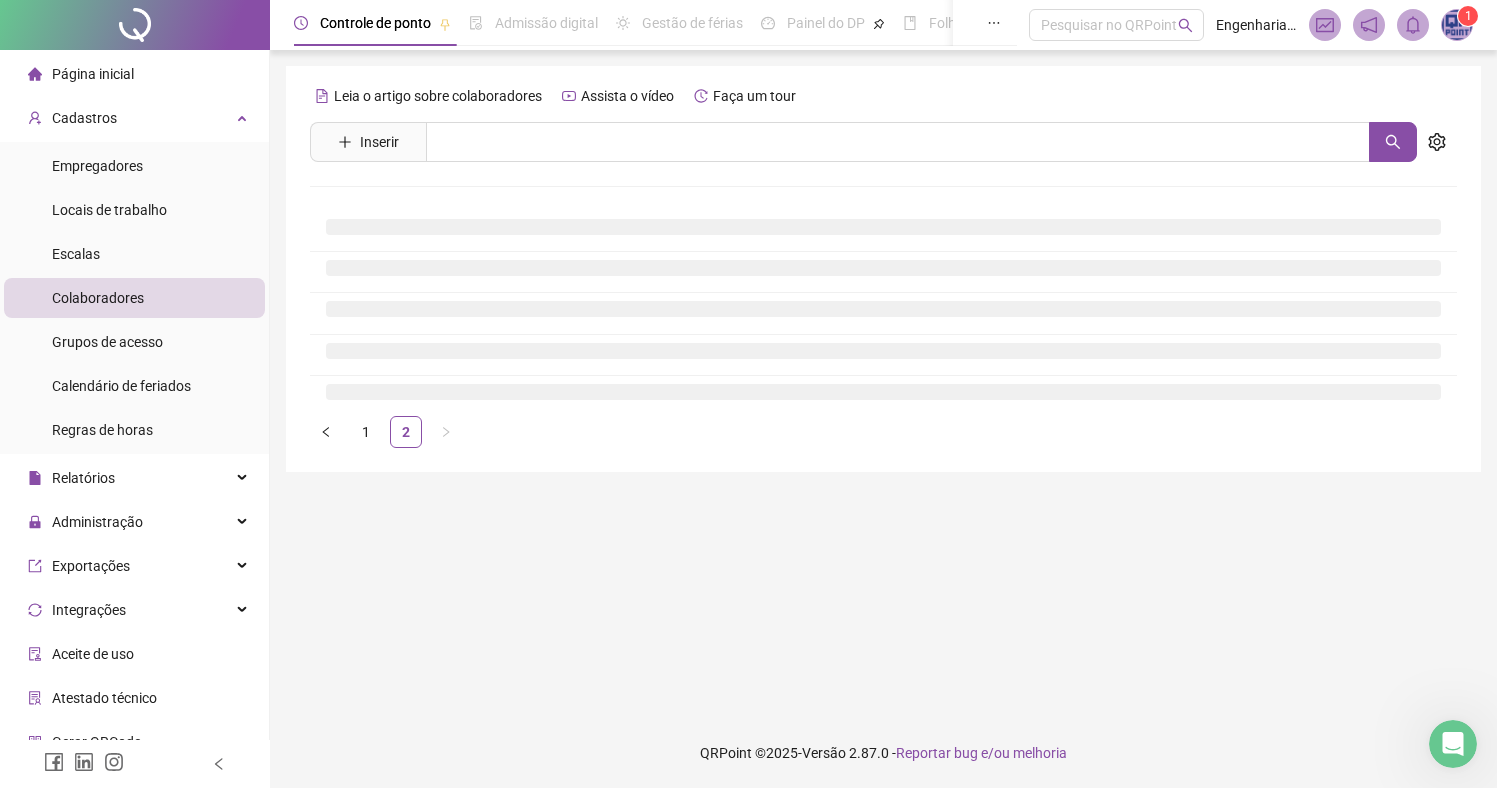 scroll, scrollTop: 0, scrollLeft: 0, axis: both 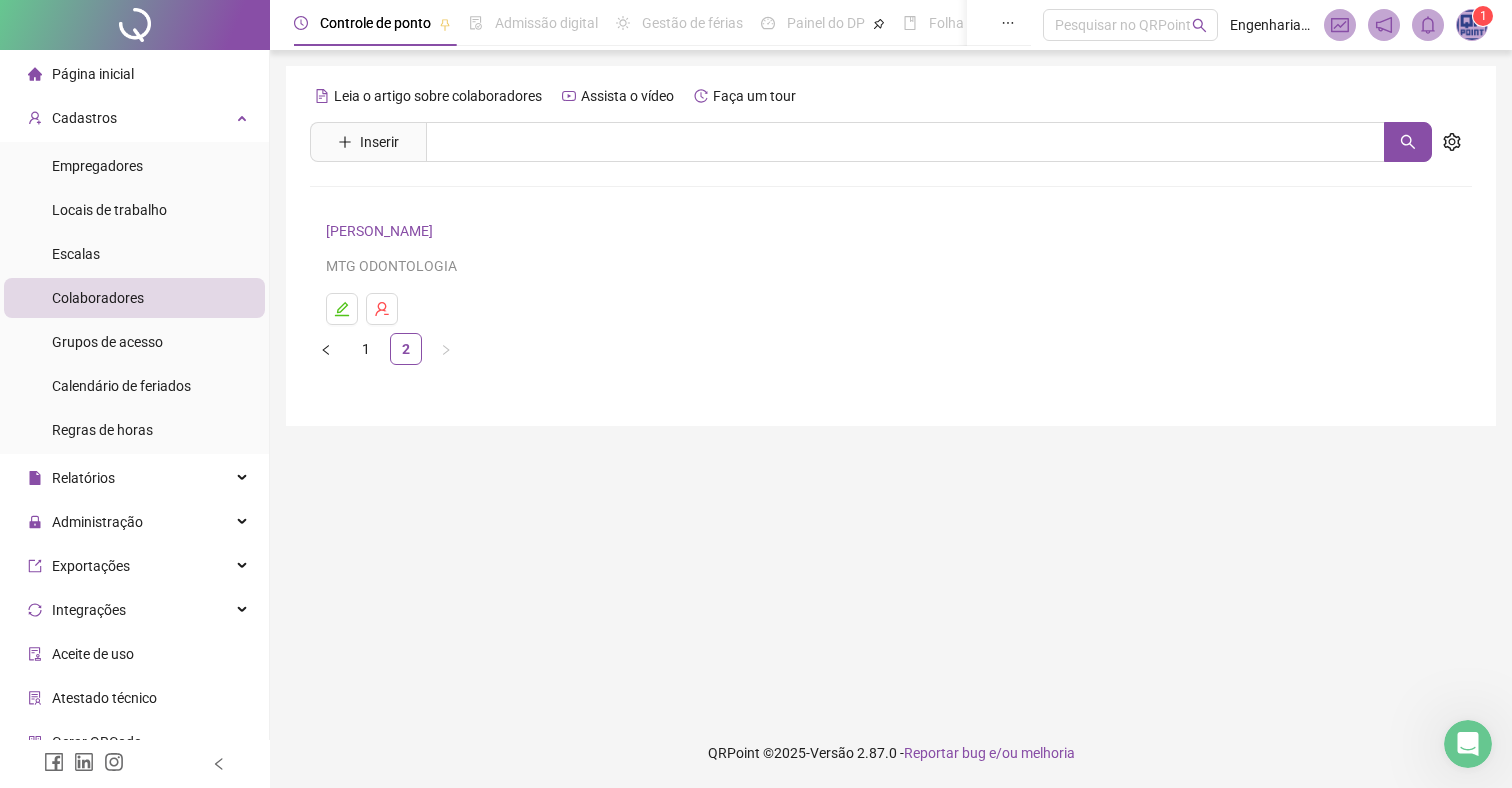 drag, startPoint x: 361, startPoint y: 355, endPoint x: 401, endPoint y: 387, distance: 51.224995 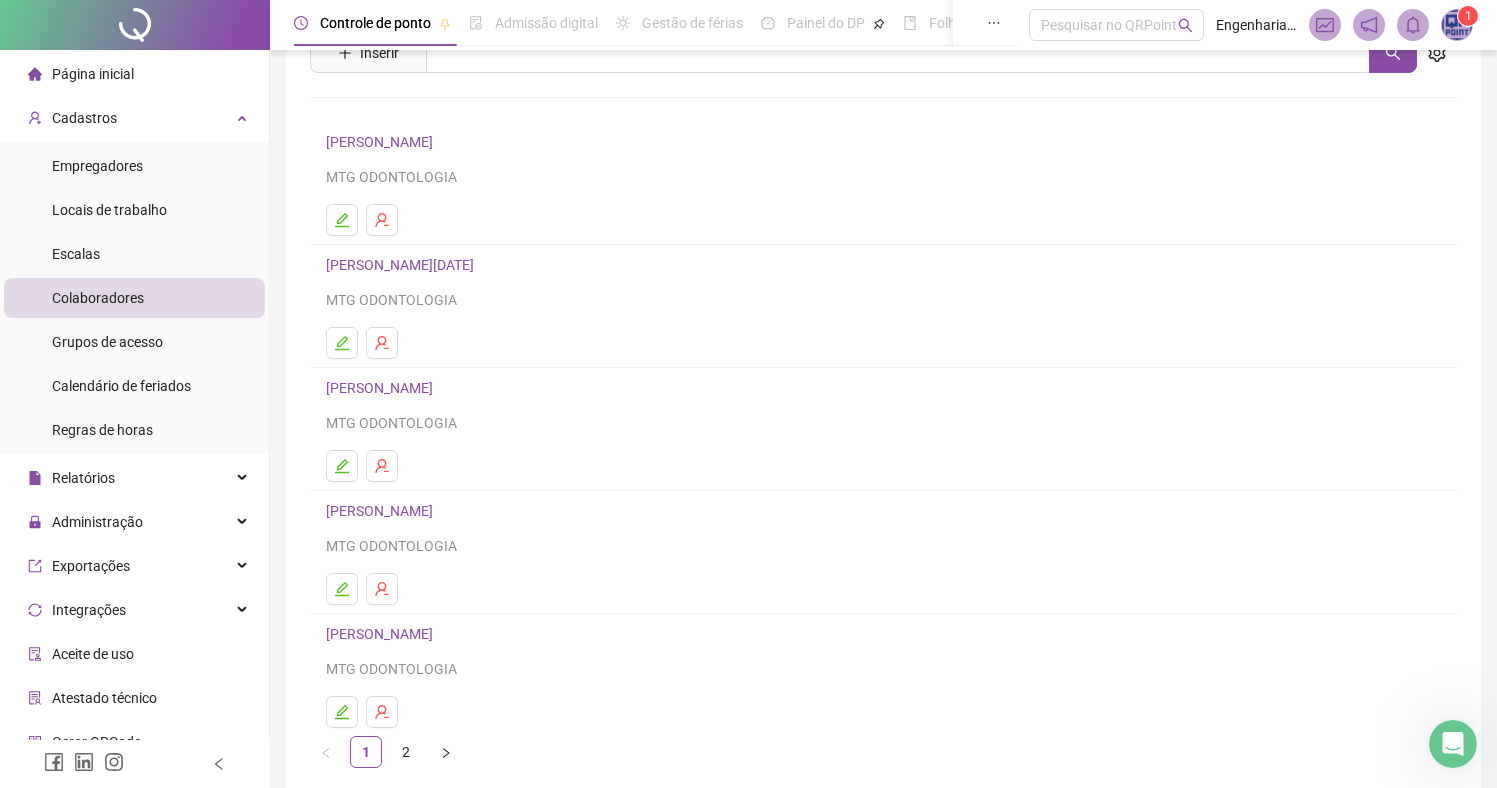 scroll, scrollTop: 91, scrollLeft: 0, axis: vertical 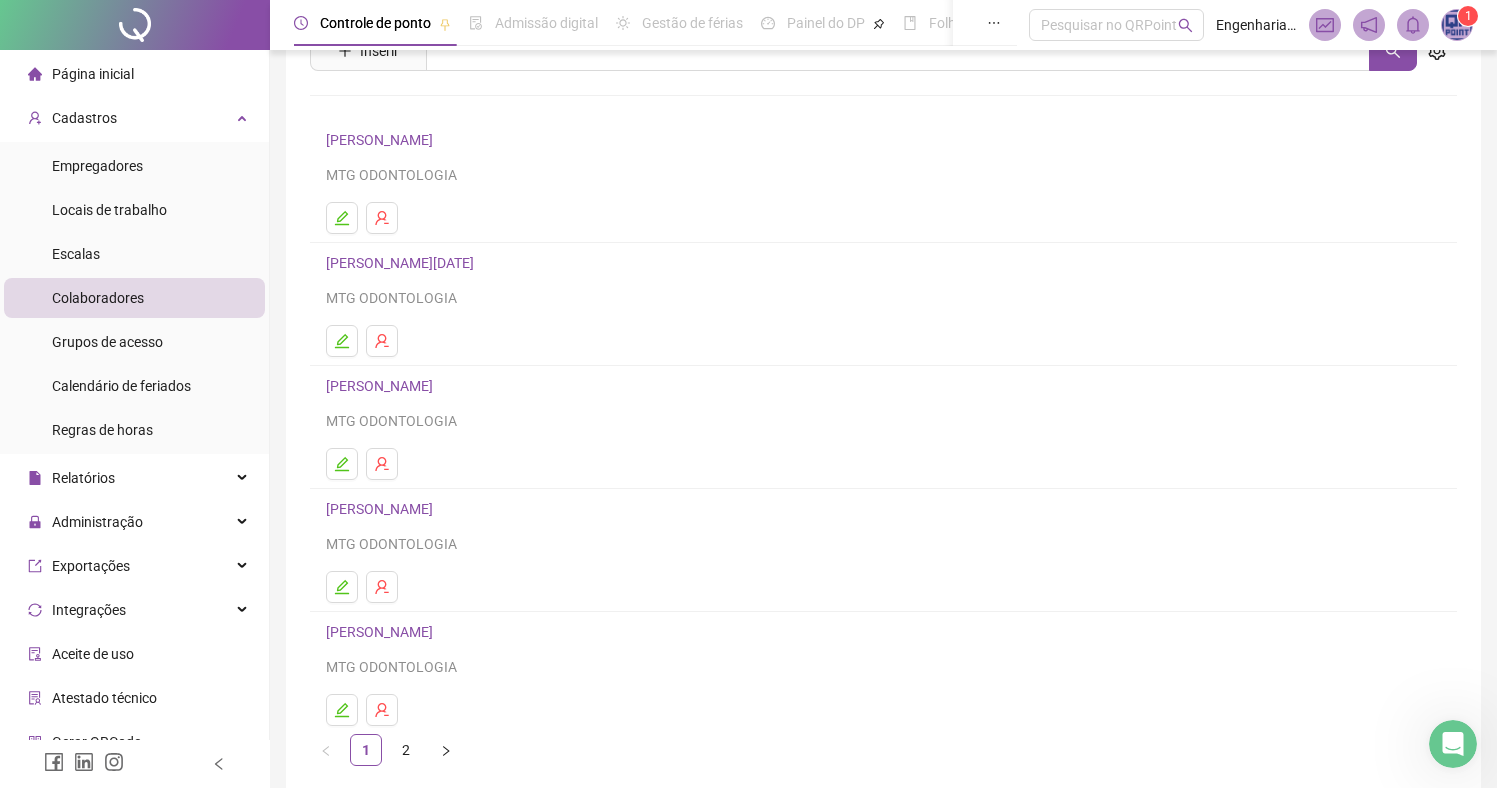 click on "2" at bounding box center (406, 750) 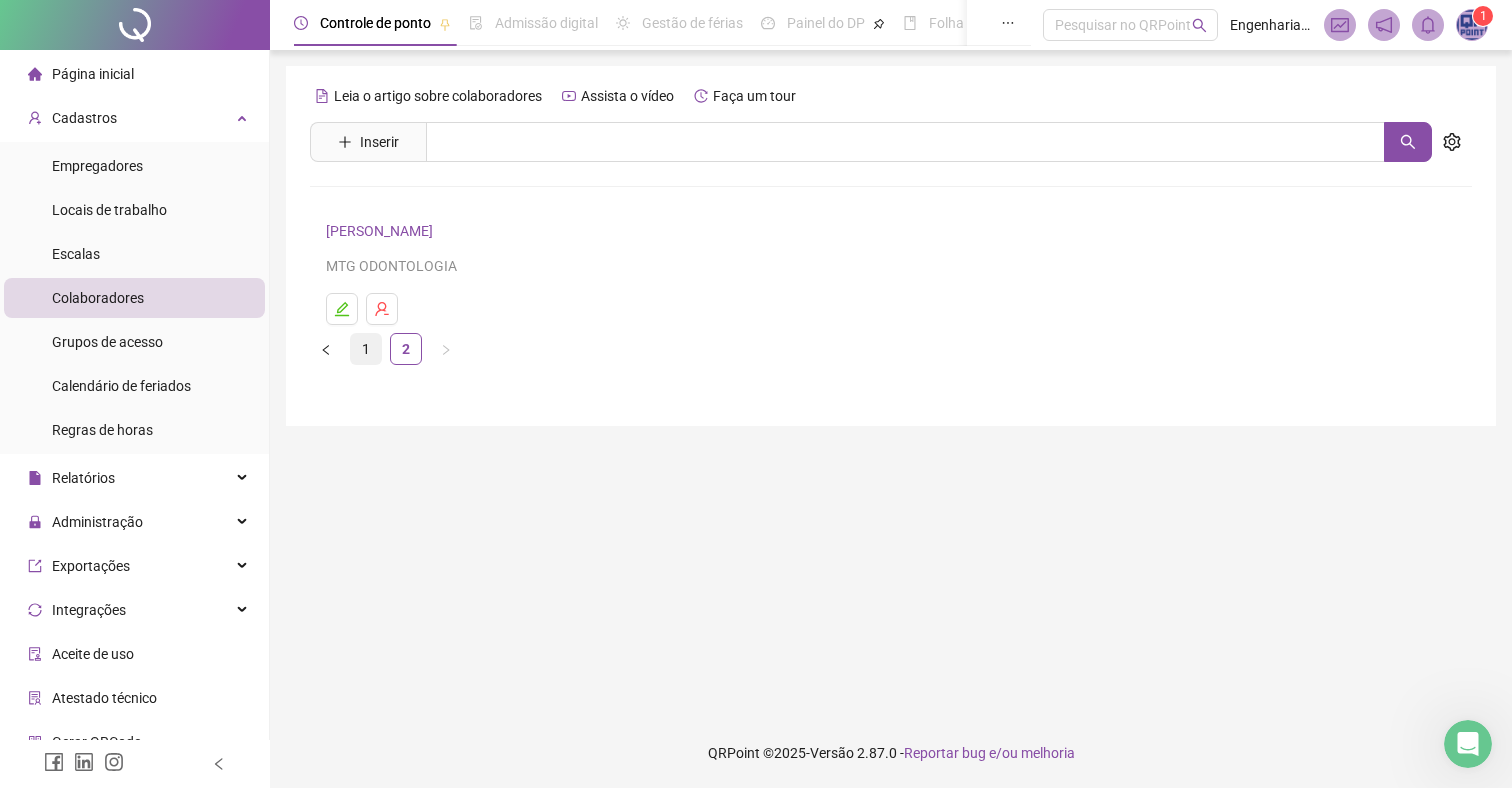 click on "1" at bounding box center [366, 349] 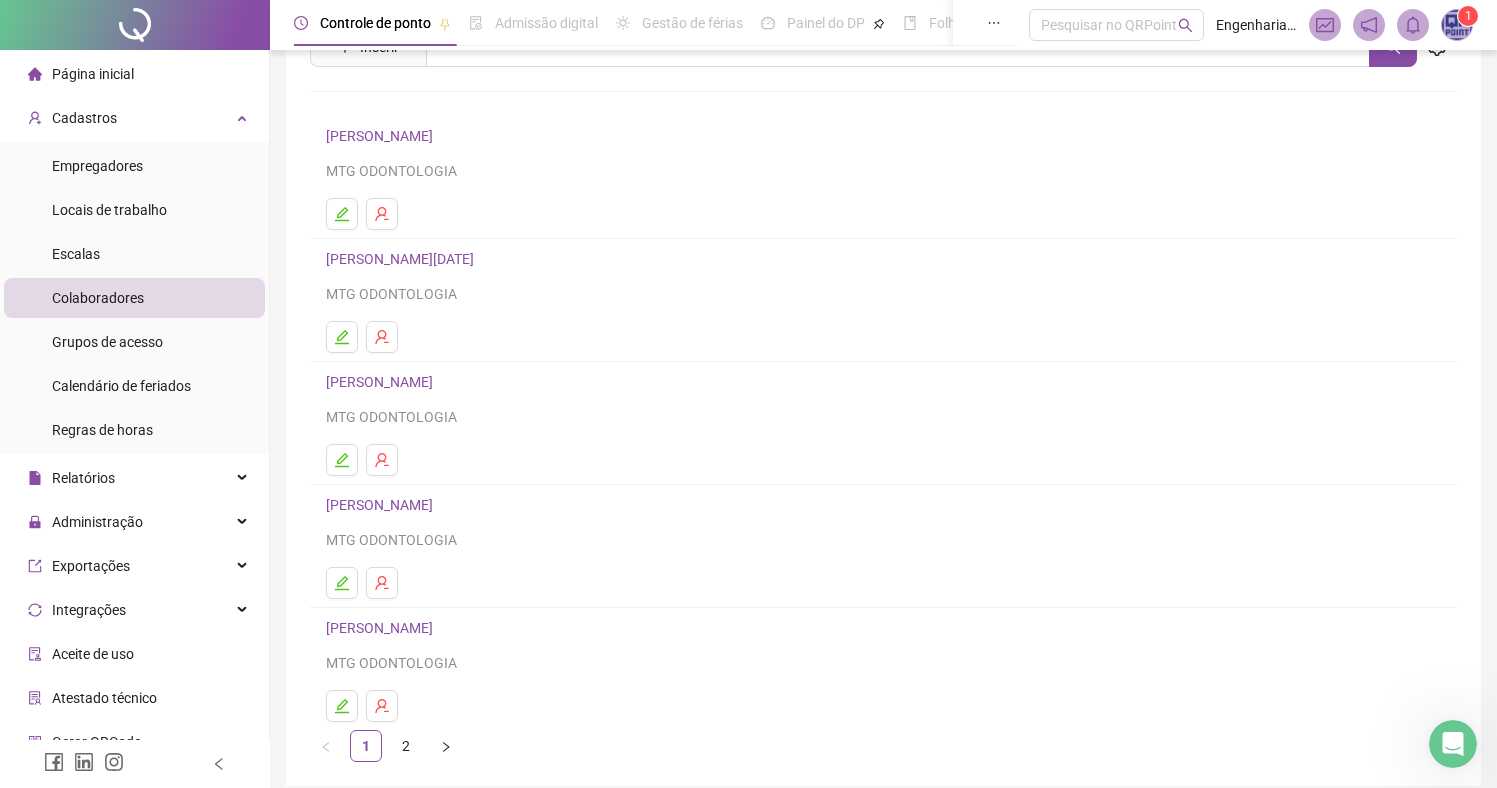 click on "PATRICIA DOS SANTOS COUTO" at bounding box center [382, 628] 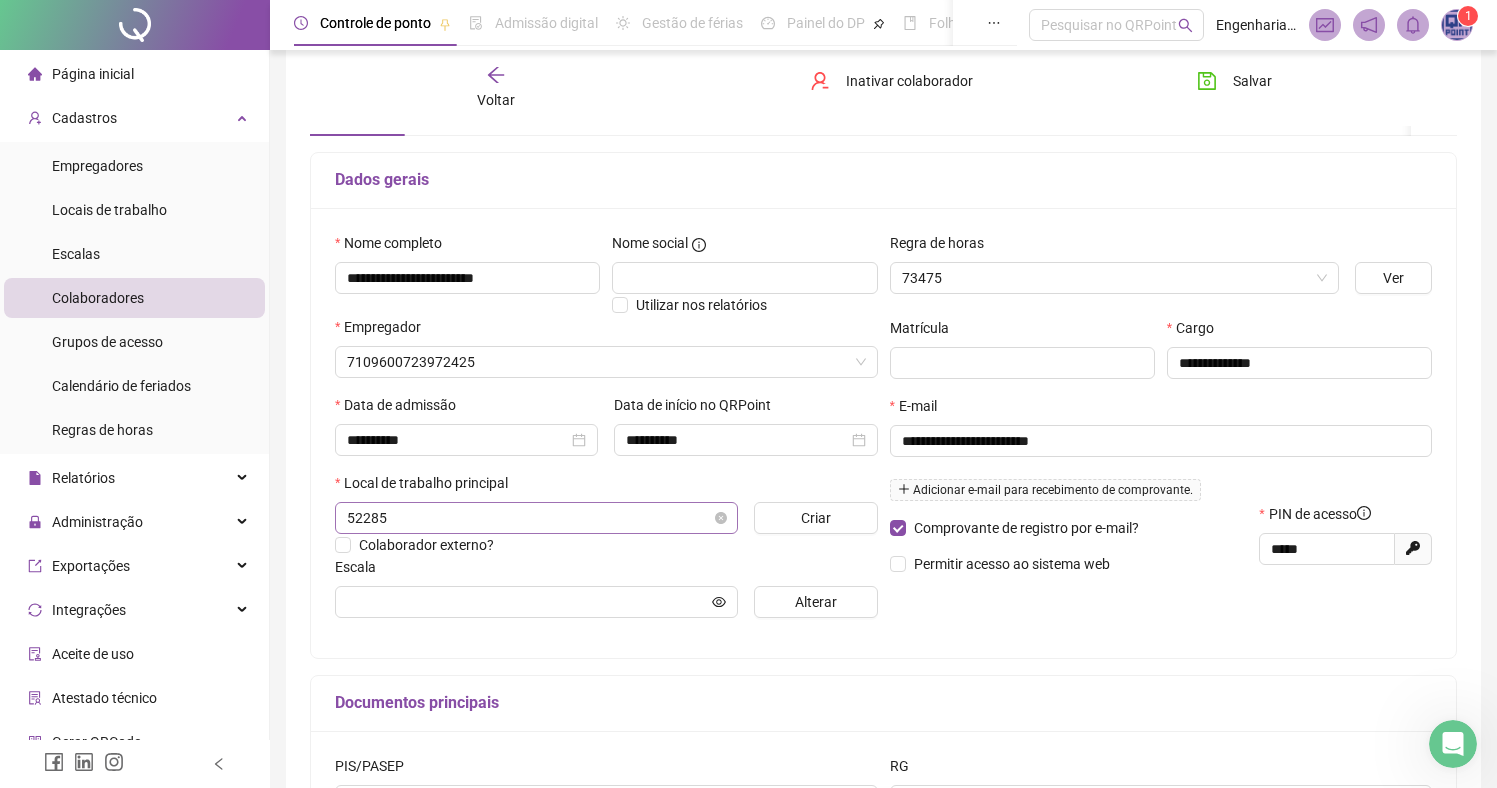scroll, scrollTop: 105, scrollLeft: 0, axis: vertical 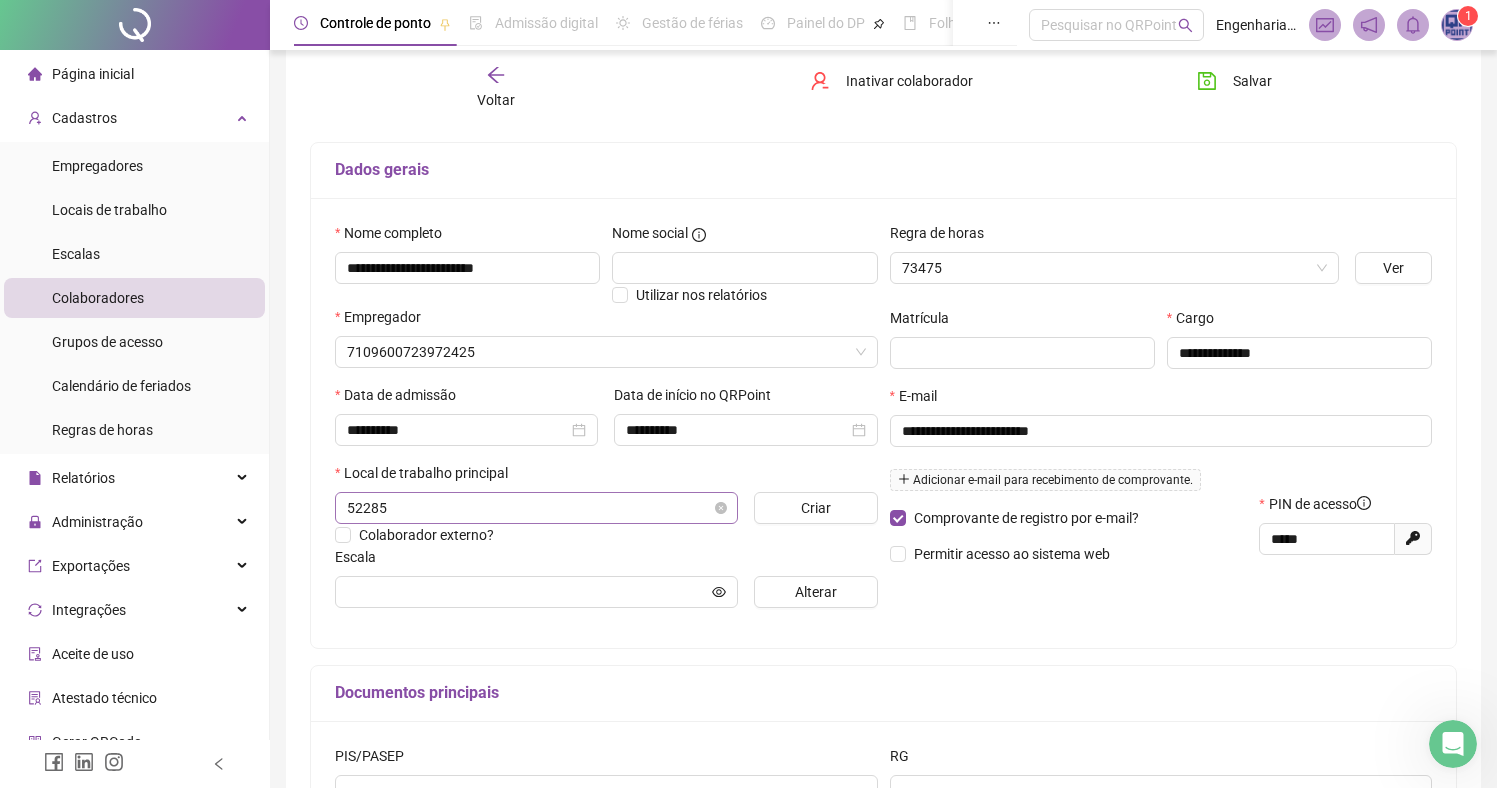 type on "**********" 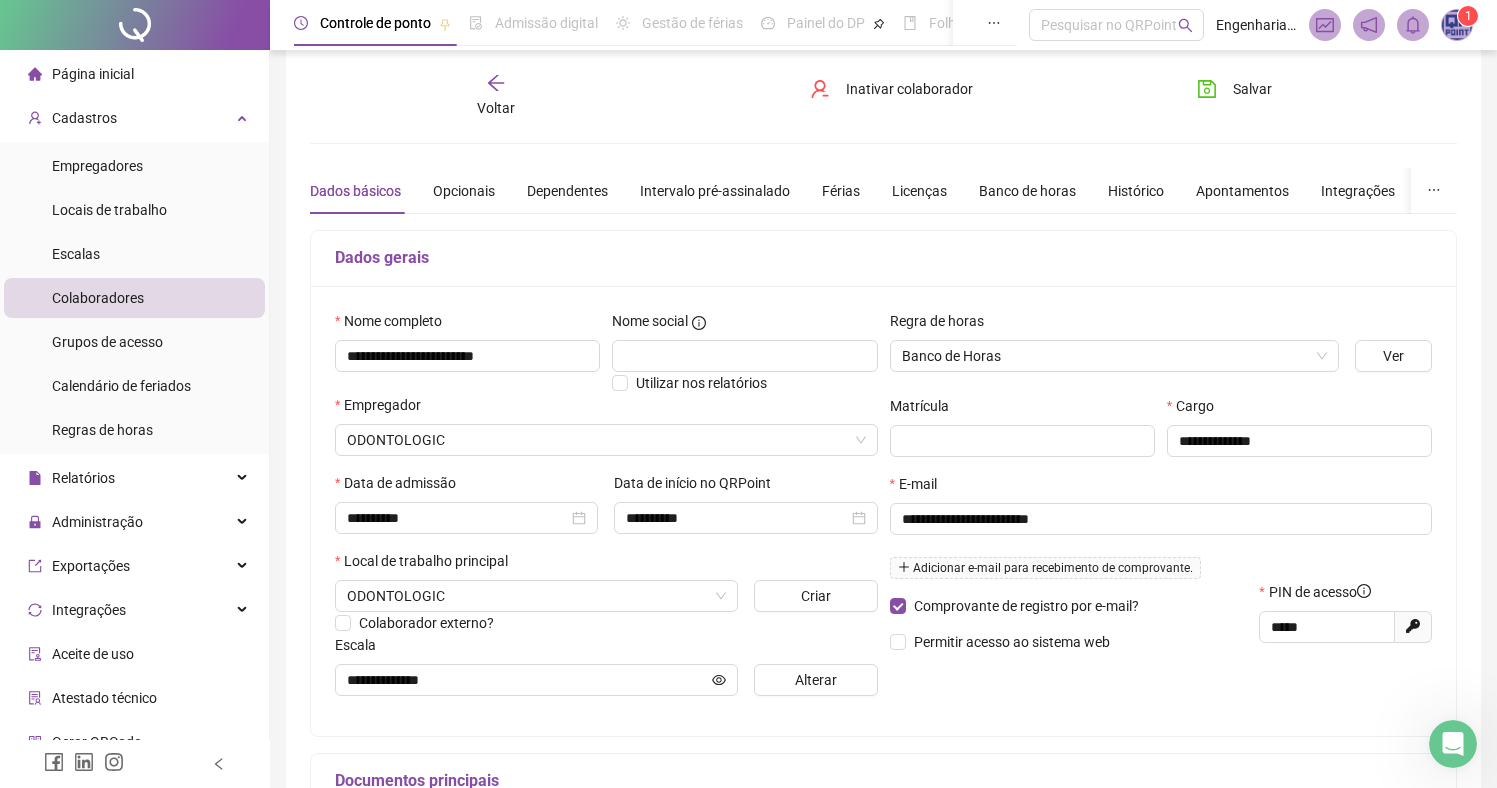 scroll, scrollTop: 0, scrollLeft: 0, axis: both 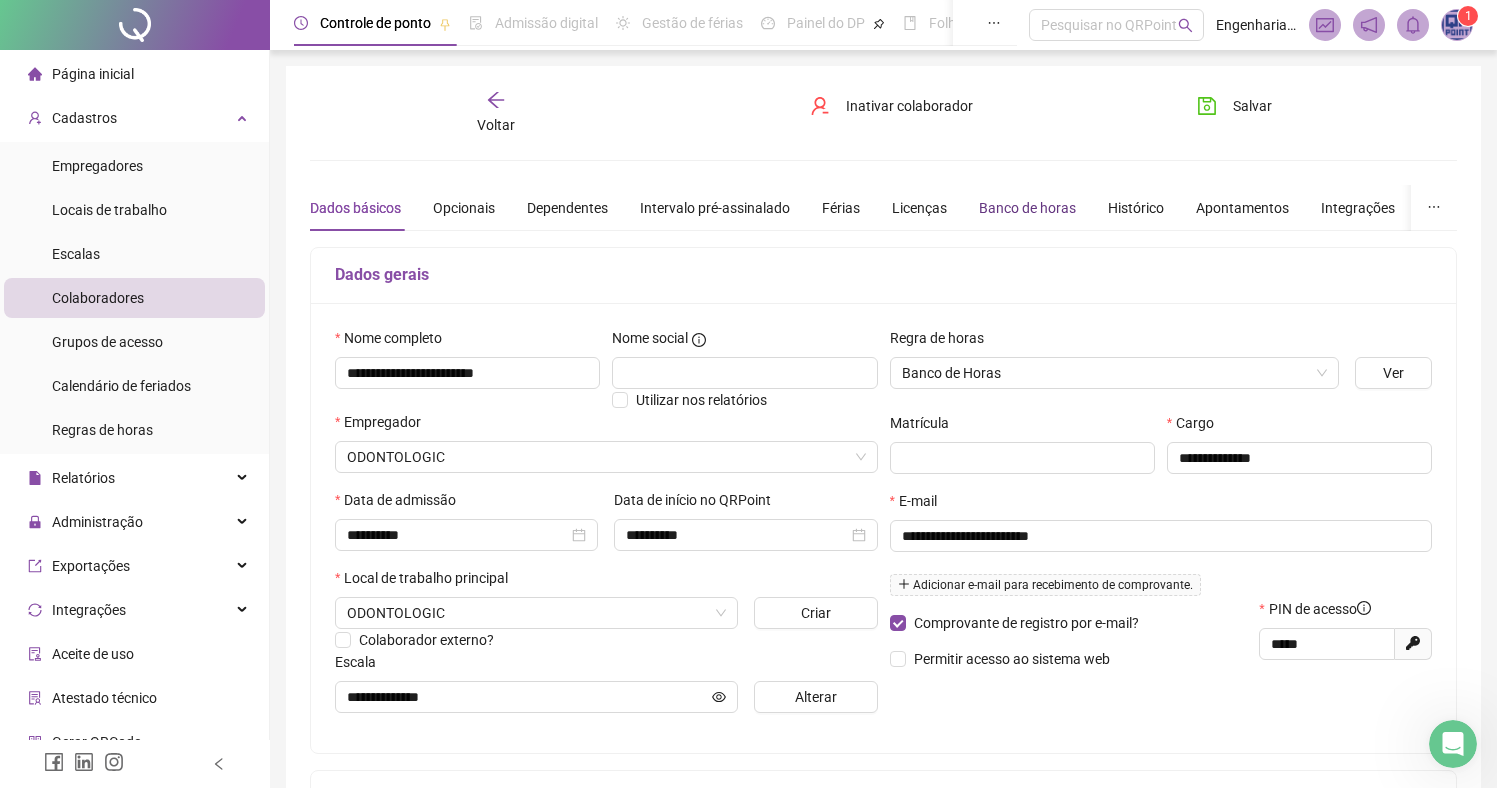 click on "Banco de horas" at bounding box center (1027, 208) 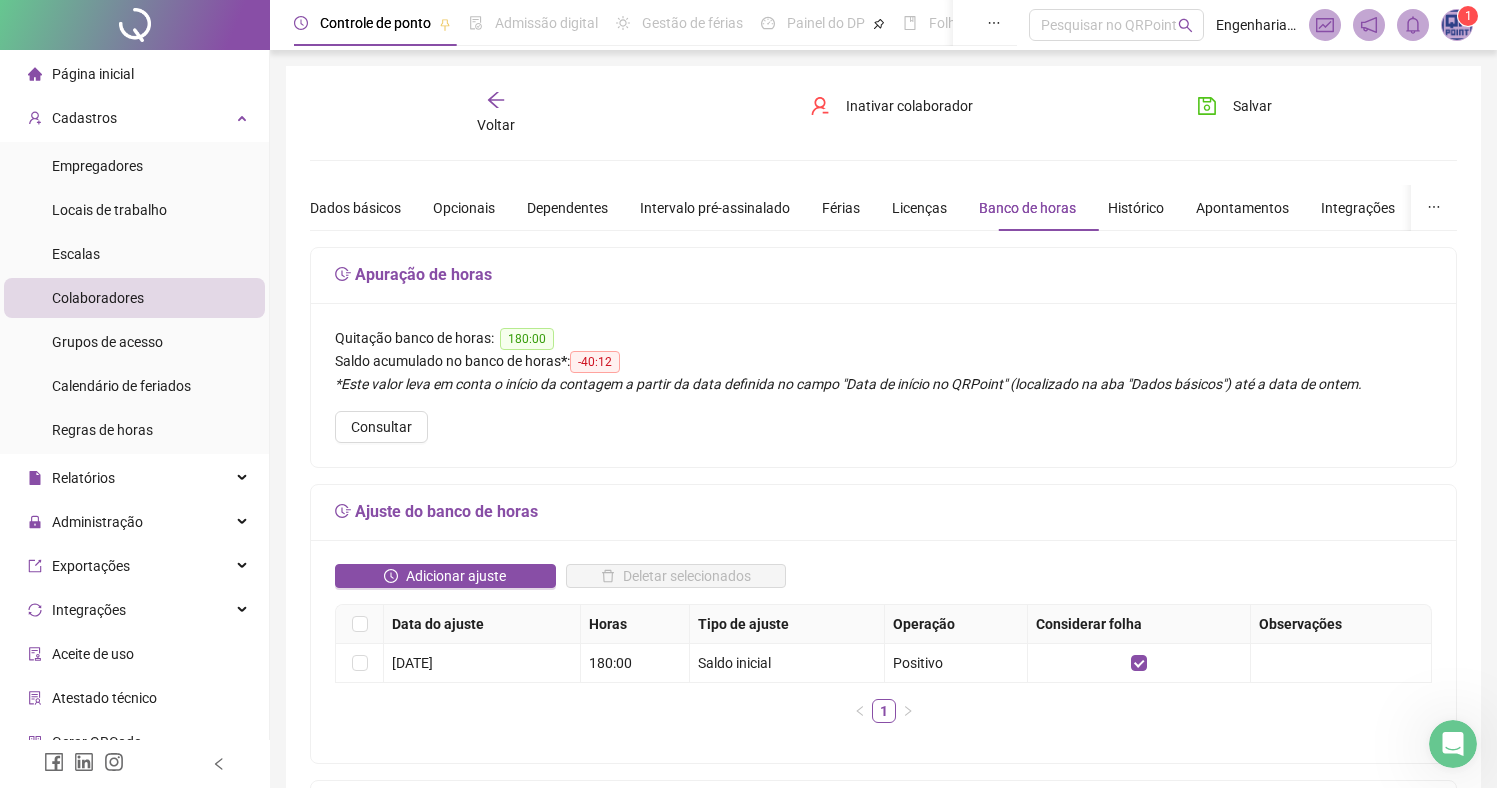 scroll, scrollTop: 17, scrollLeft: 0, axis: vertical 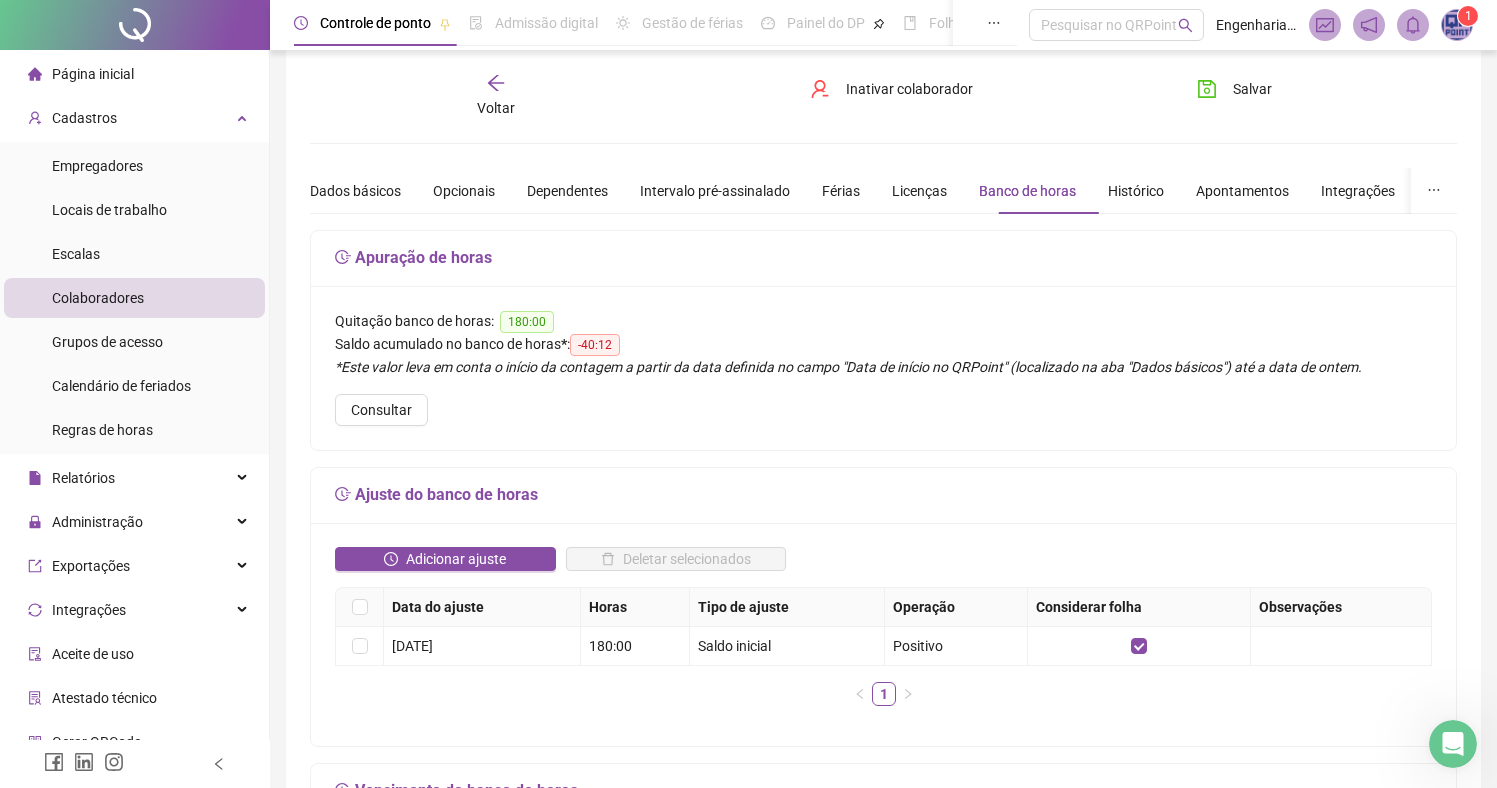 click on "Voltar Inativar colaborador Salvar" at bounding box center [883, 96] 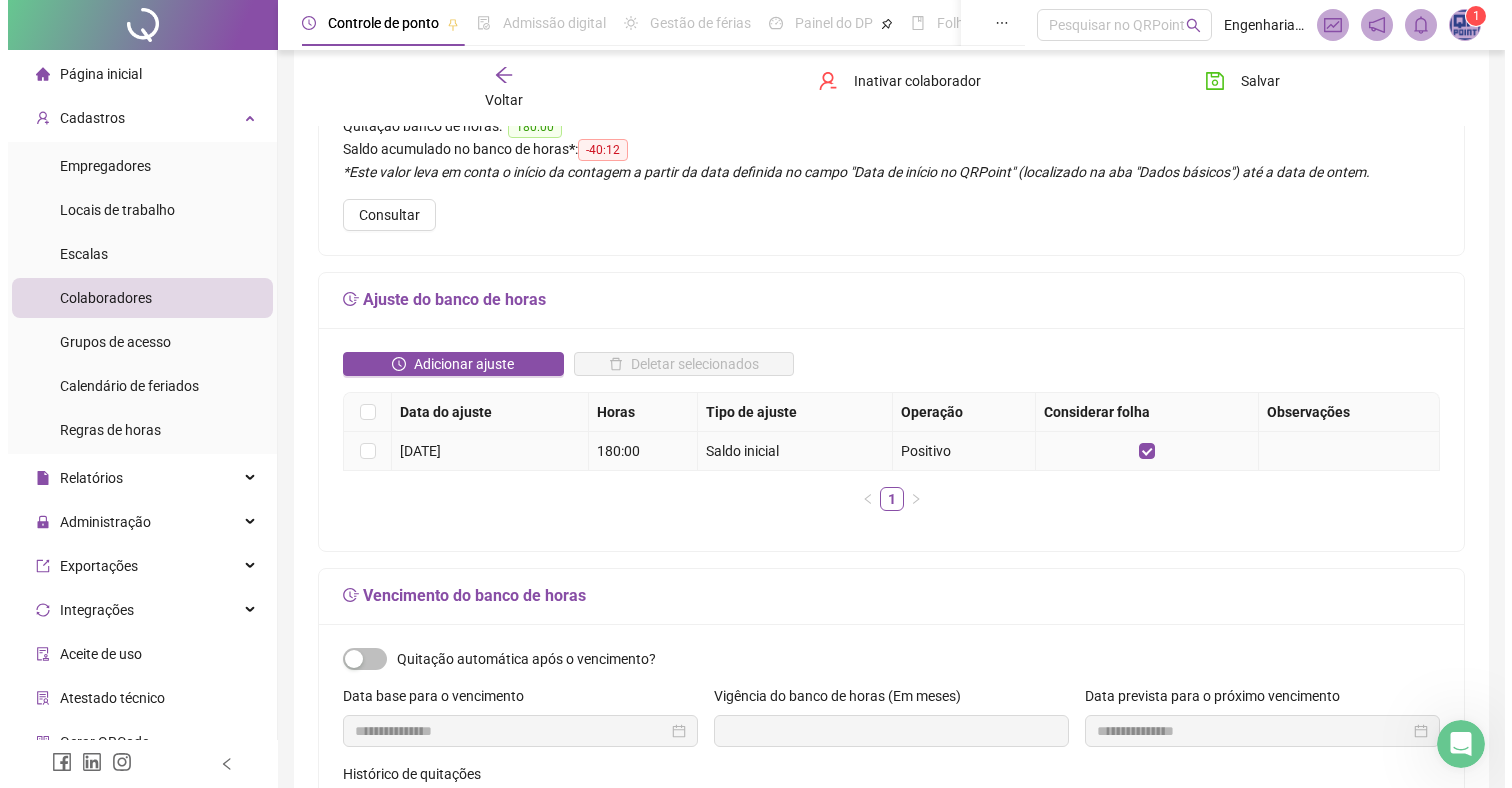 scroll, scrollTop: 31, scrollLeft: 0, axis: vertical 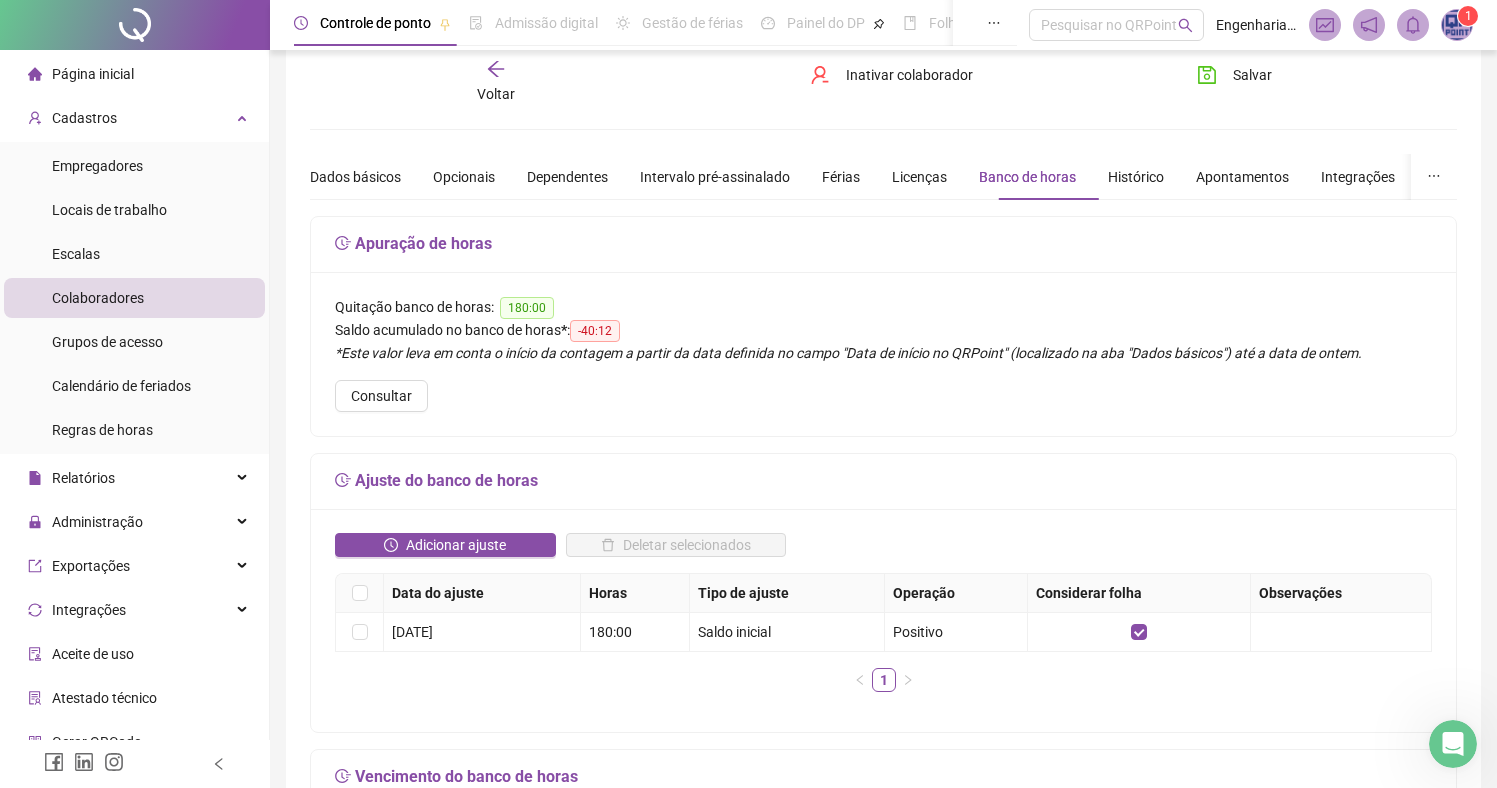 click at bounding box center [1457, 25] 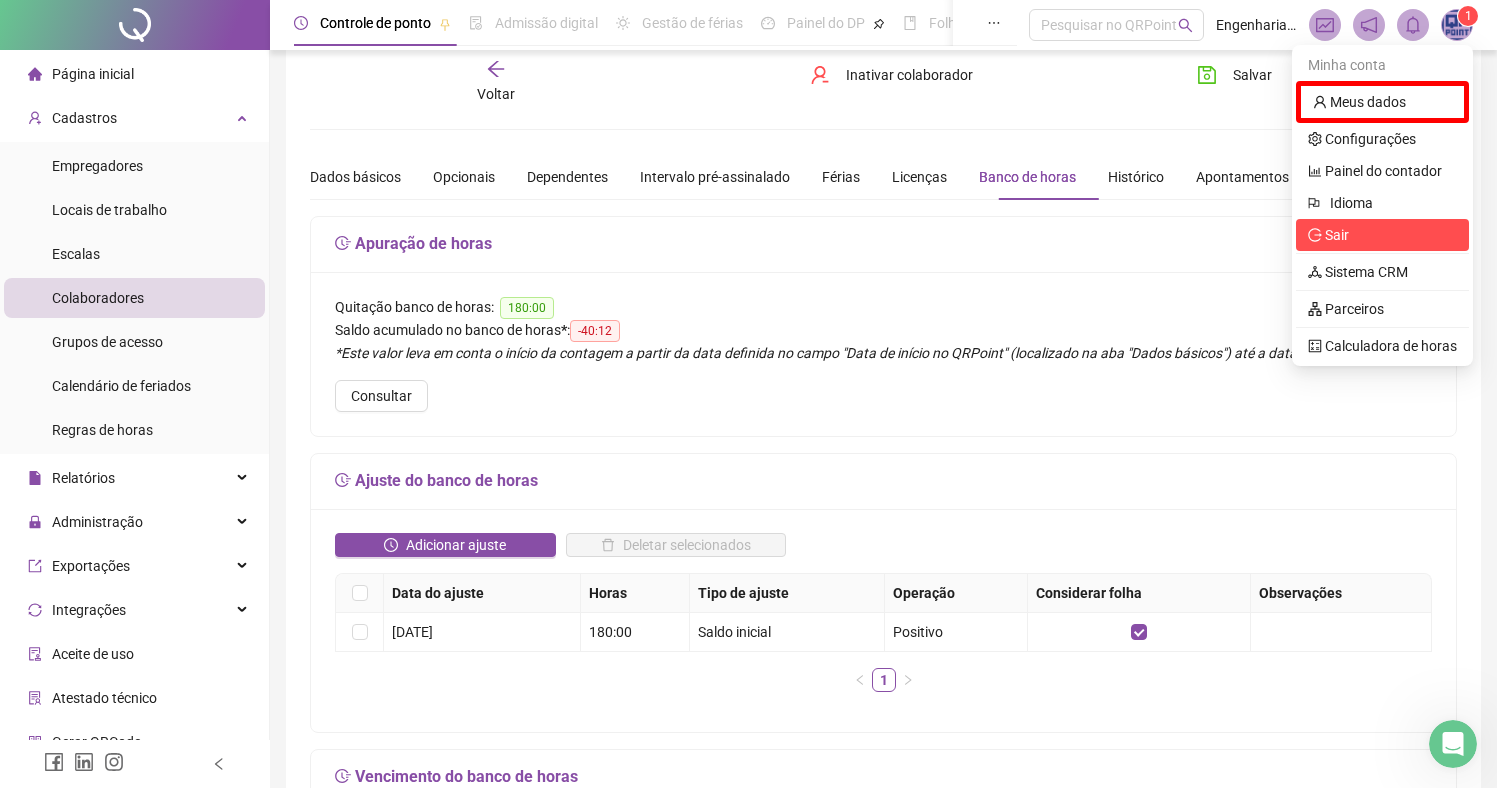 click on "Sair" at bounding box center (1382, 235) 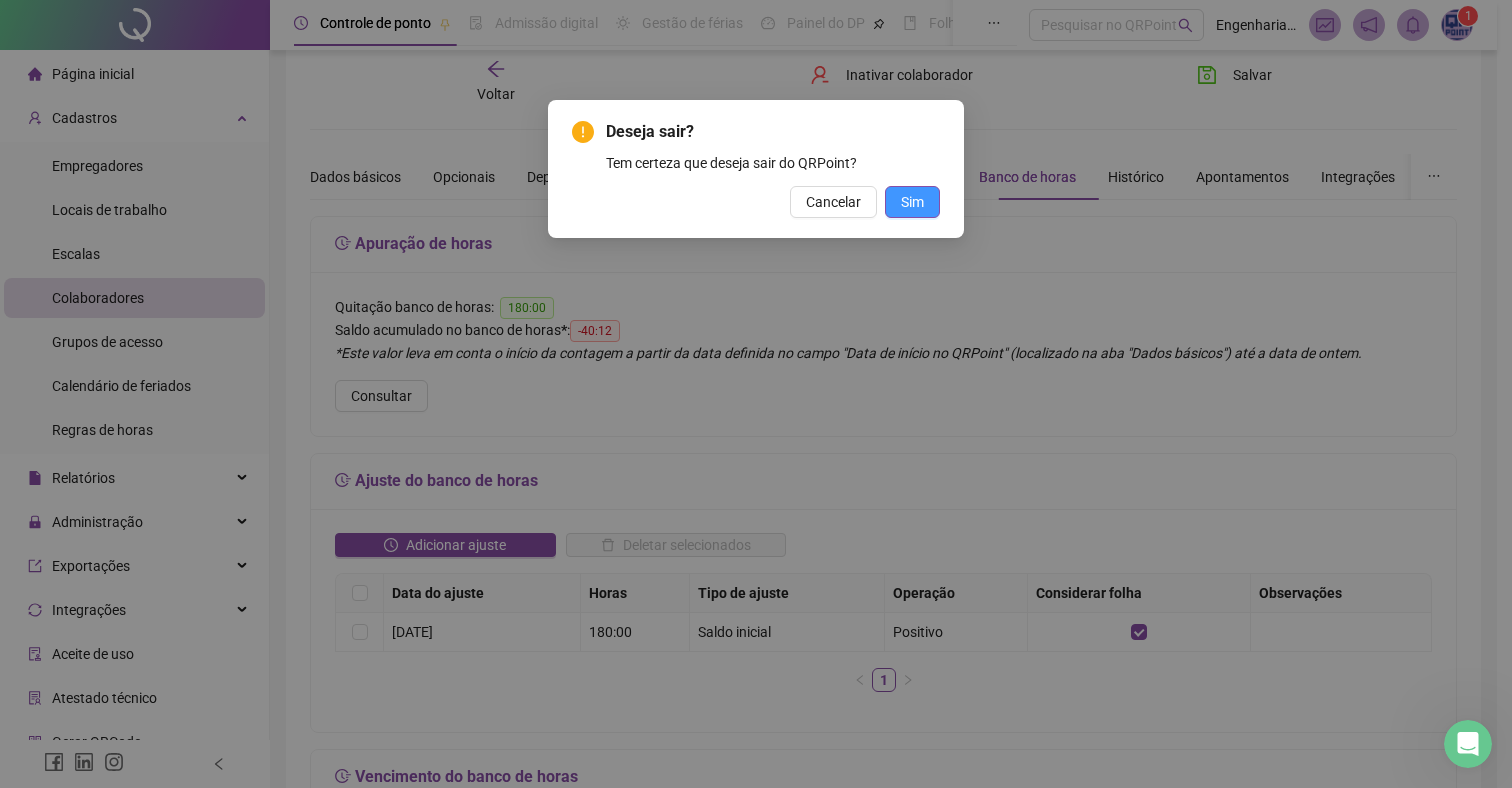 click on "Sim" at bounding box center [912, 202] 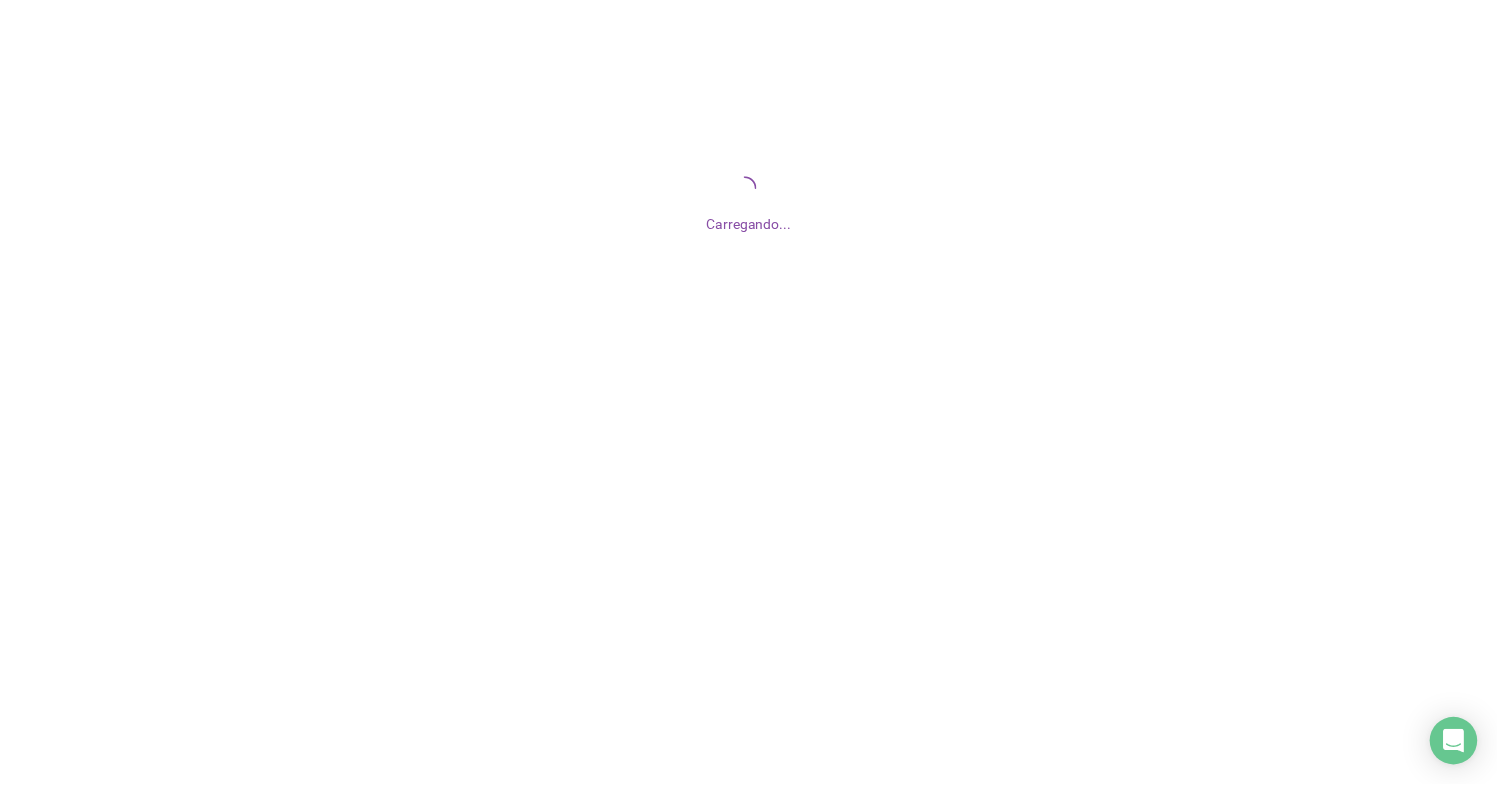 scroll, scrollTop: 0, scrollLeft: 0, axis: both 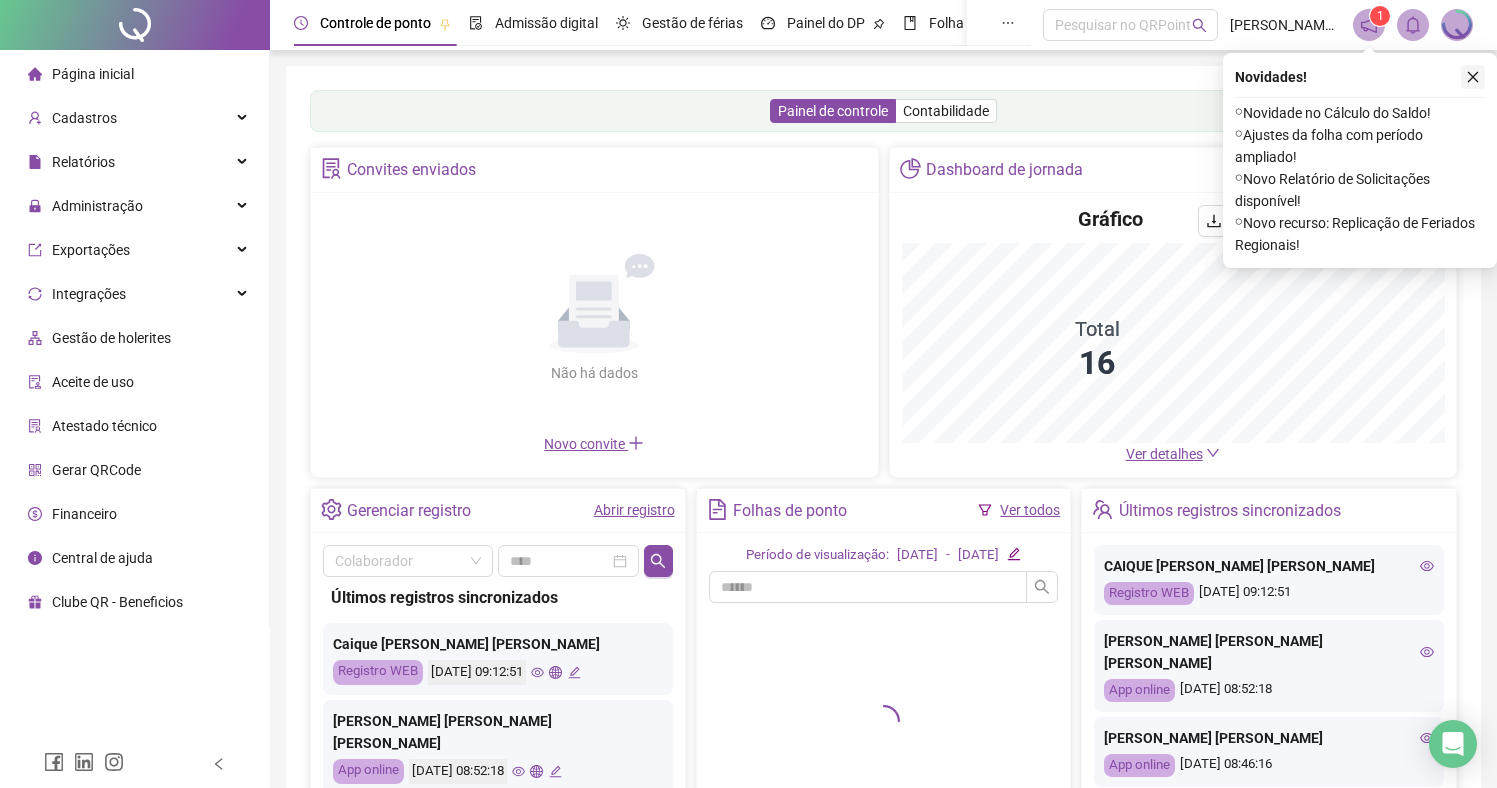 click 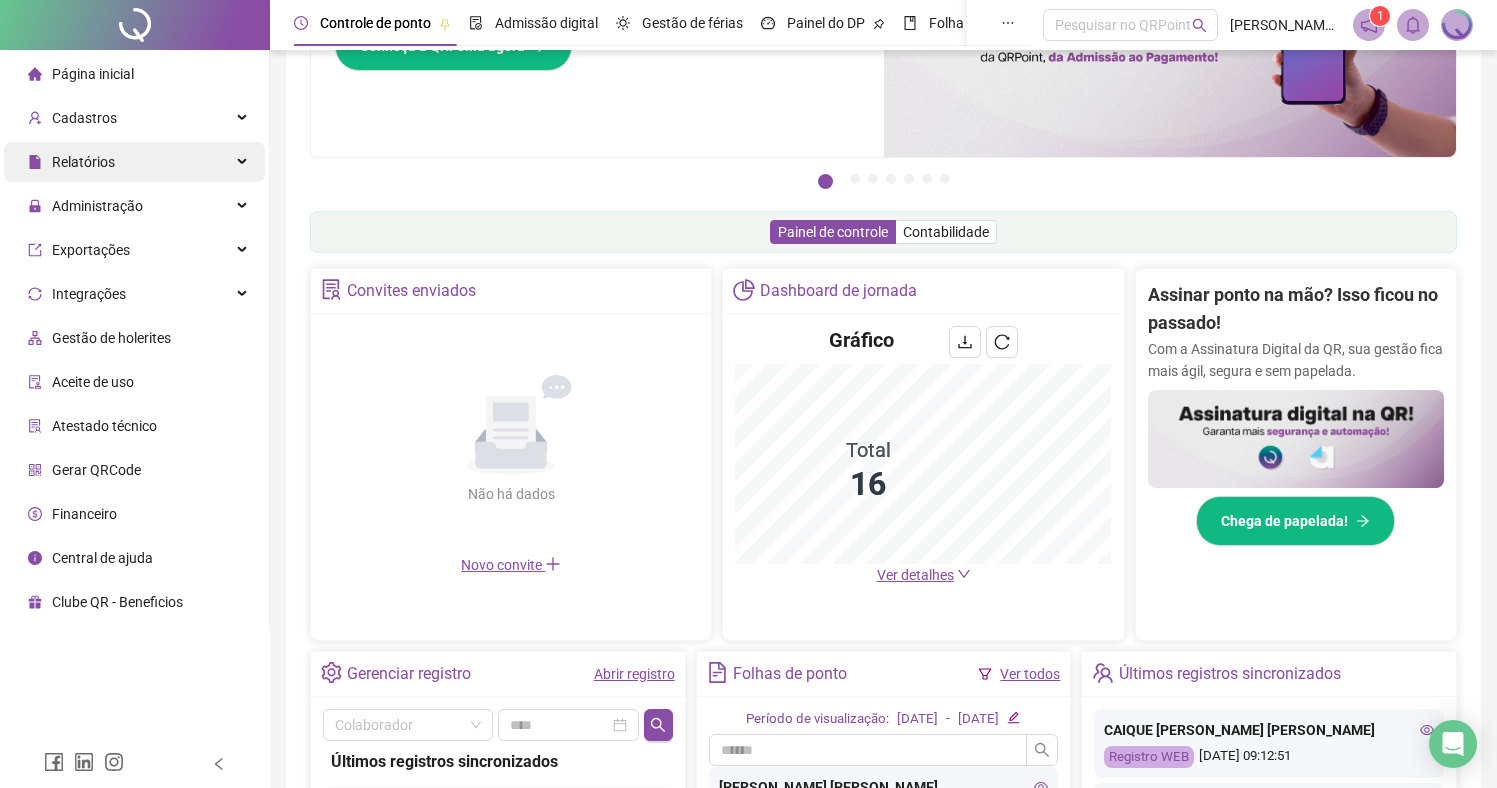 scroll, scrollTop: 0, scrollLeft: 0, axis: both 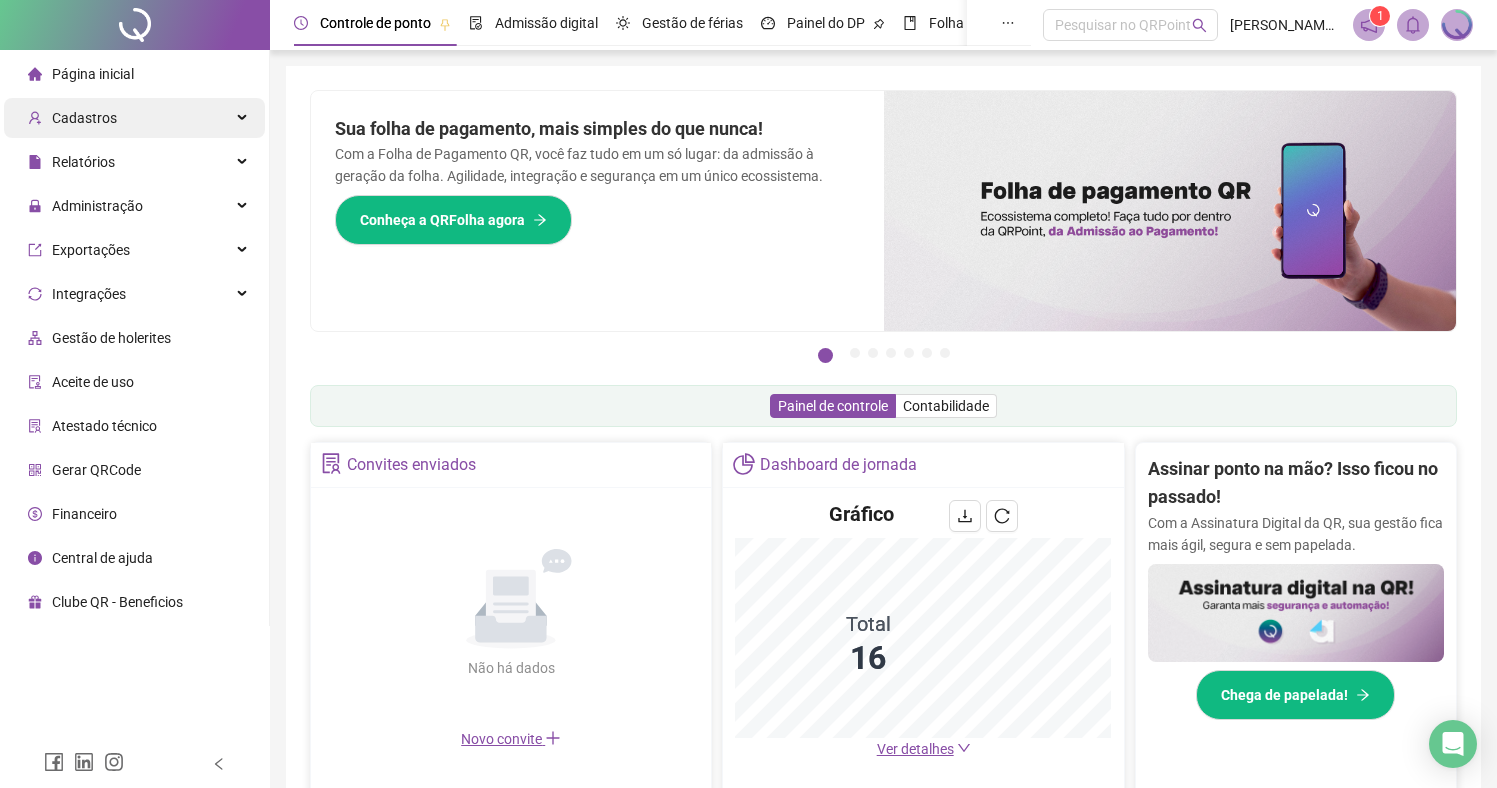 click on "Cadastros" at bounding box center [134, 118] 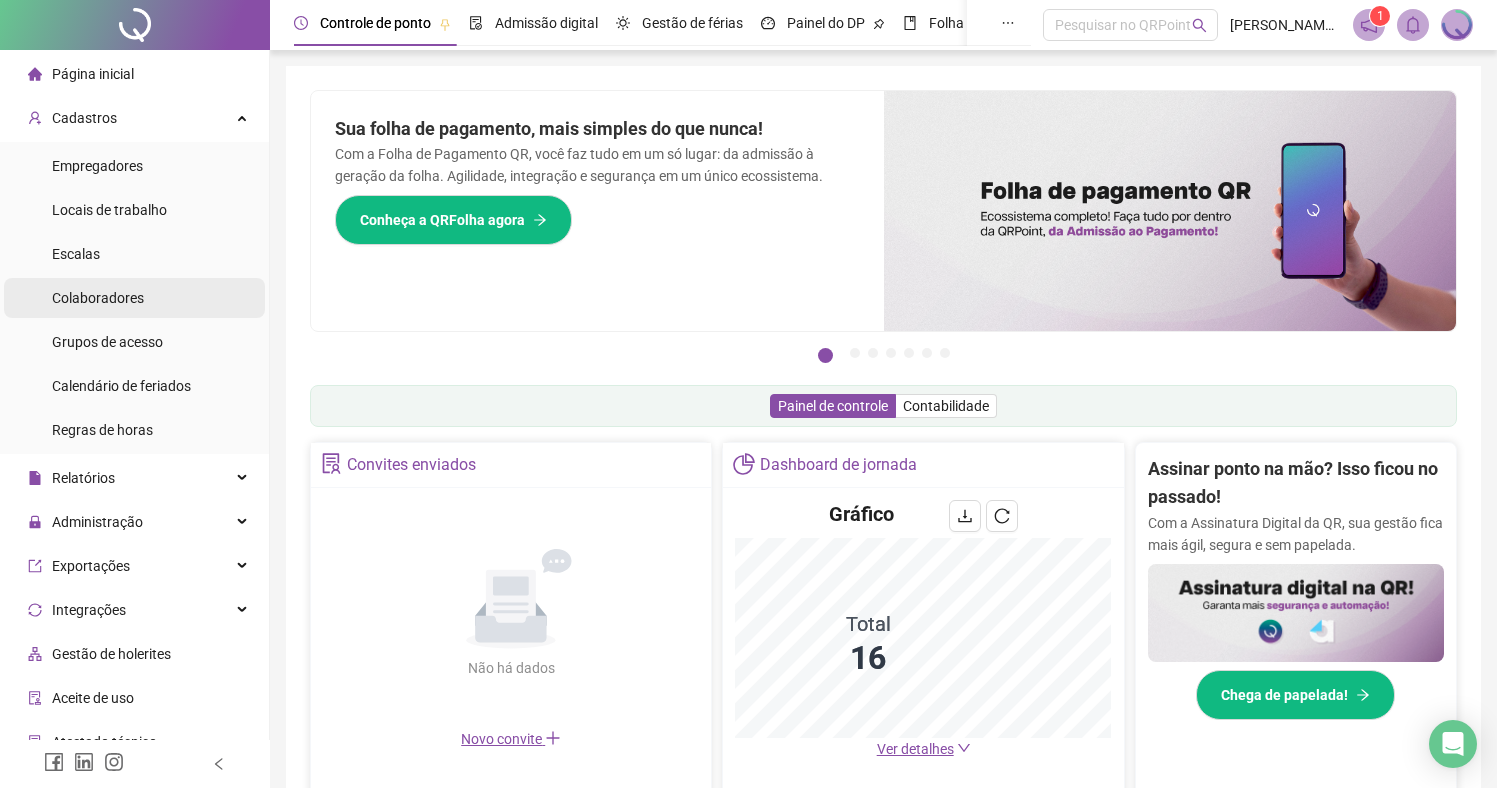 click on "Colaboradores" at bounding box center [134, 298] 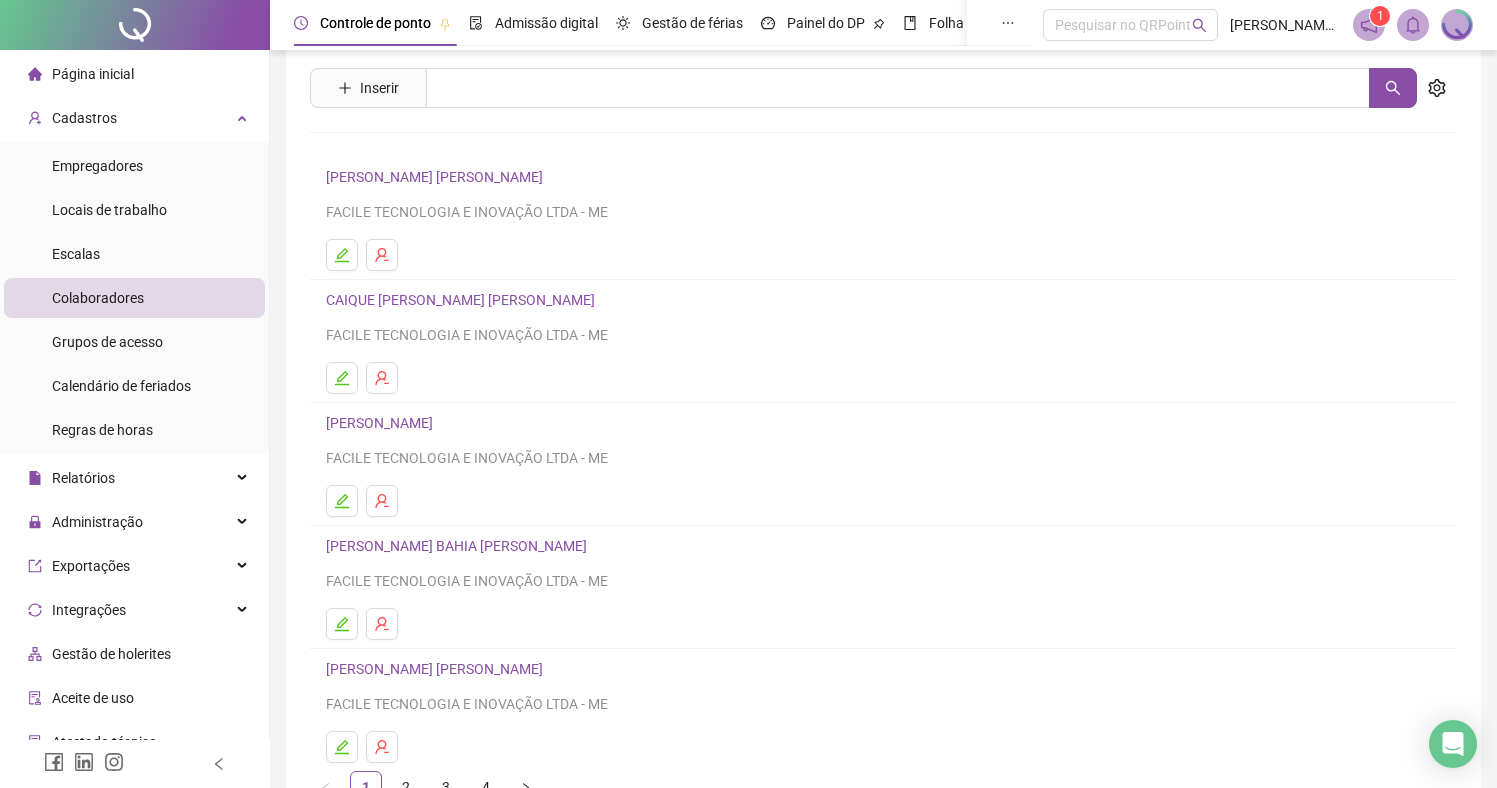 click on "[PERSON_NAME] BAHIA [PERSON_NAME]" at bounding box center [459, 546] 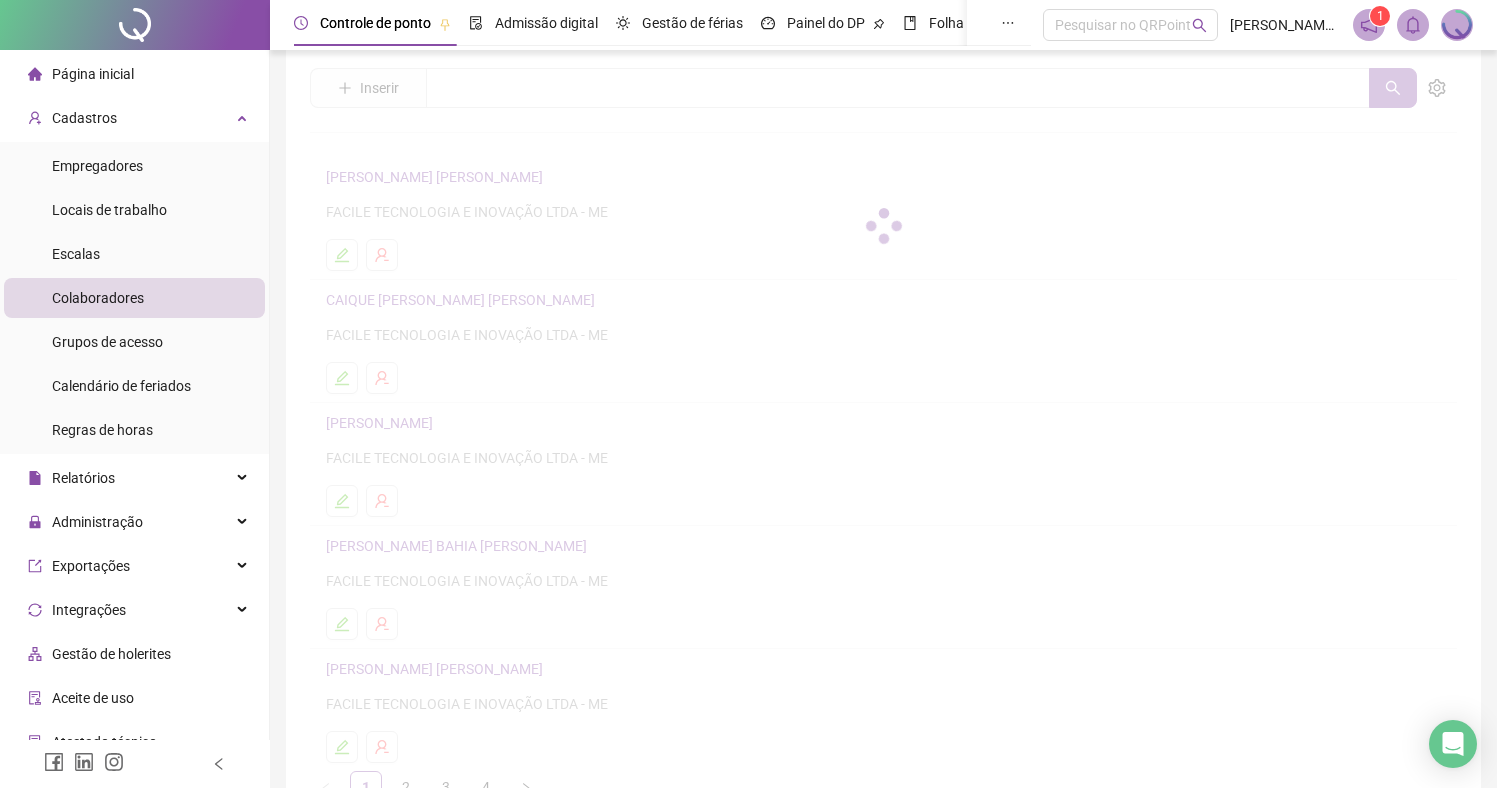 scroll, scrollTop: 64, scrollLeft: 0, axis: vertical 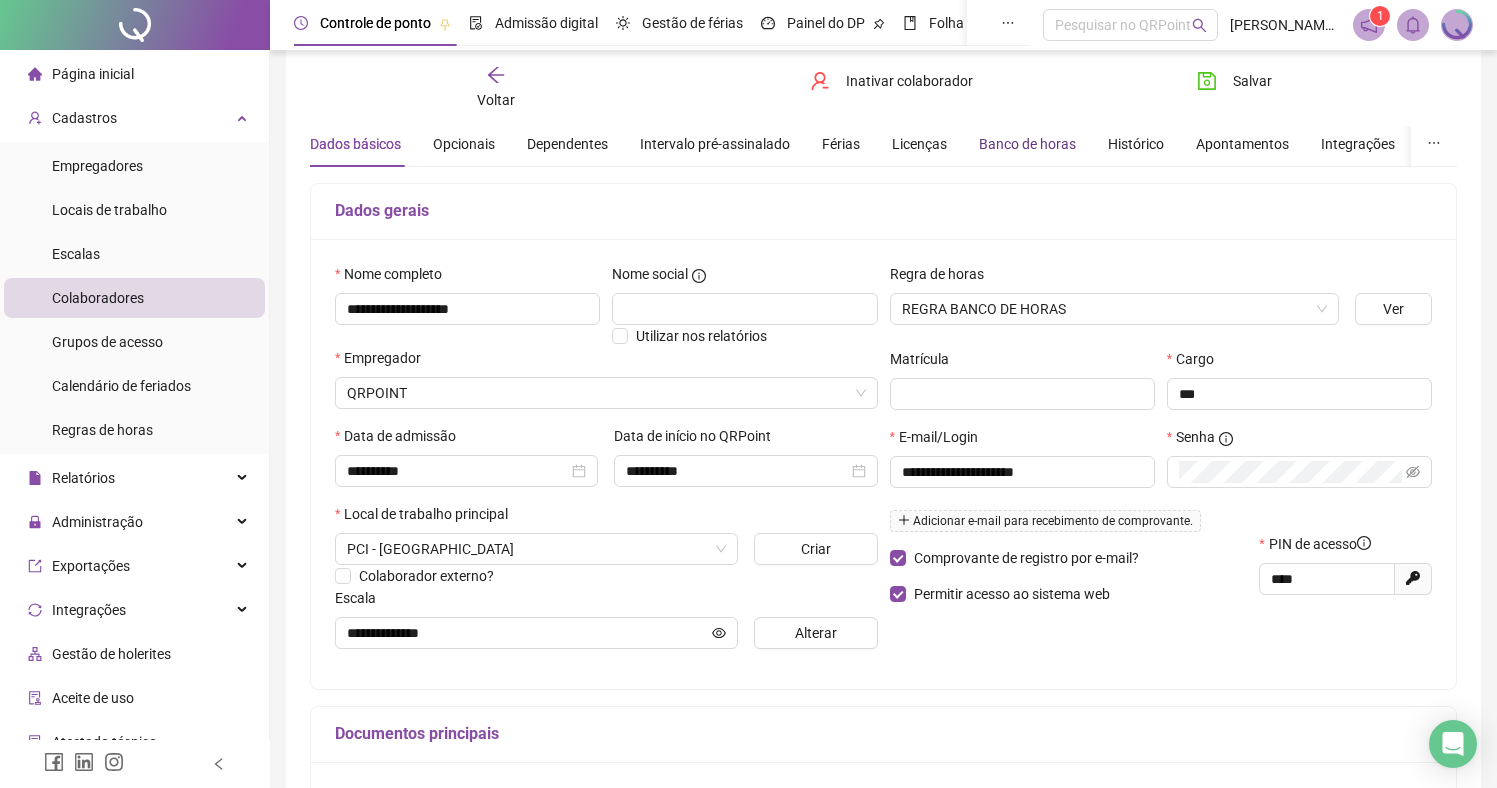 click on "Banco de horas" at bounding box center [1027, 144] 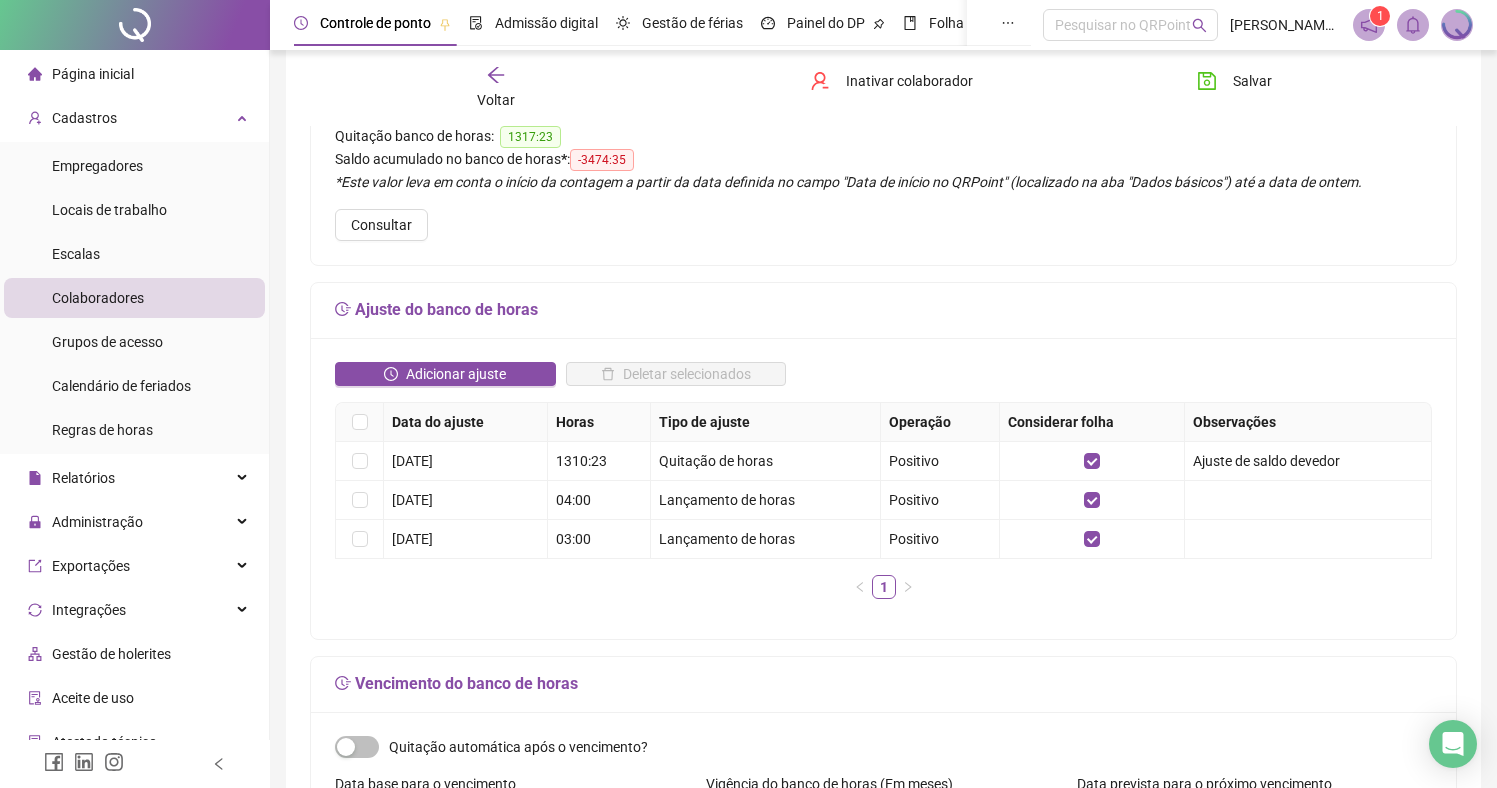 scroll, scrollTop: 138, scrollLeft: 0, axis: vertical 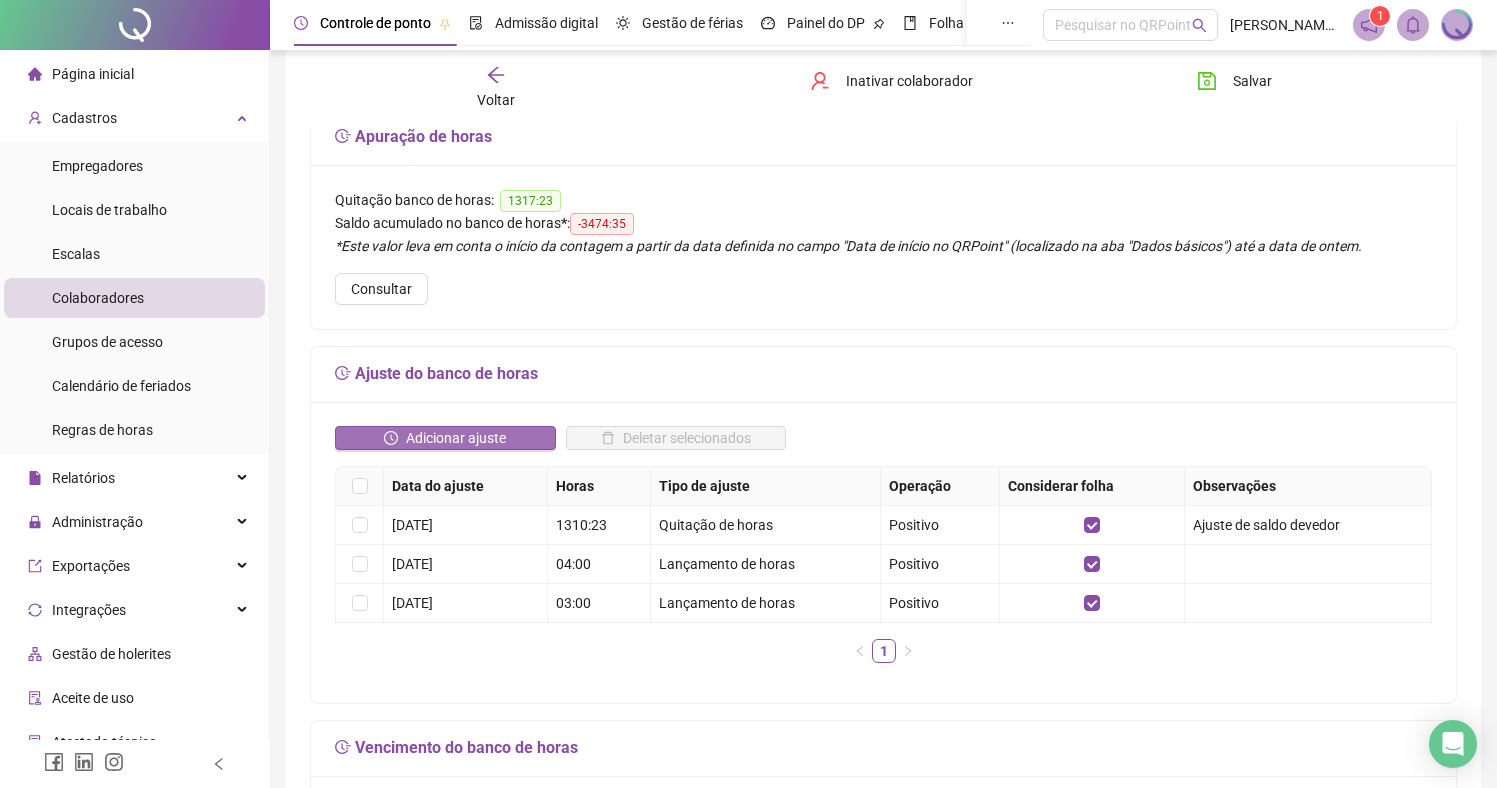 click on "Adicionar ajuste" at bounding box center [445, 438] 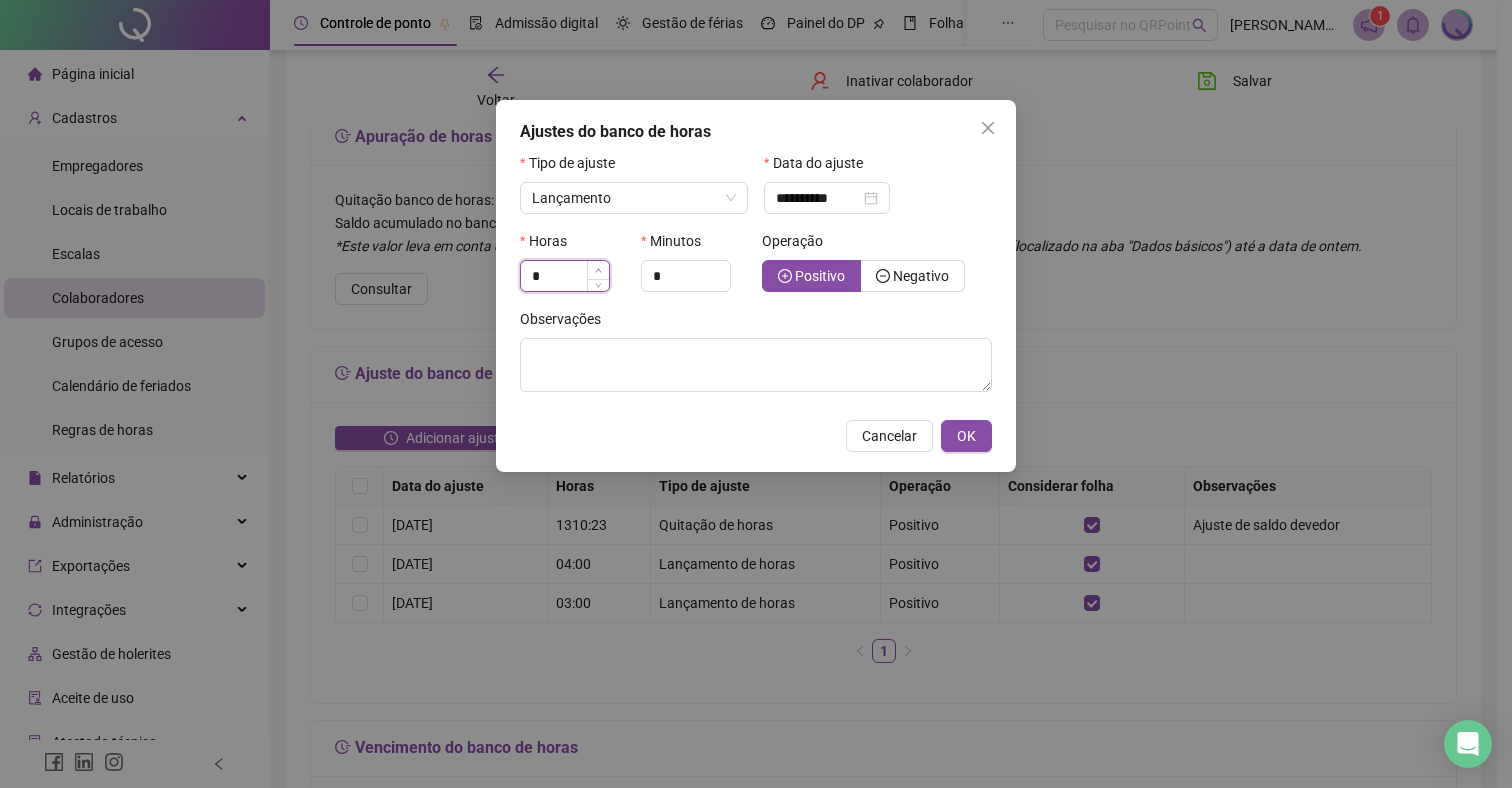 click at bounding box center [598, 270] 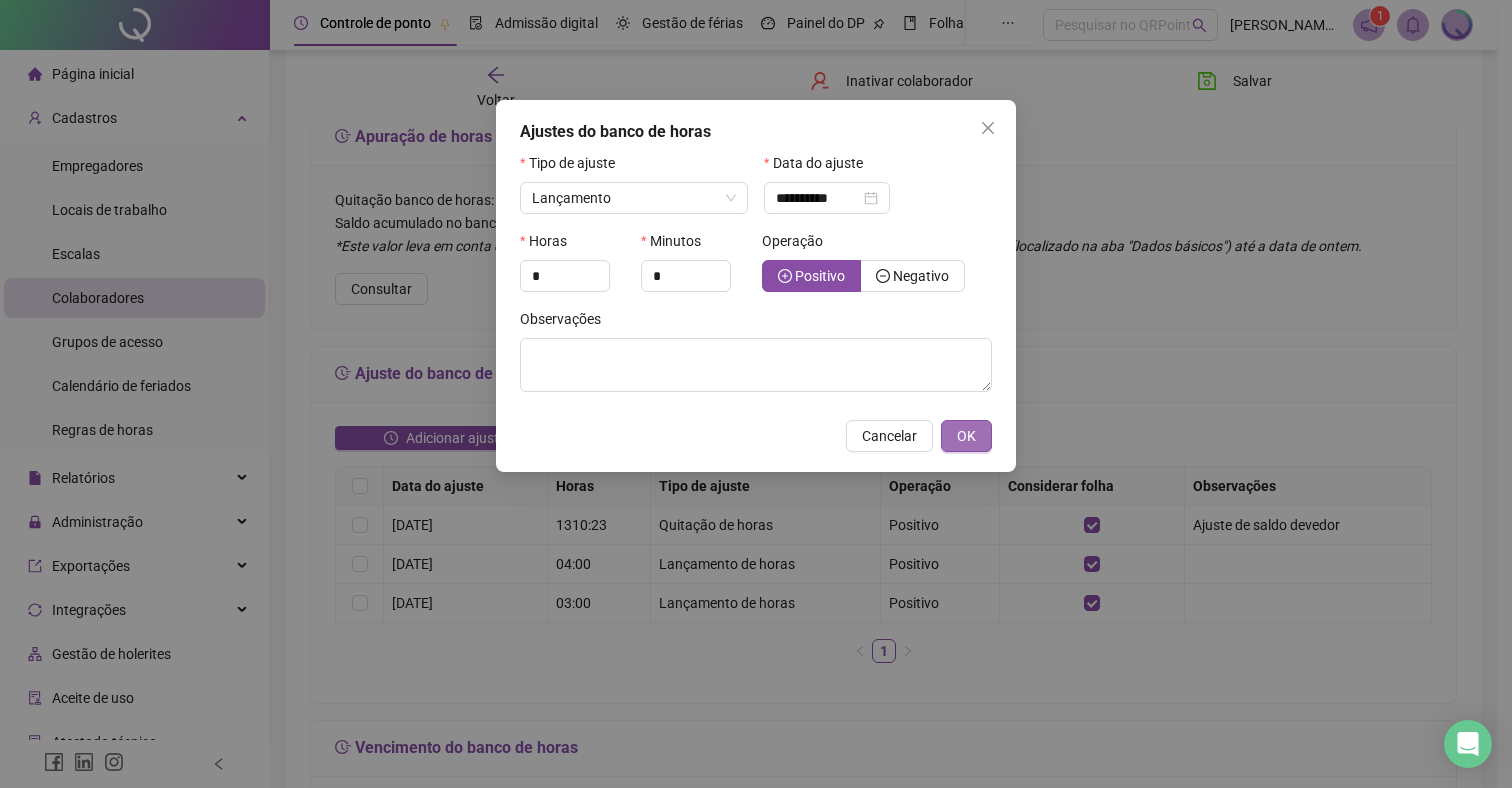 click on "OK" at bounding box center (966, 436) 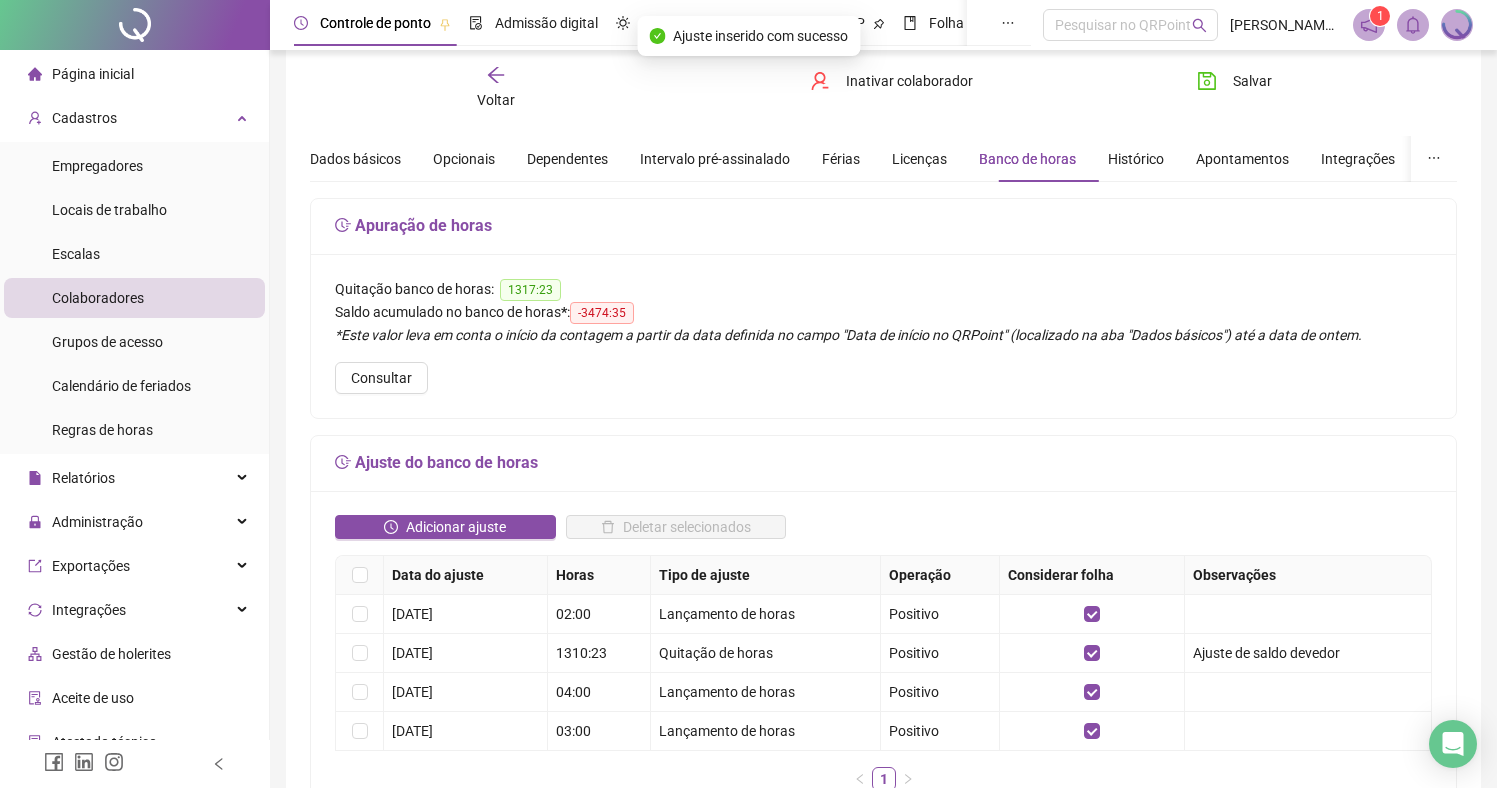 scroll, scrollTop: 48, scrollLeft: 0, axis: vertical 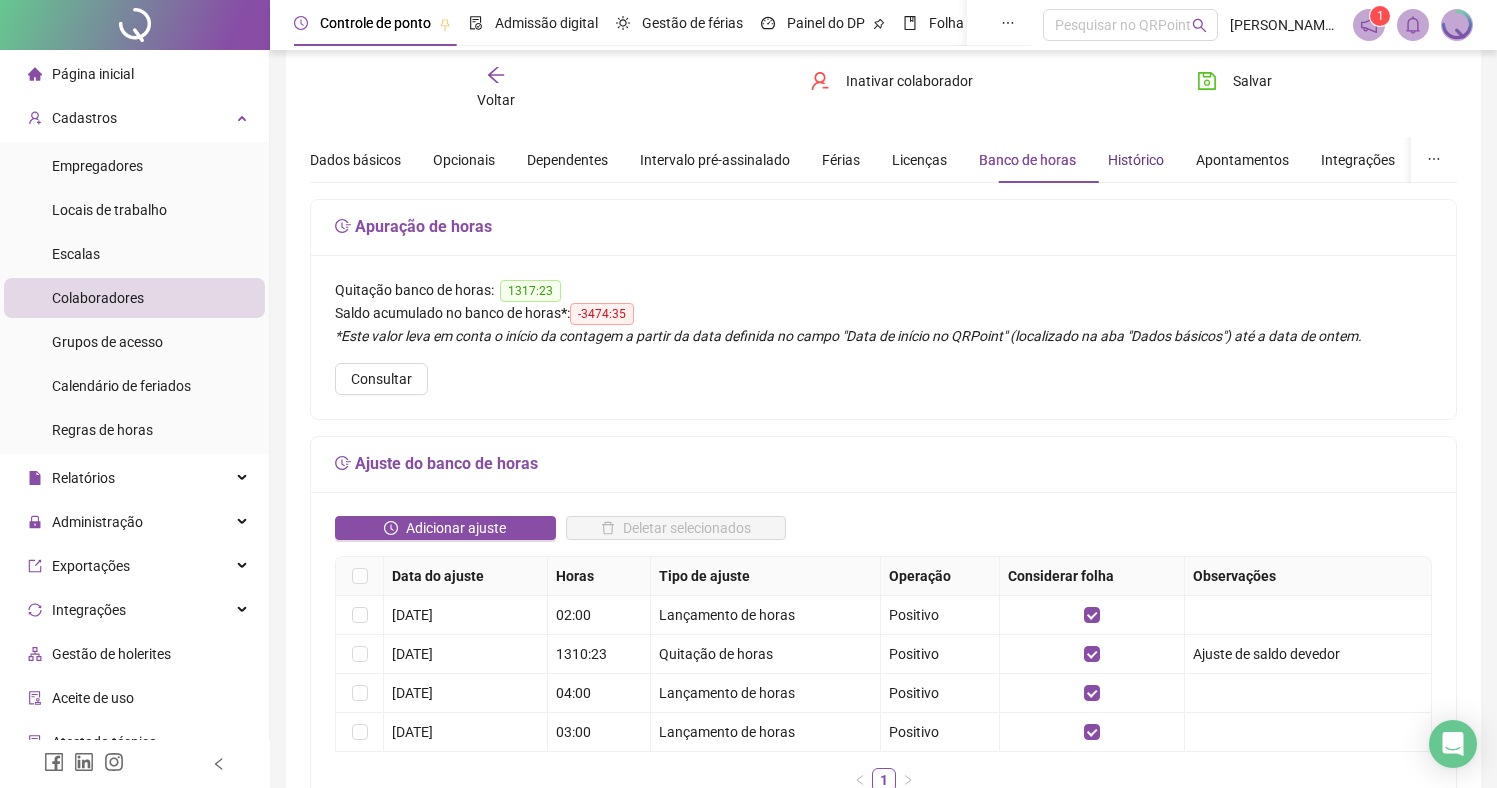 click on "Histórico" at bounding box center [1136, 160] 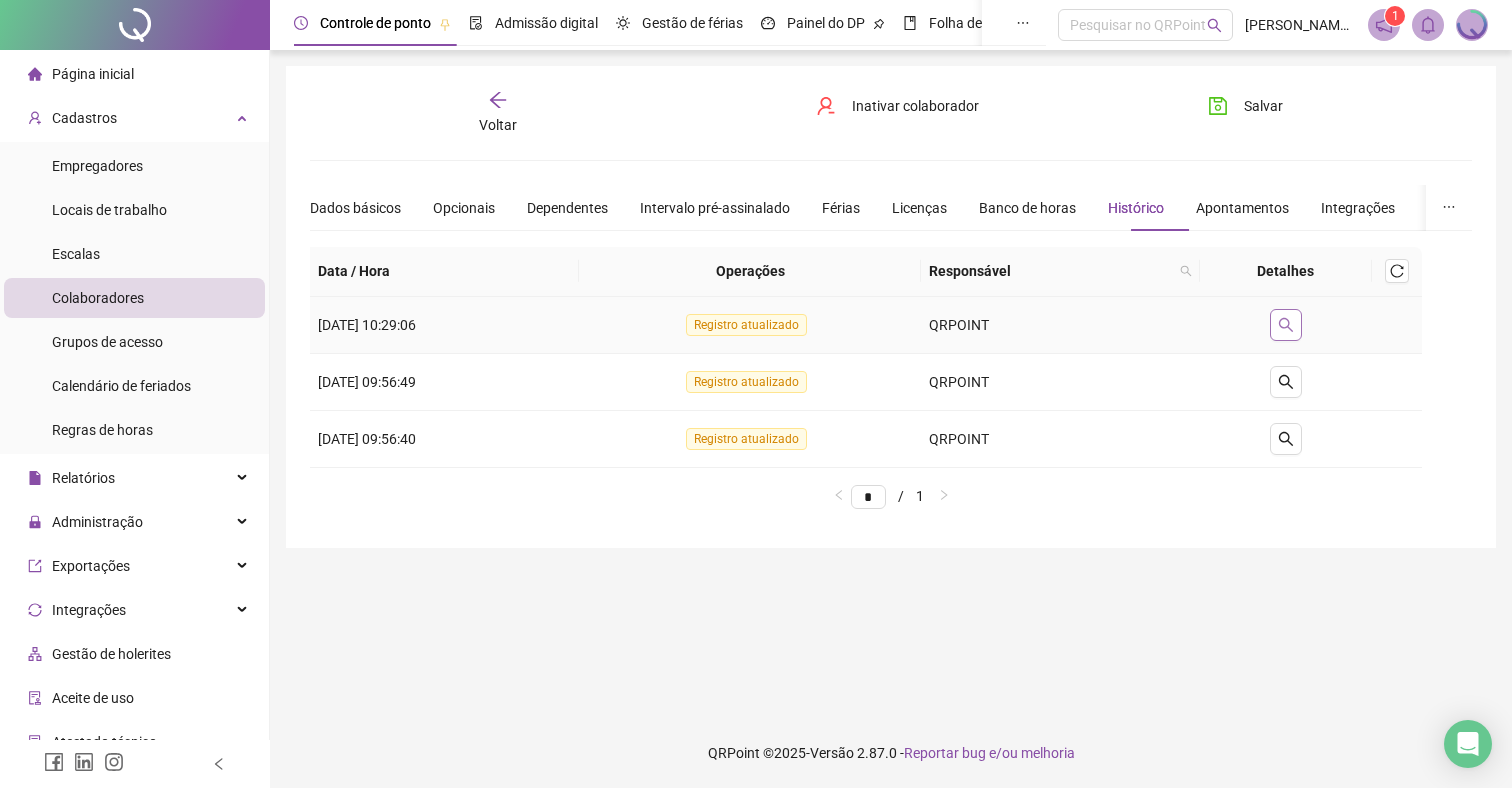 click 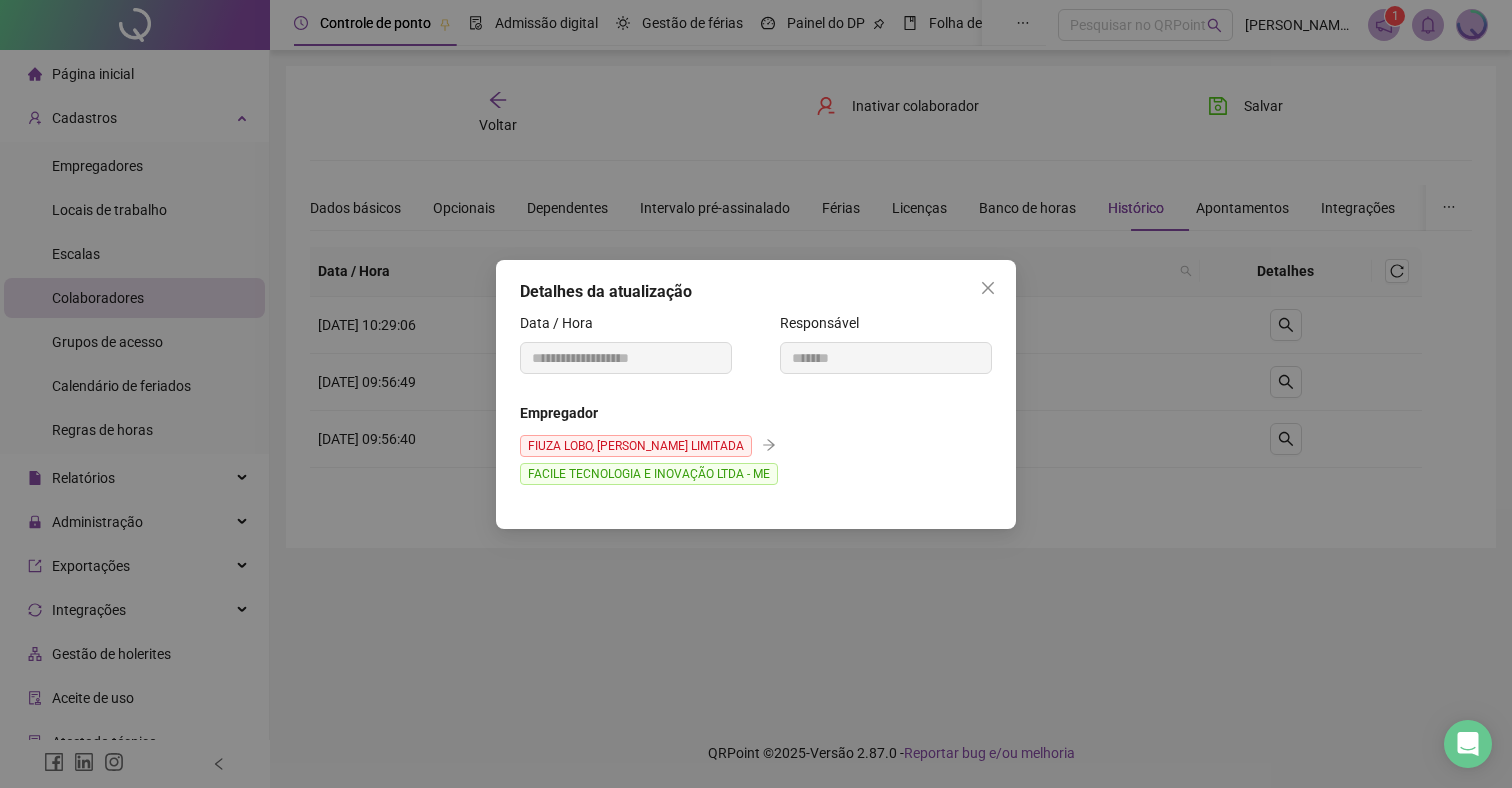 click on "**********" at bounding box center [756, 394] 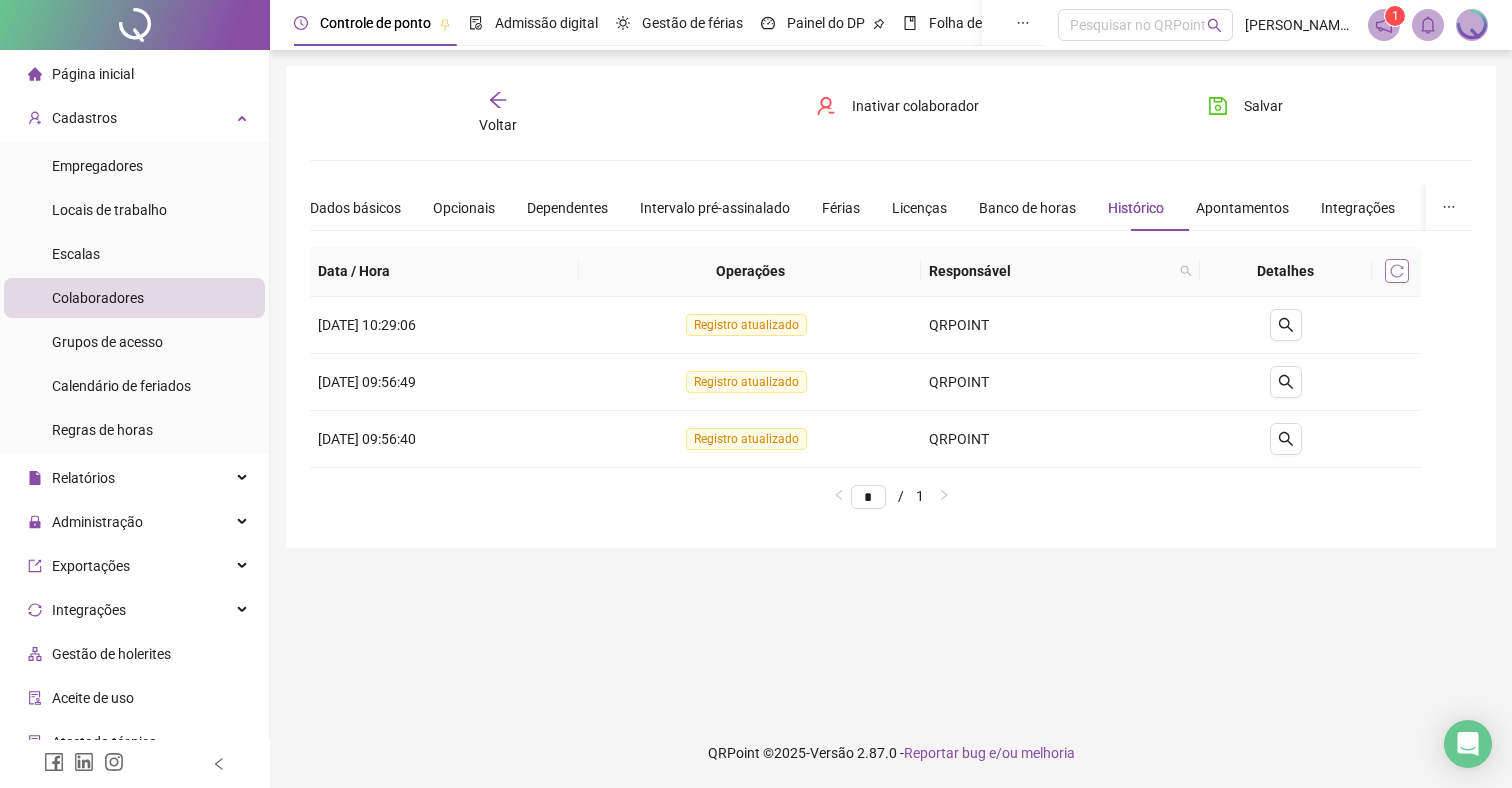 click 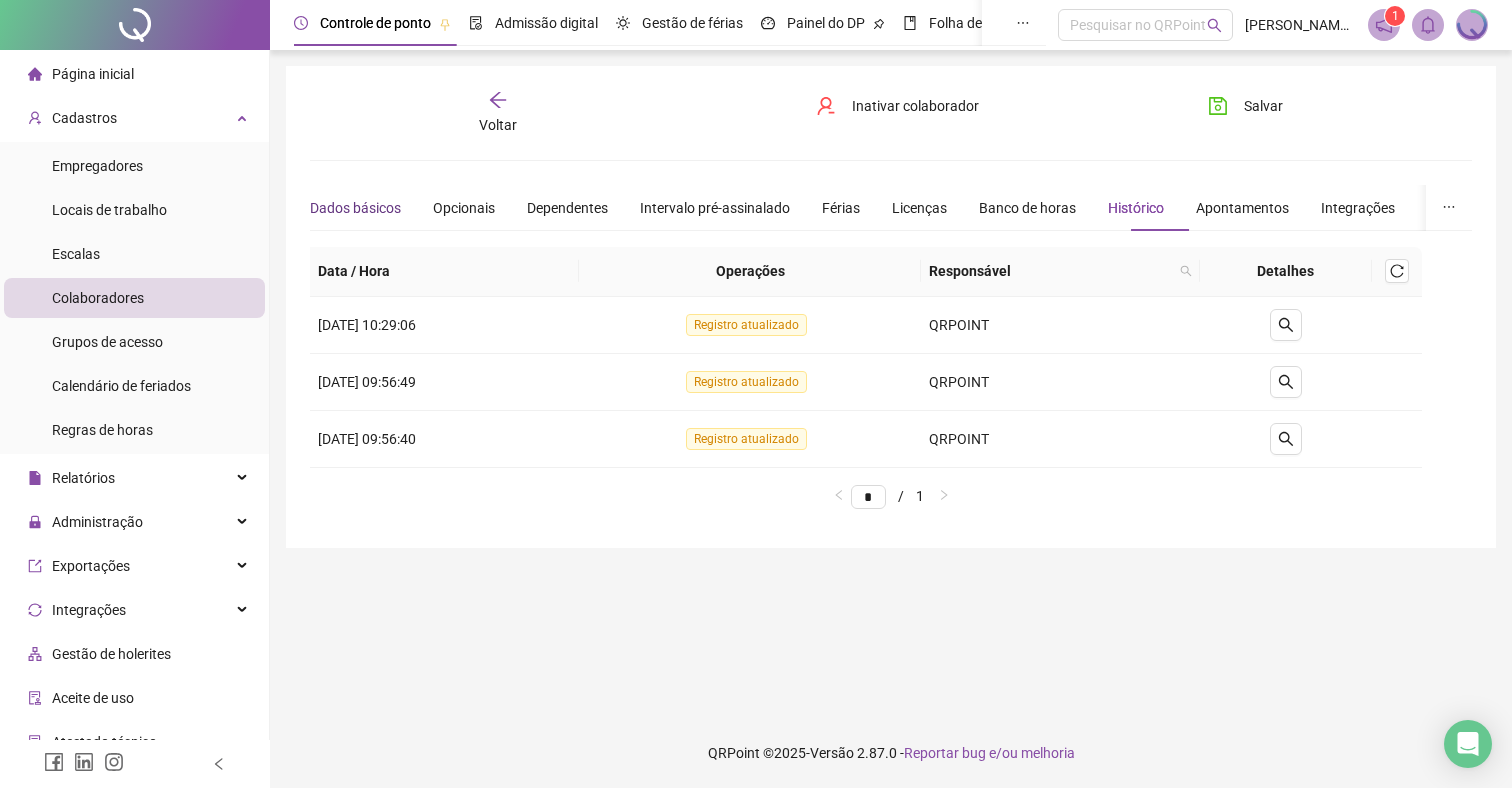 click on "Dados básicos" at bounding box center [355, 208] 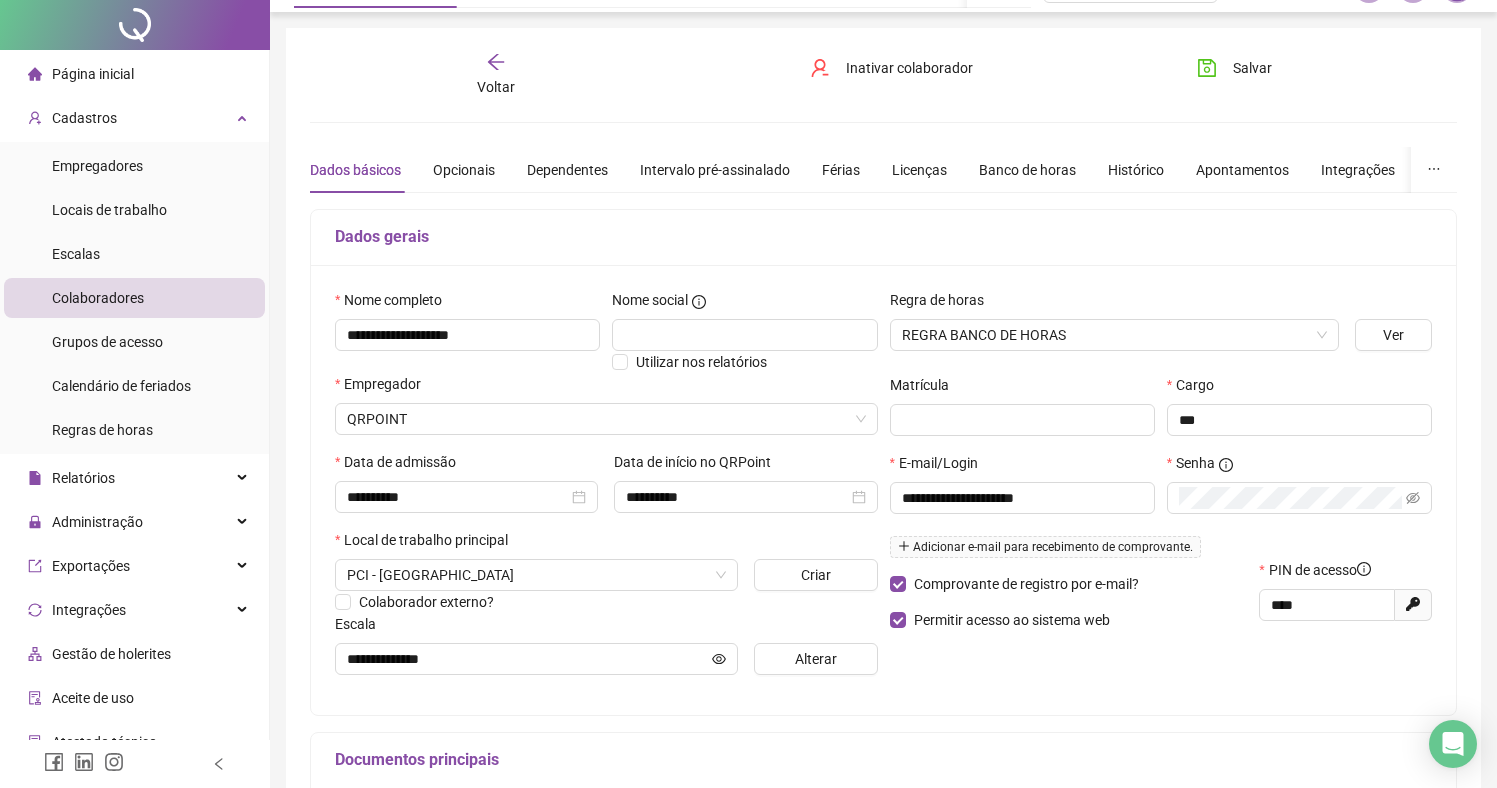 scroll, scrollTop: 0, scrollLeft: 0, axis: both 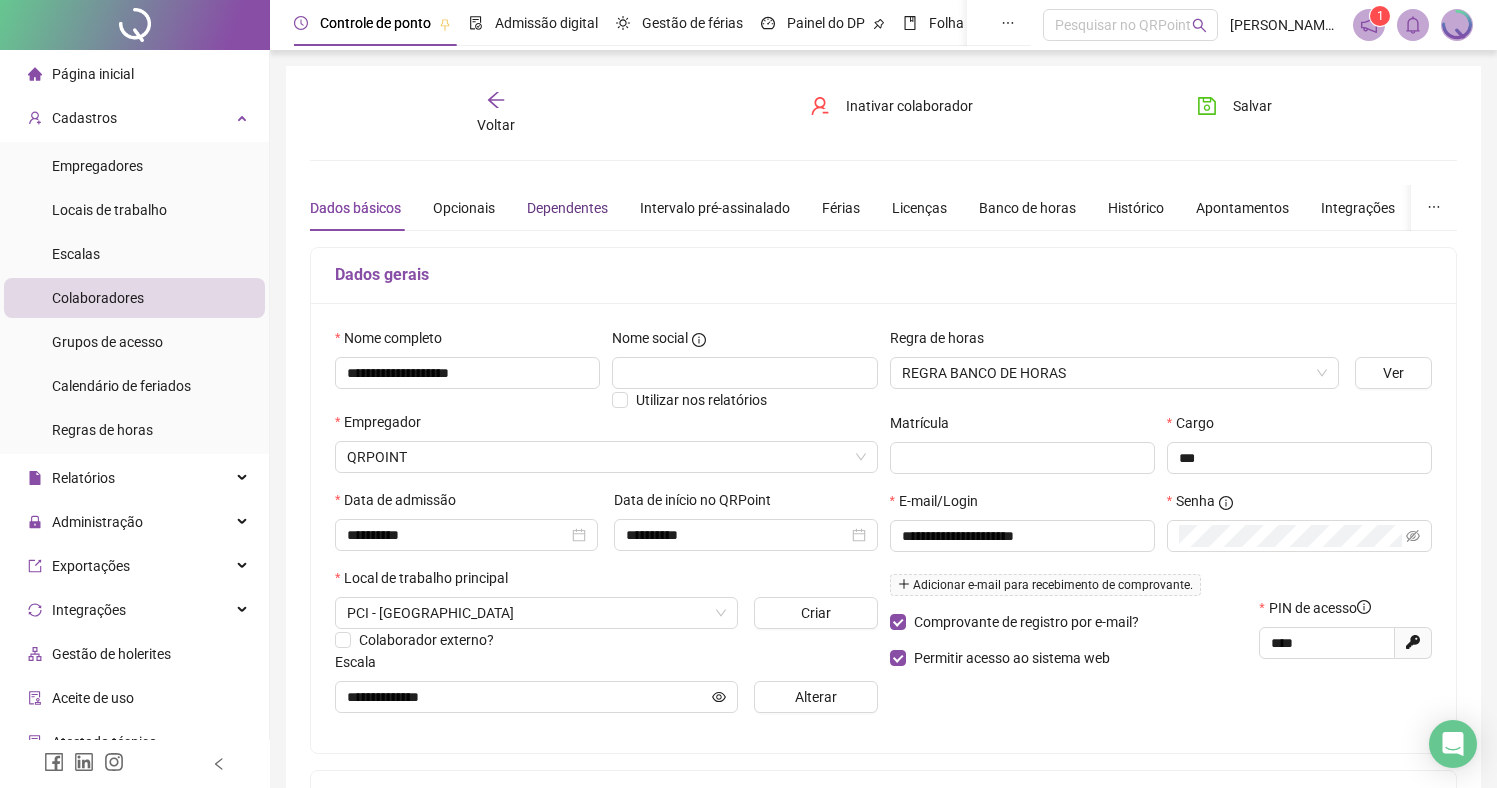 click on "Dependentes" at bounding box center (567, 208) 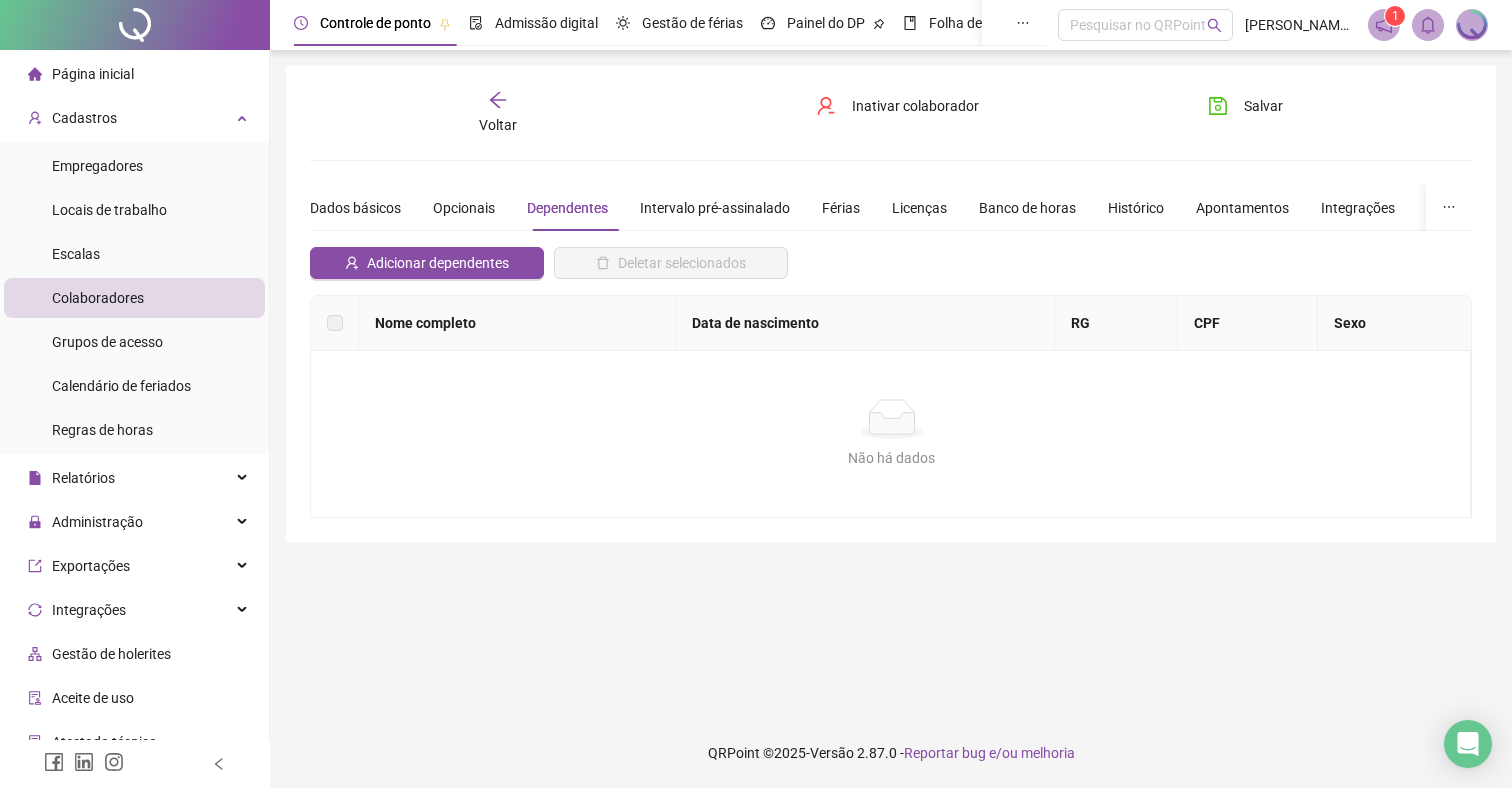 click on "Dados básicos Opcionais Dependentes Intervalo pré-assinalado Férias Licenças Banco de horas Histórico Apontamentos Integrações Preferências" at bounding box center (907, 208) 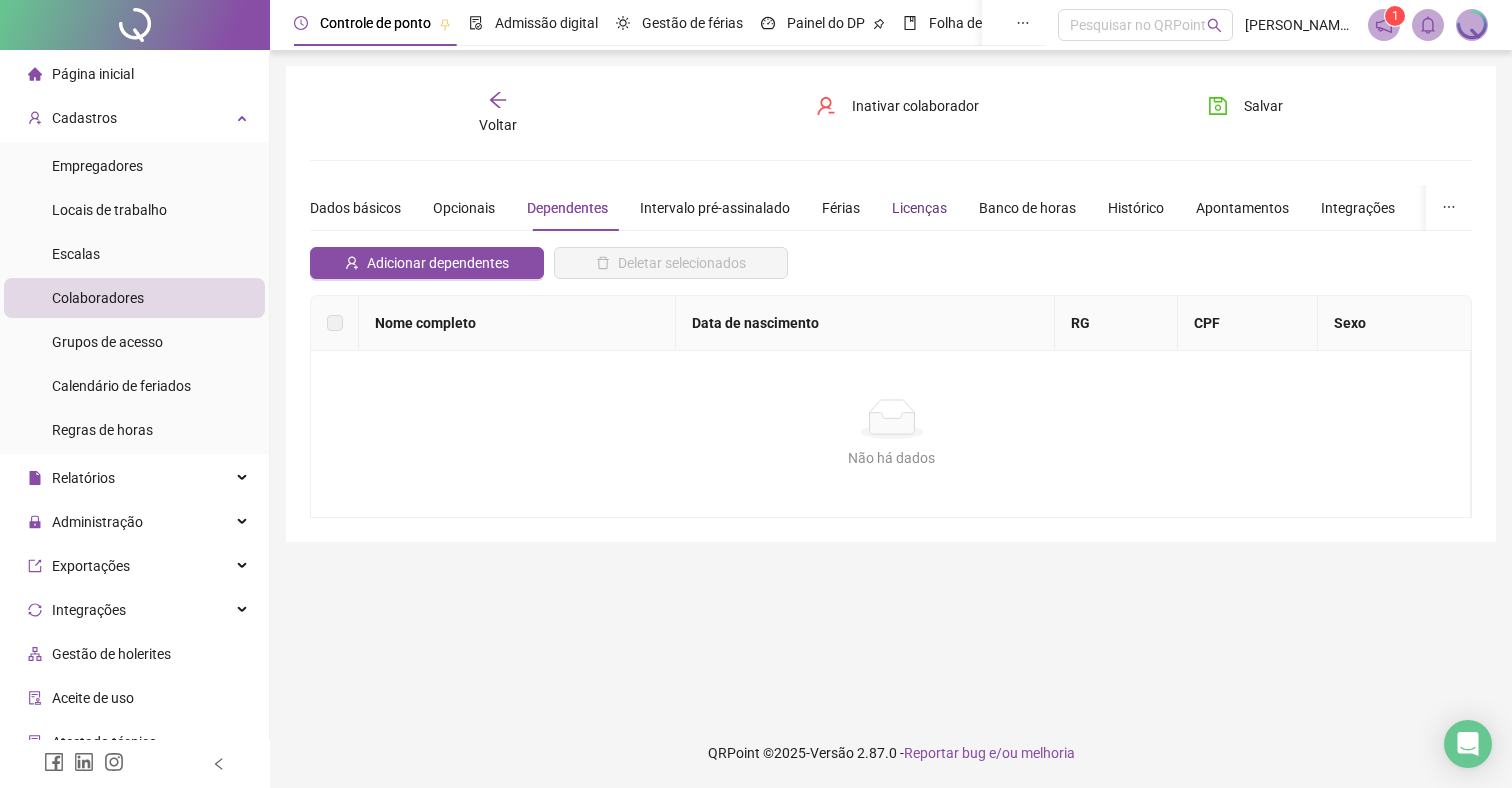 click on "Licenças" at bounding box center (919, 208) 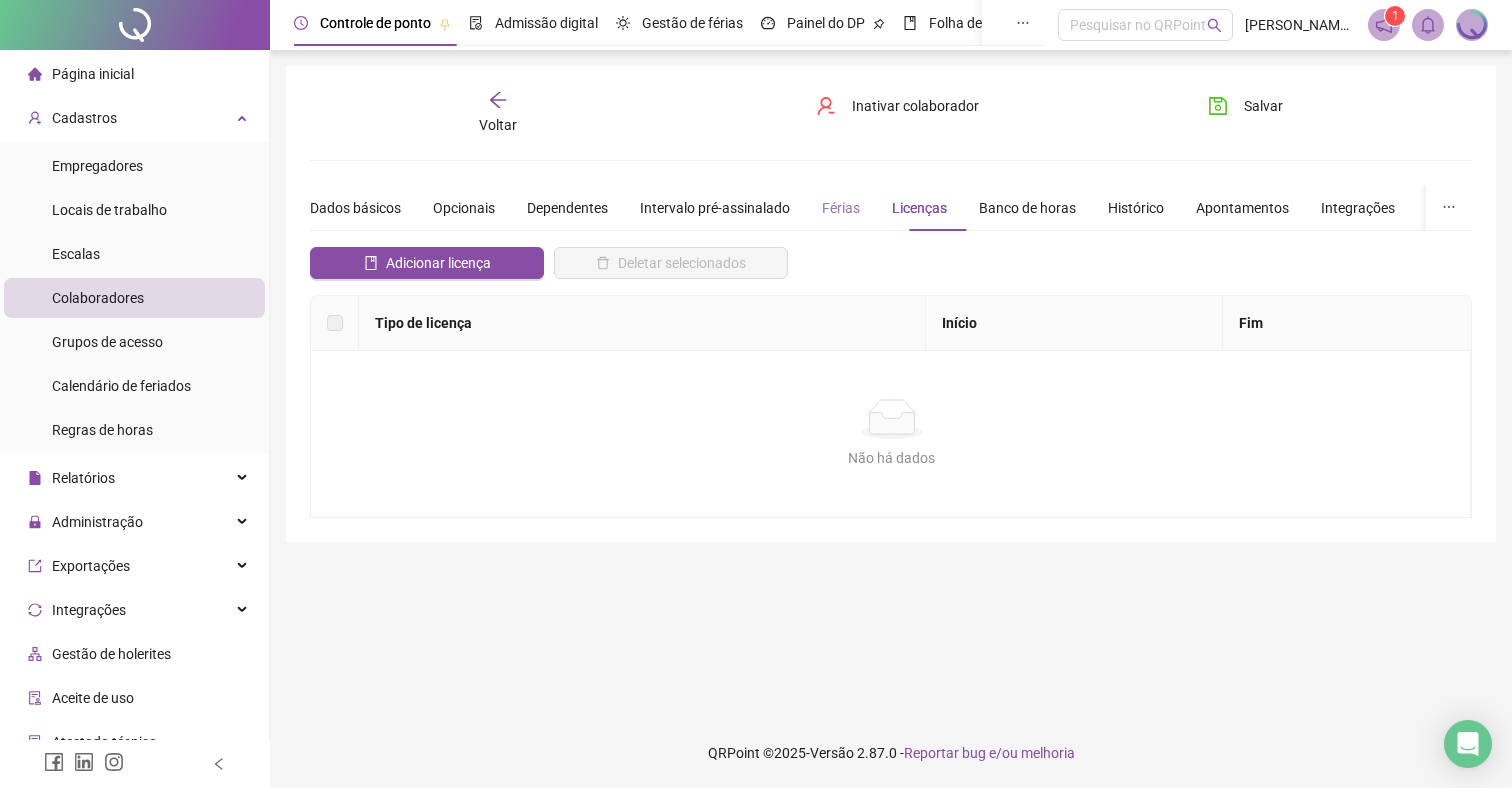 drag, startPoint x: 834, startPoint y: 205, endPoint x: 844, endPoint y: 224, distance: 21.470911 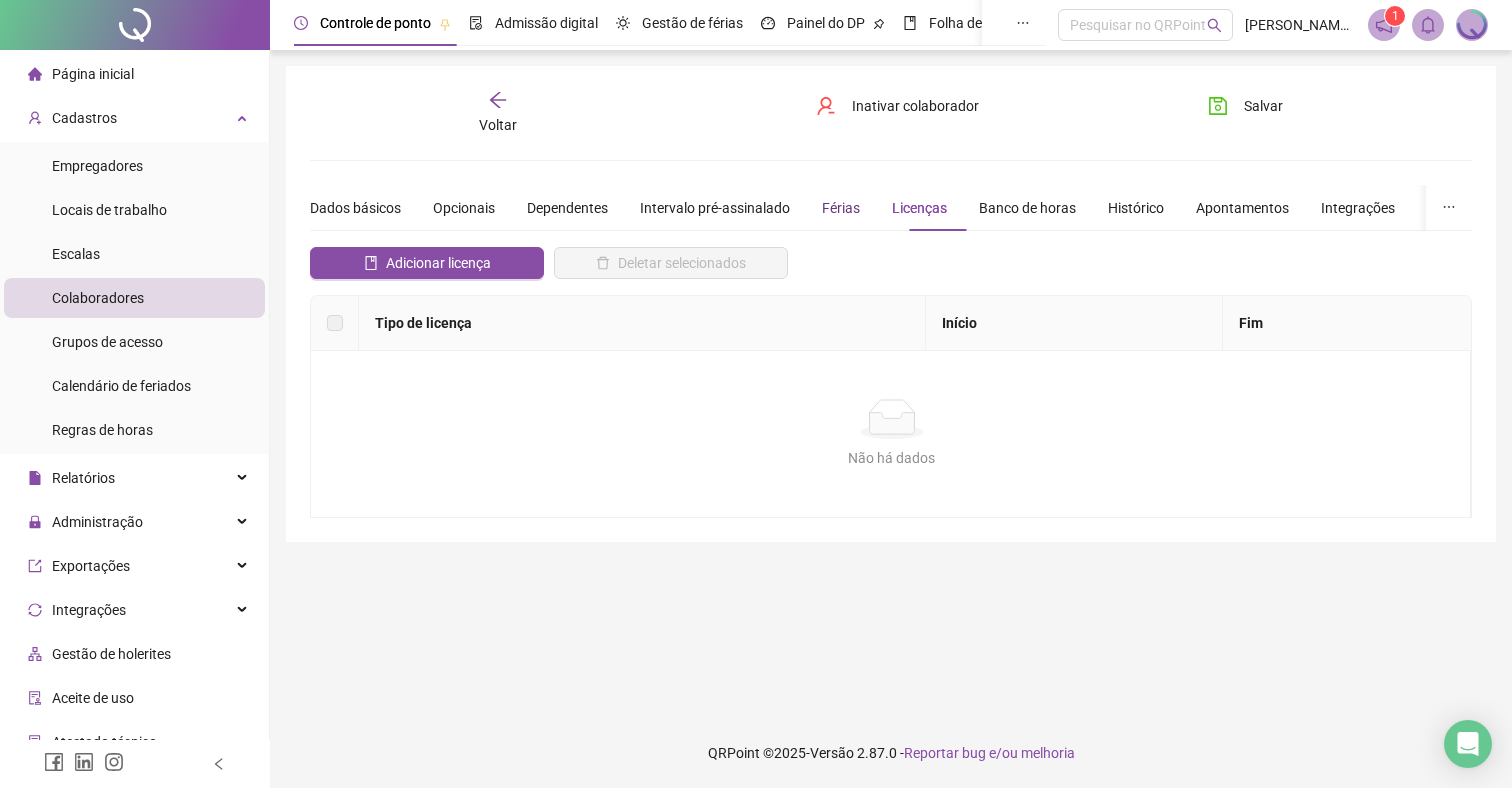 click on "Férias" at bounding box center [841, 208] 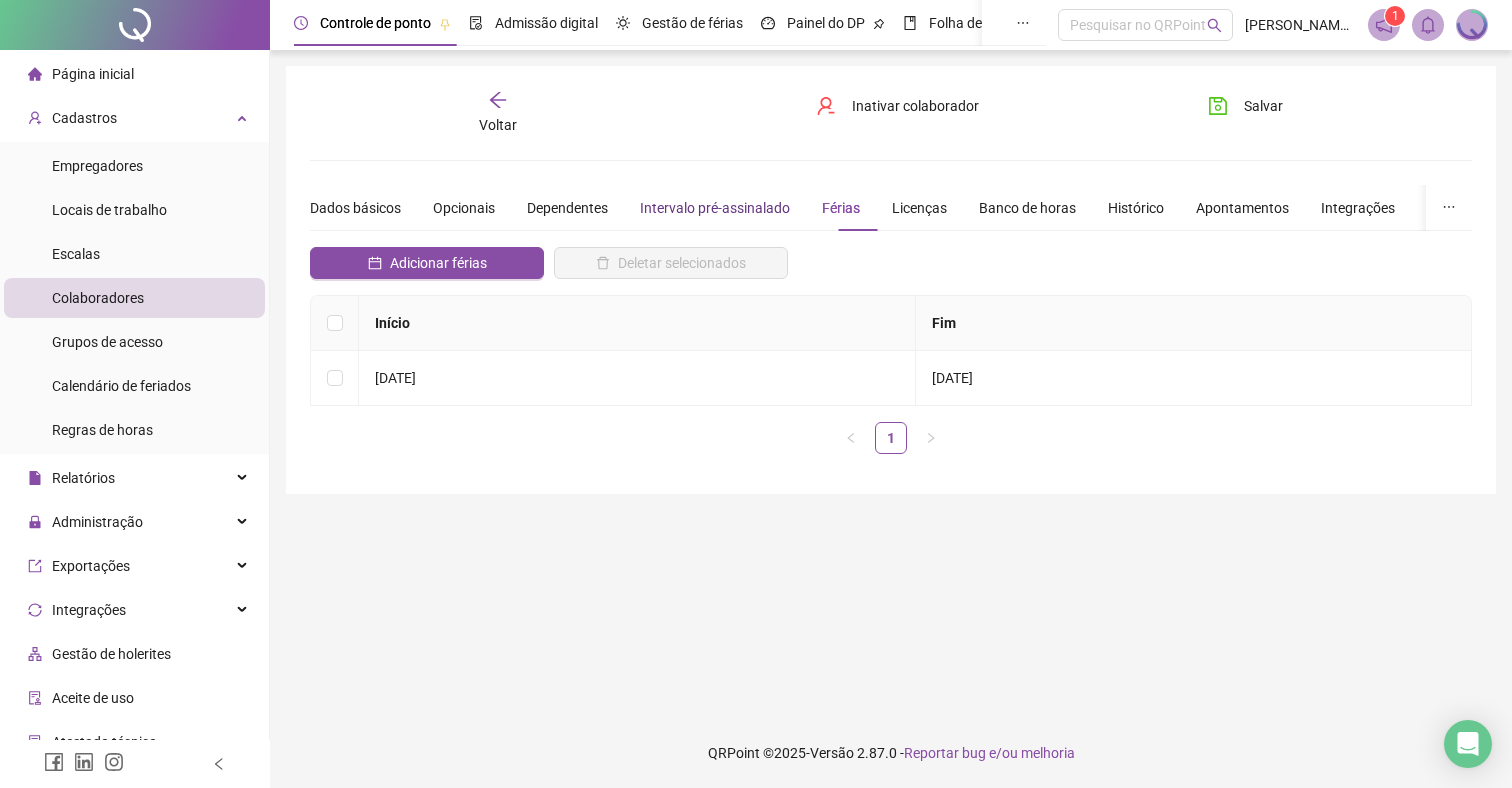 click on "Intervalo pré-assinalado" at bounding box center (715, 208) 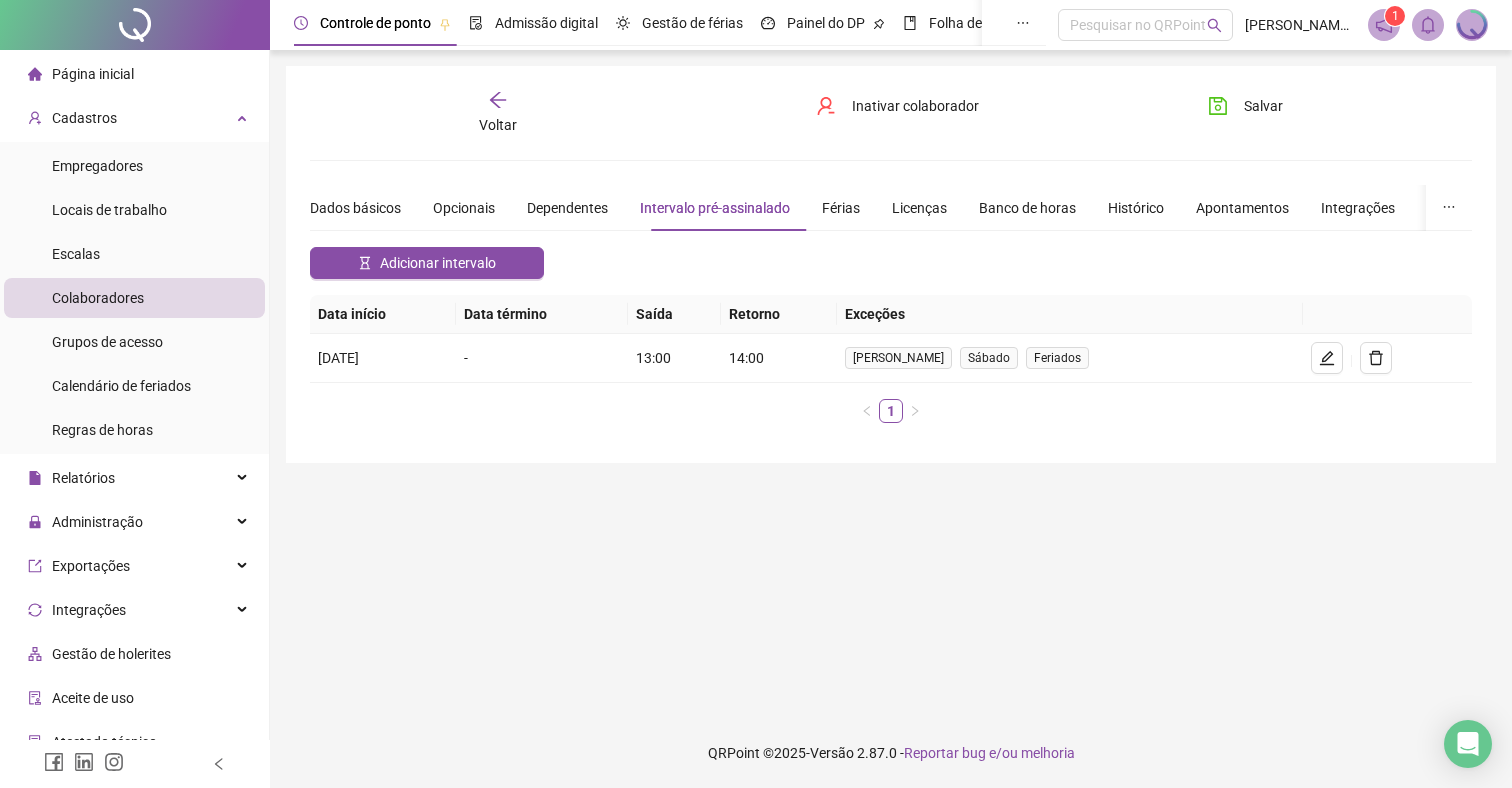 click on "Voltar" at bounding box center (498, 125) 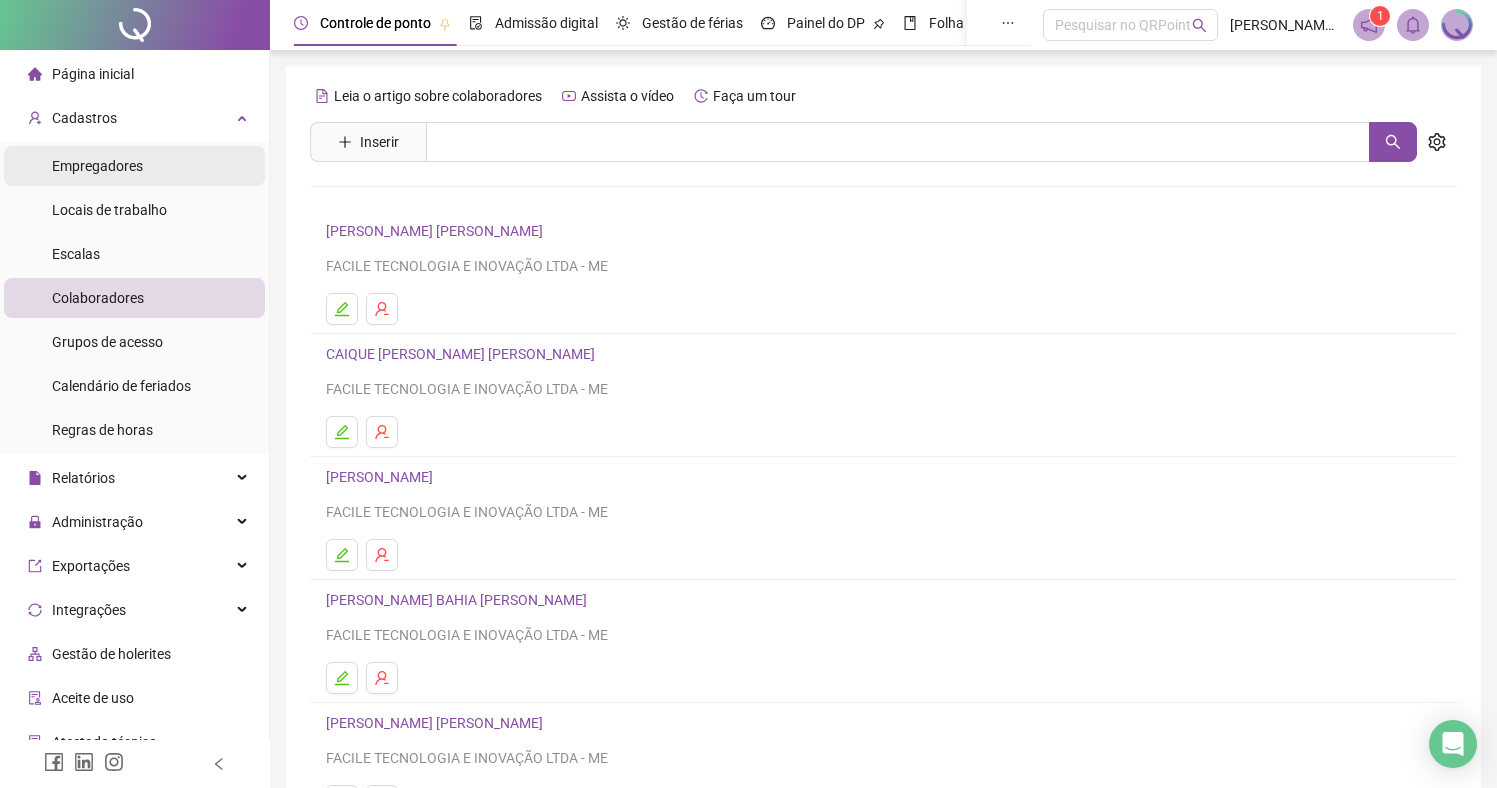 click on "Empregadores" at bounding box center (97, 166) 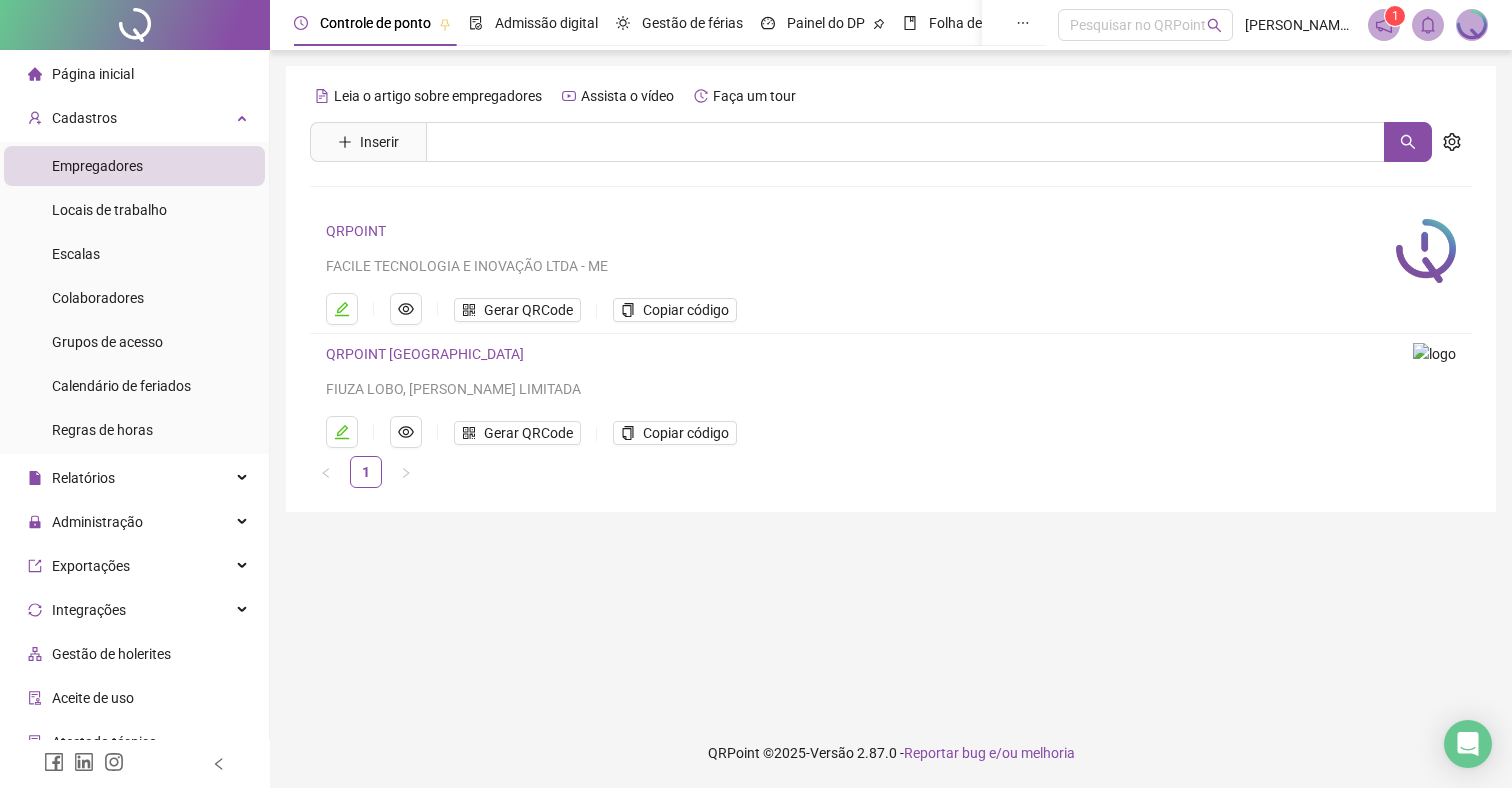 click on "Empregadores Locais de trabalho Escalas Colaboradores Grupos de acesso Calendário de feriados Regras de horas" at bounding box center [134, 298] 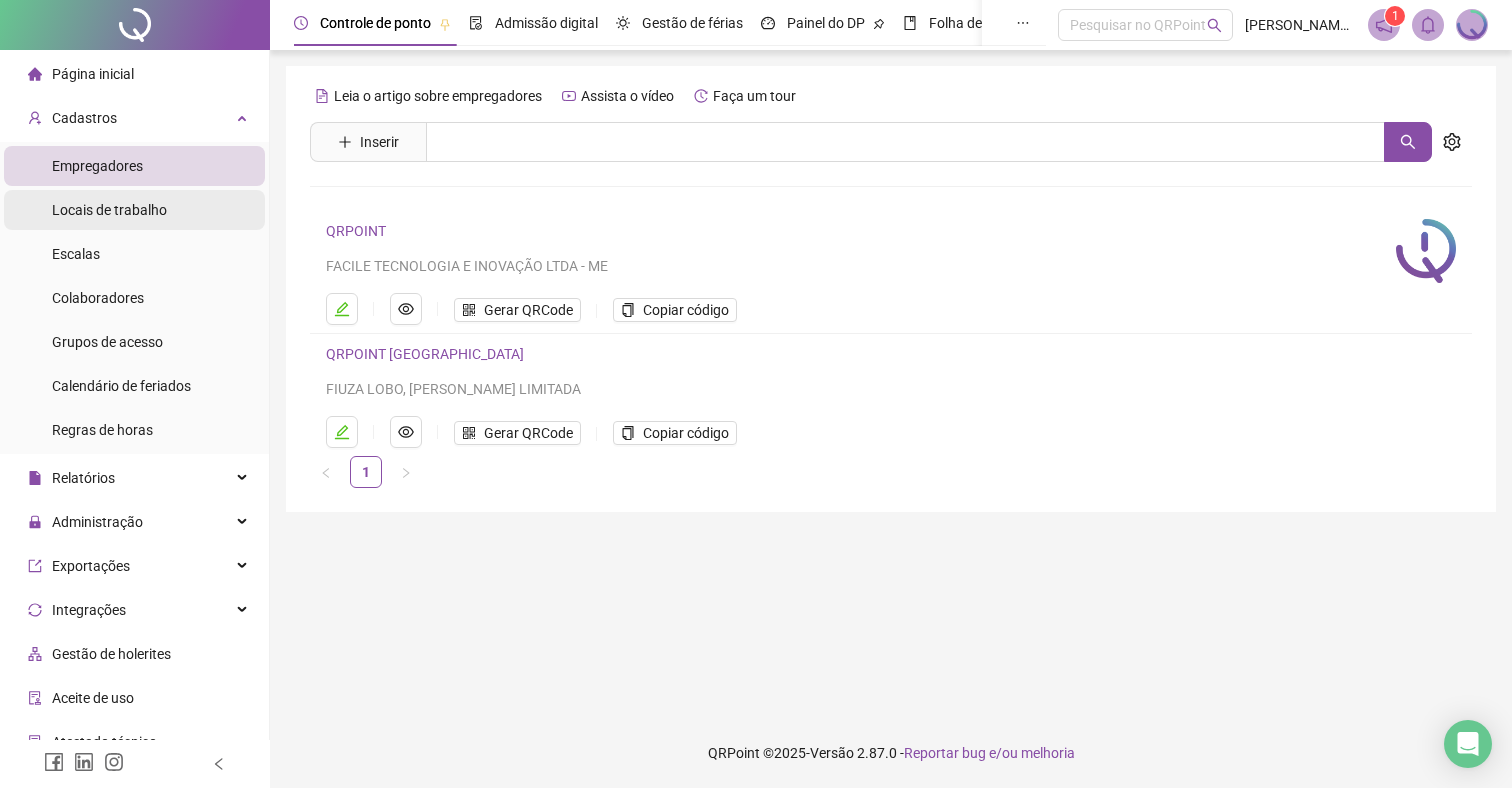 click on "Locais de trabalho" at bounding box center (109, 210) 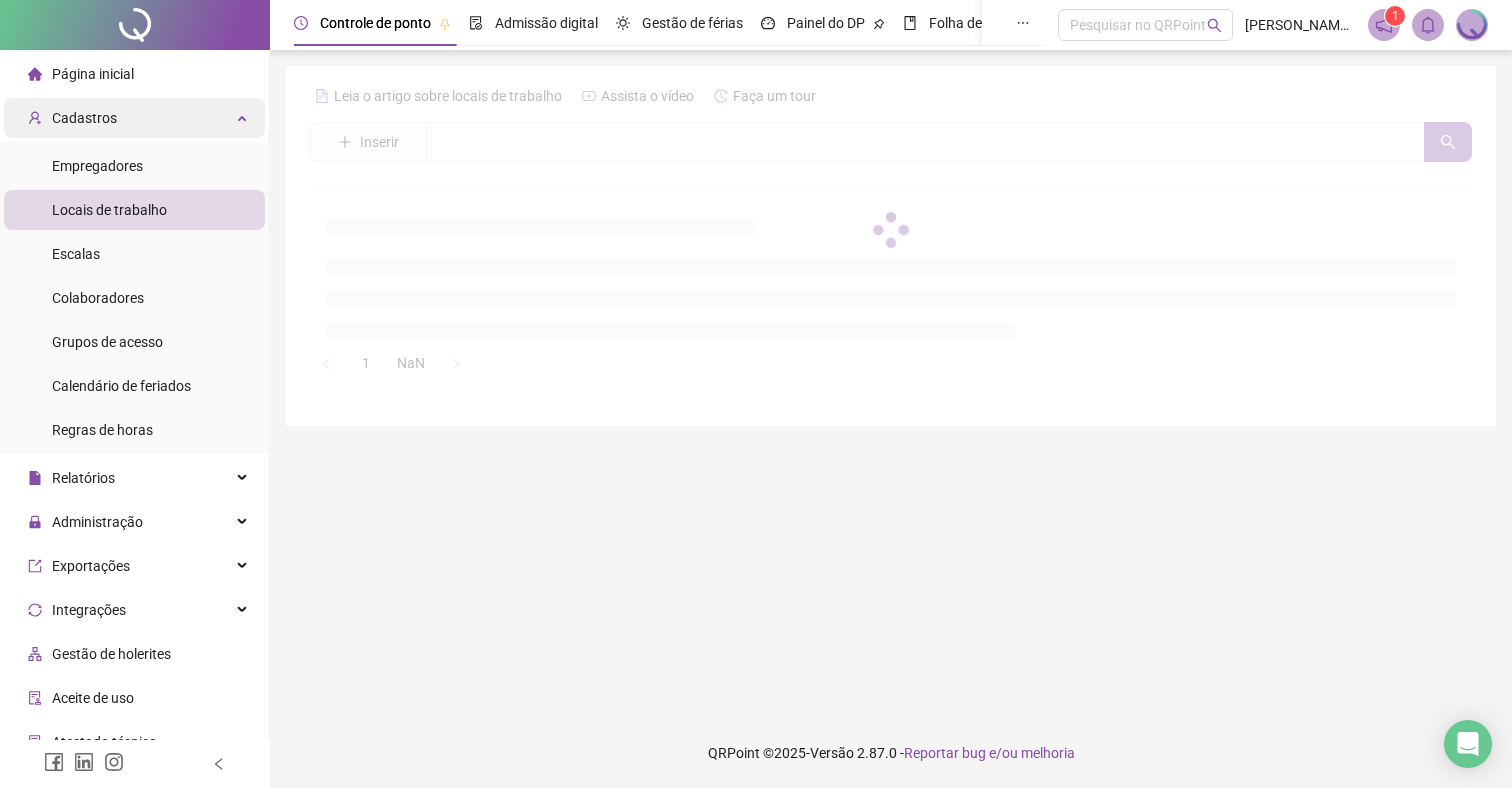 click on "Página inicial" at bounding box center [134, 74] 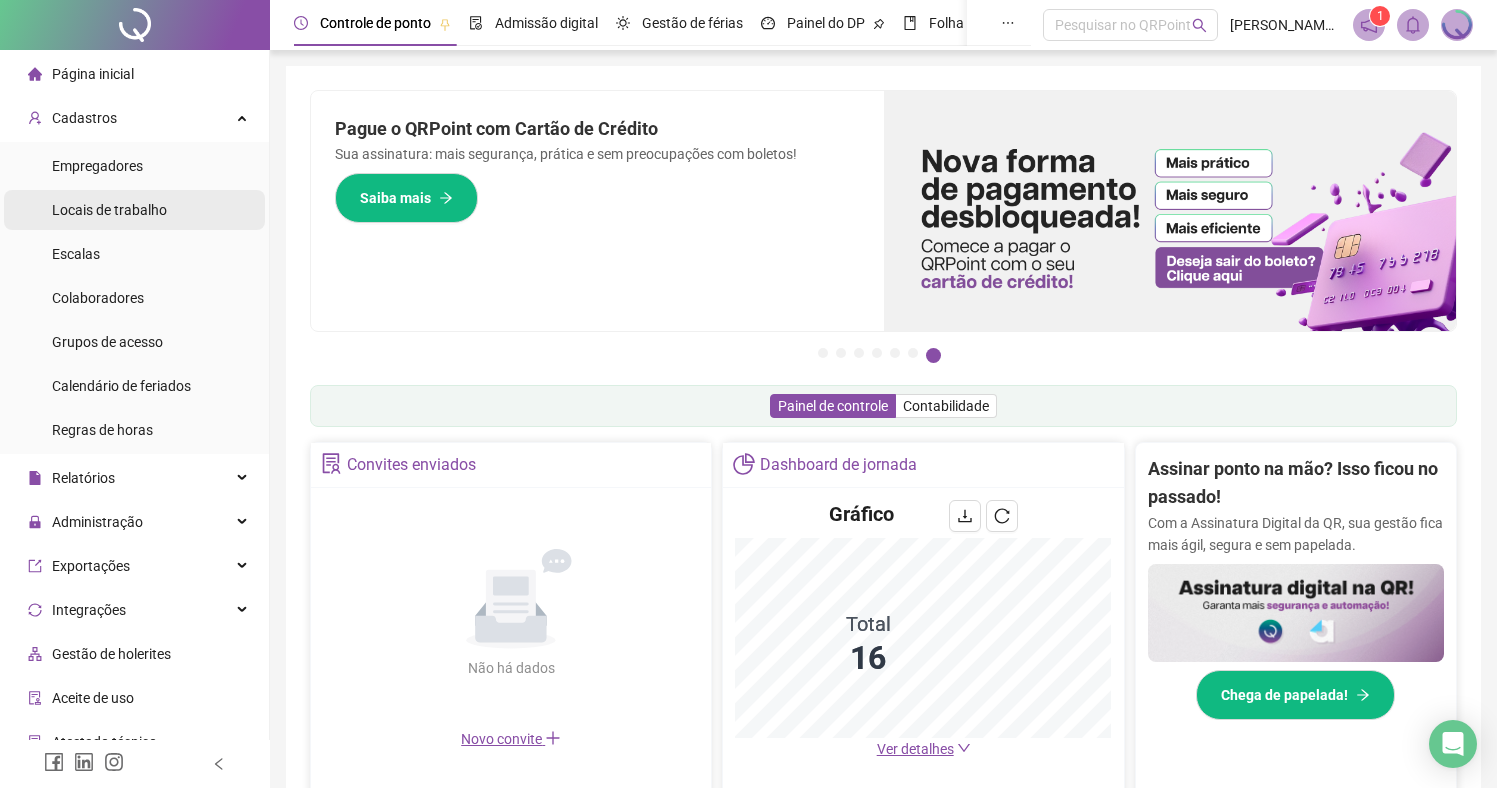 click on "Locais de trabalho" at bounding box center [109, 210] 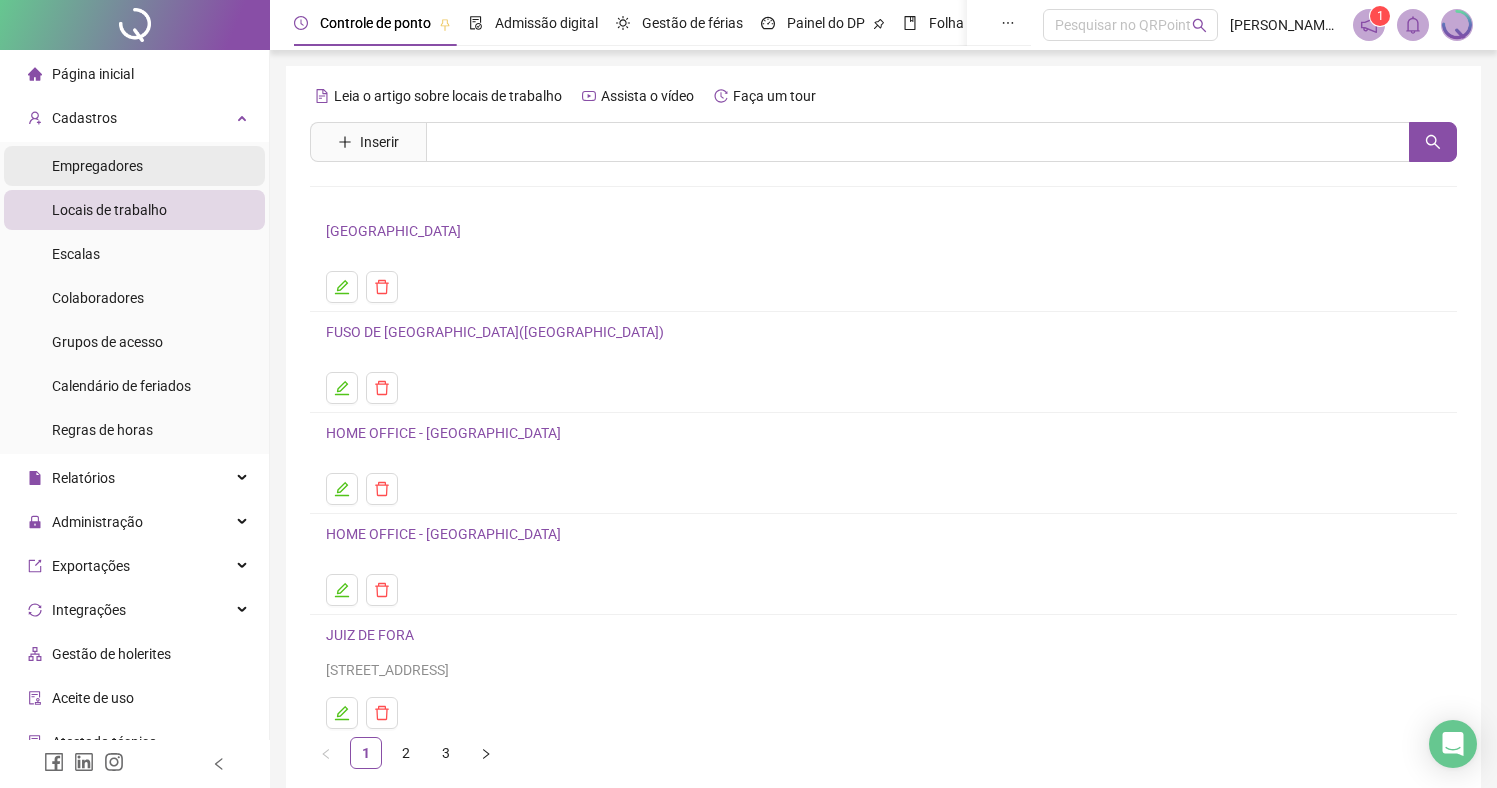 click on "Empregadores" at bounding box center (97, 166) 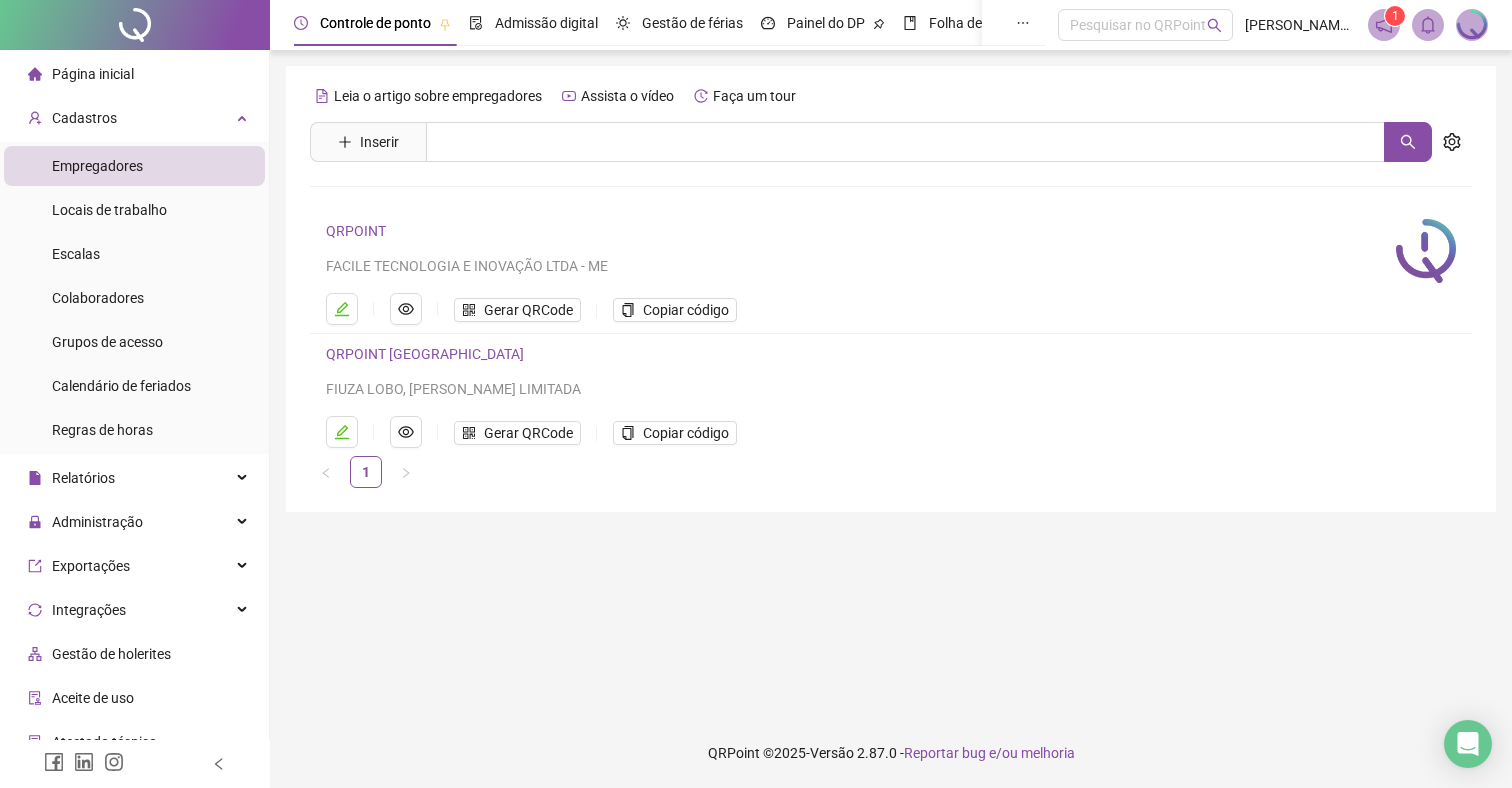 click on "Página inicial" at bounding box center [134, 74] 